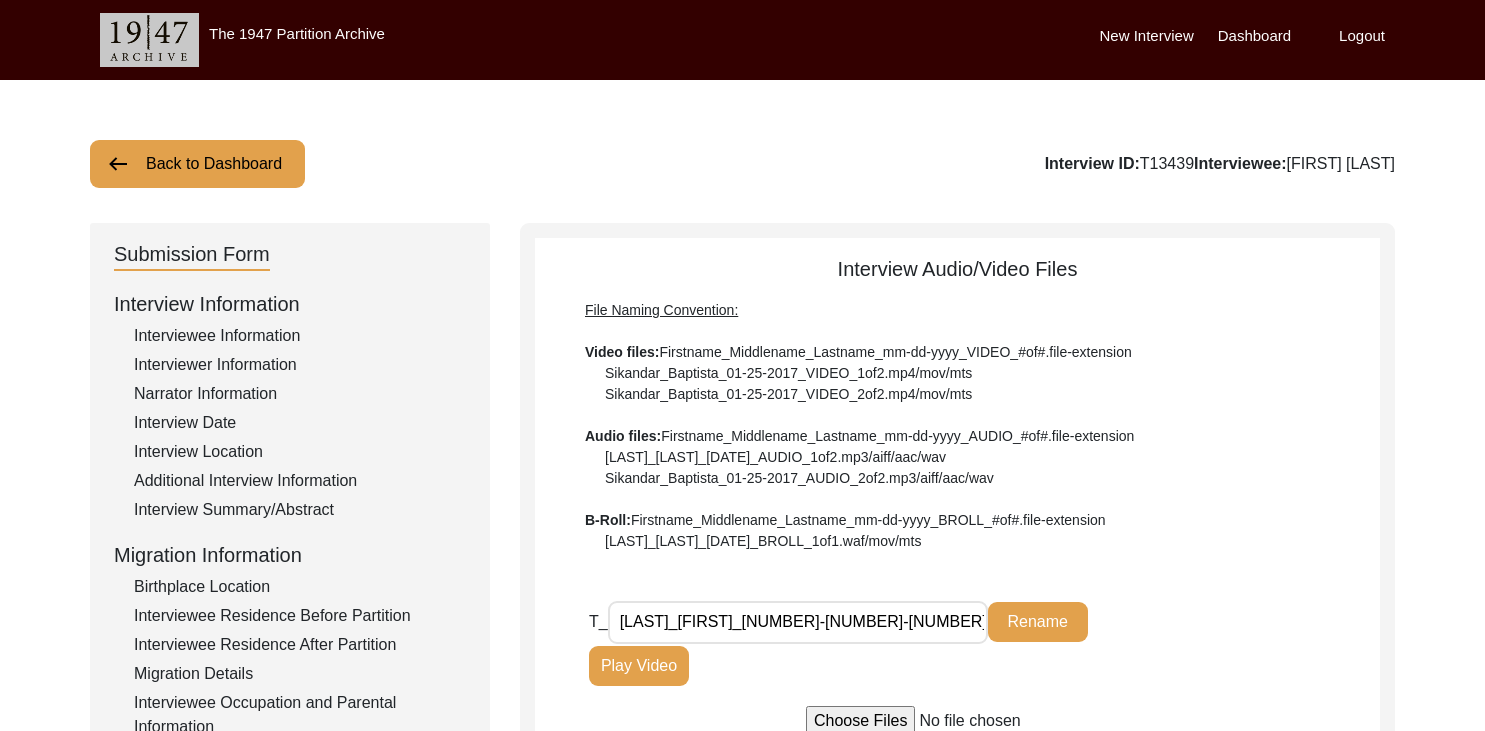 scroll, scrollTop: 225, scrollLeft: 0, axis: vertical 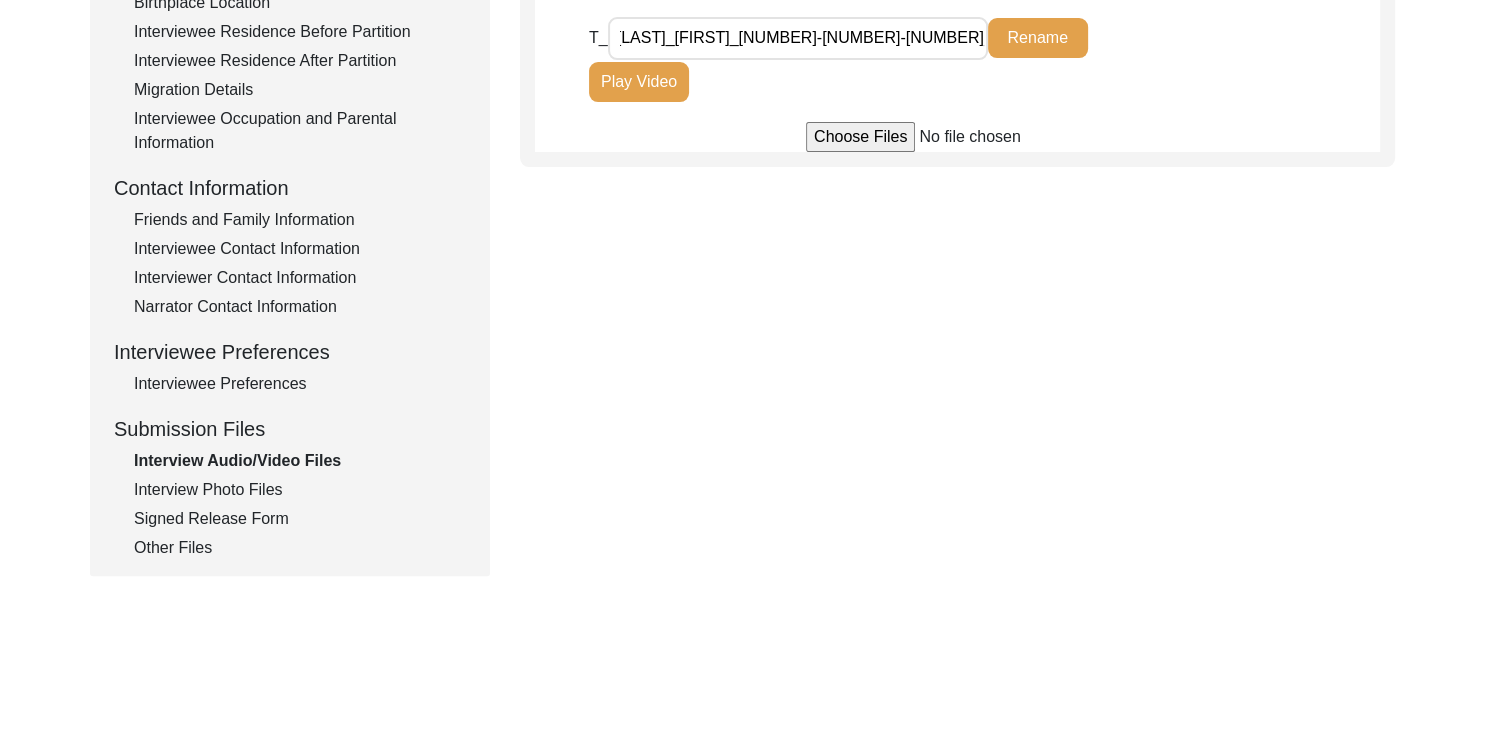 click on "Interview Photo Files" 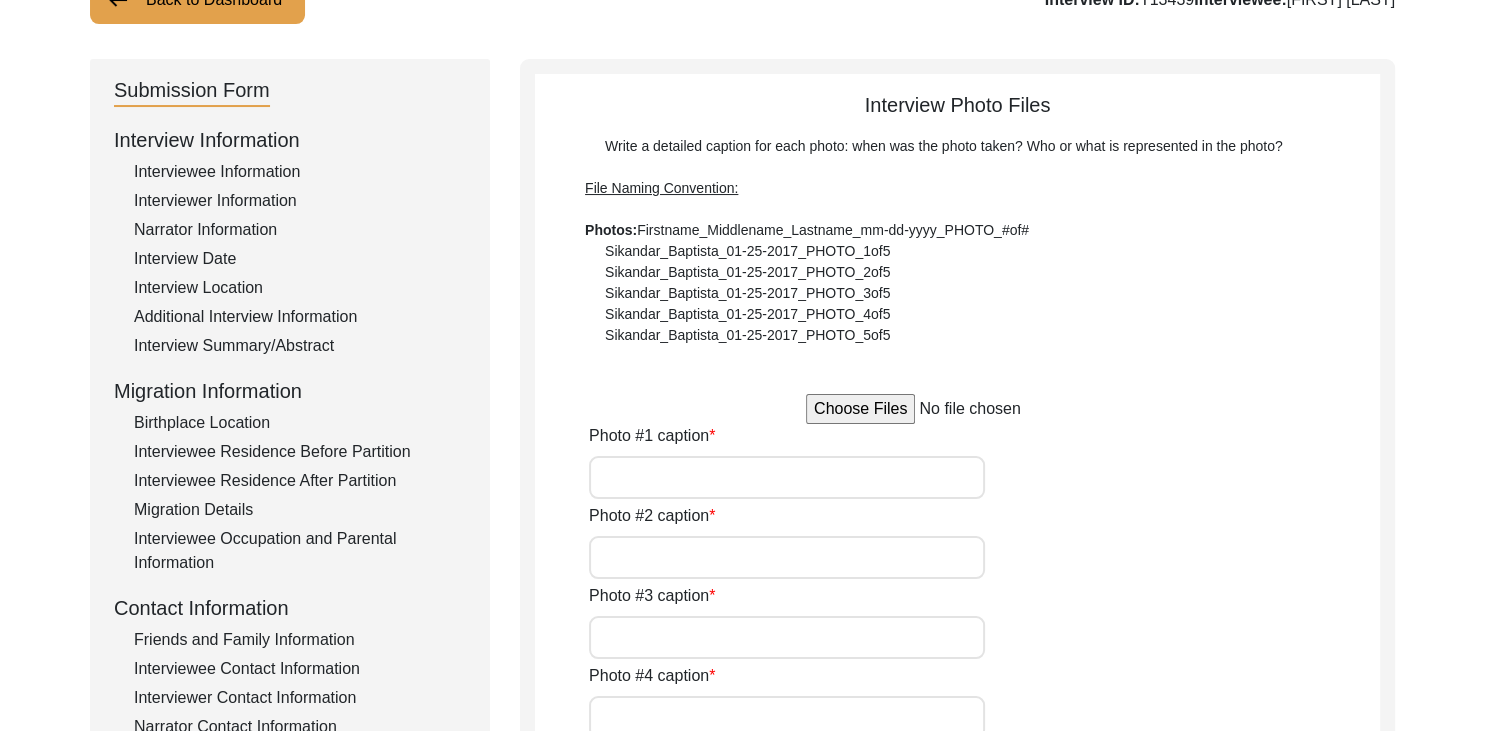 type on "Photographed on the day of the interview- [DATE]. The image captures a warm moment of exchange, as the interviewer and interviewee reflect on memories of the Partition over tea." 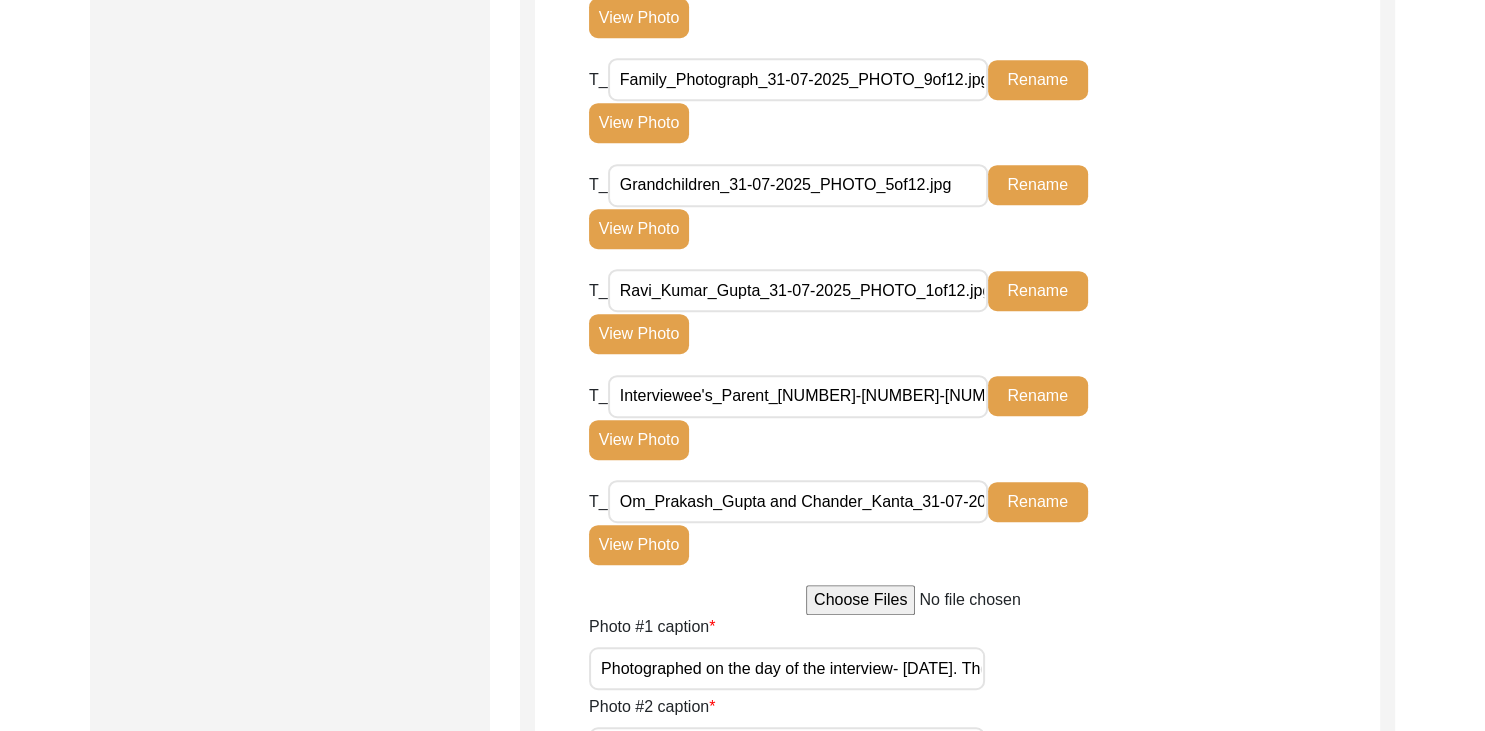 scroll, scrollTop: 1231, scrollLeft: 0, axis: vertical 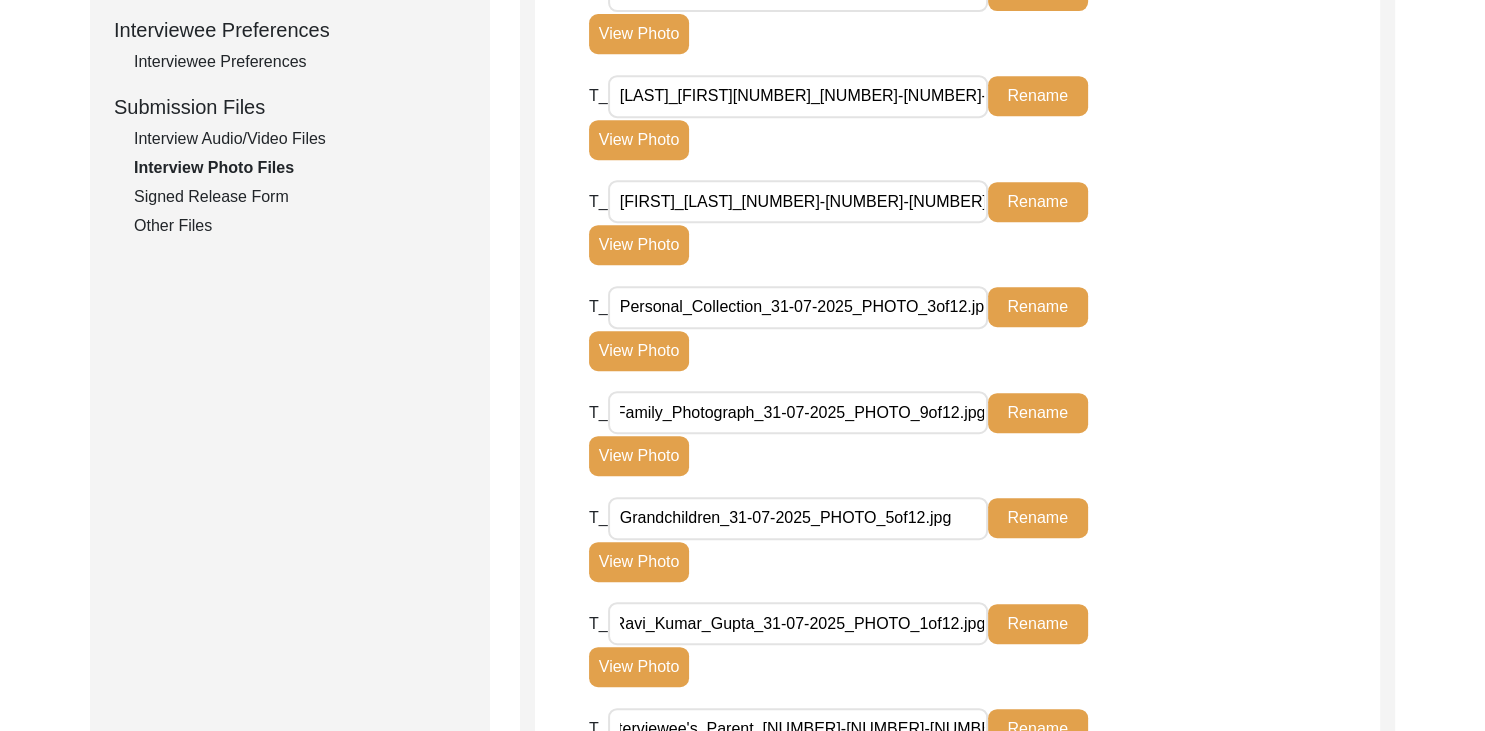 click on "View Photo" 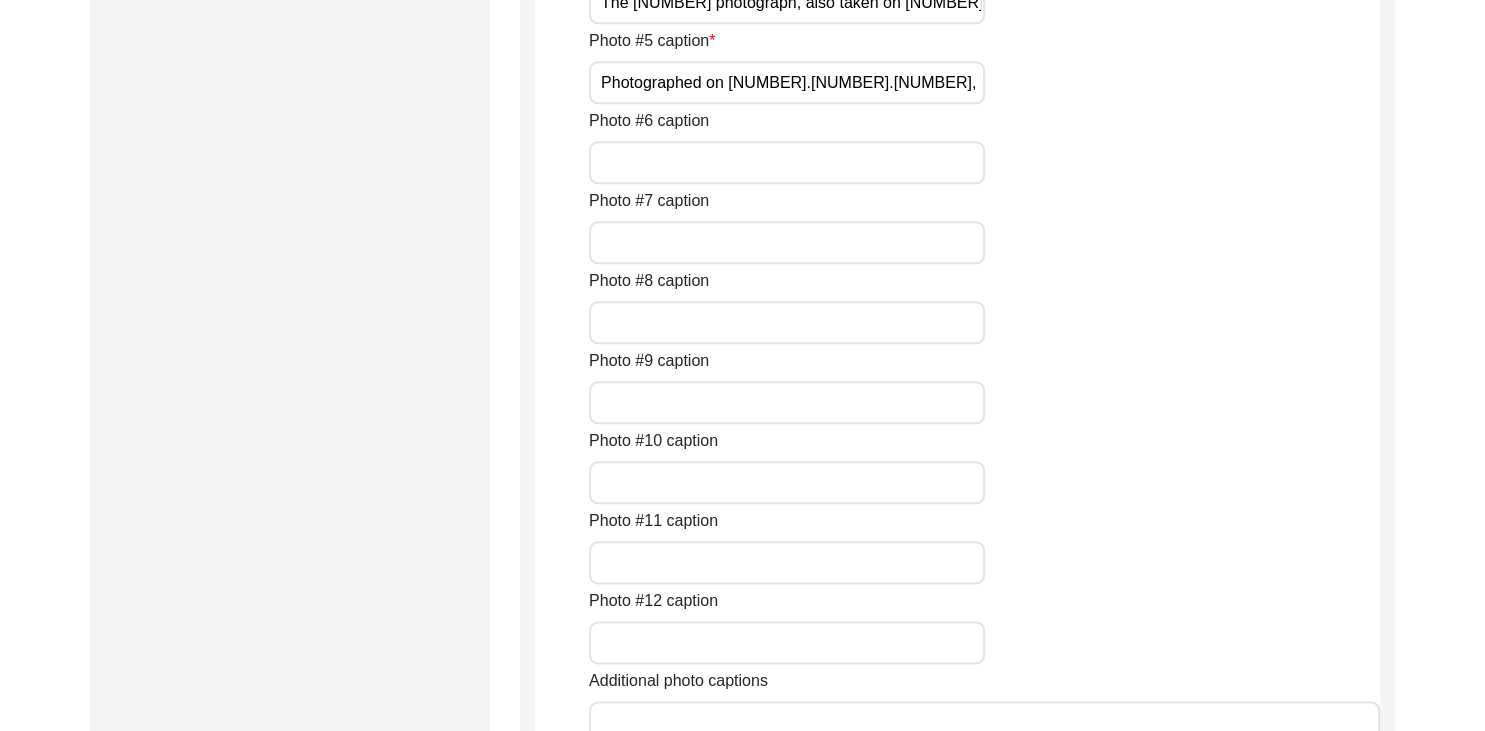 scroll, scrollTop: 2238, scrollLeft: 0, axis: vertical 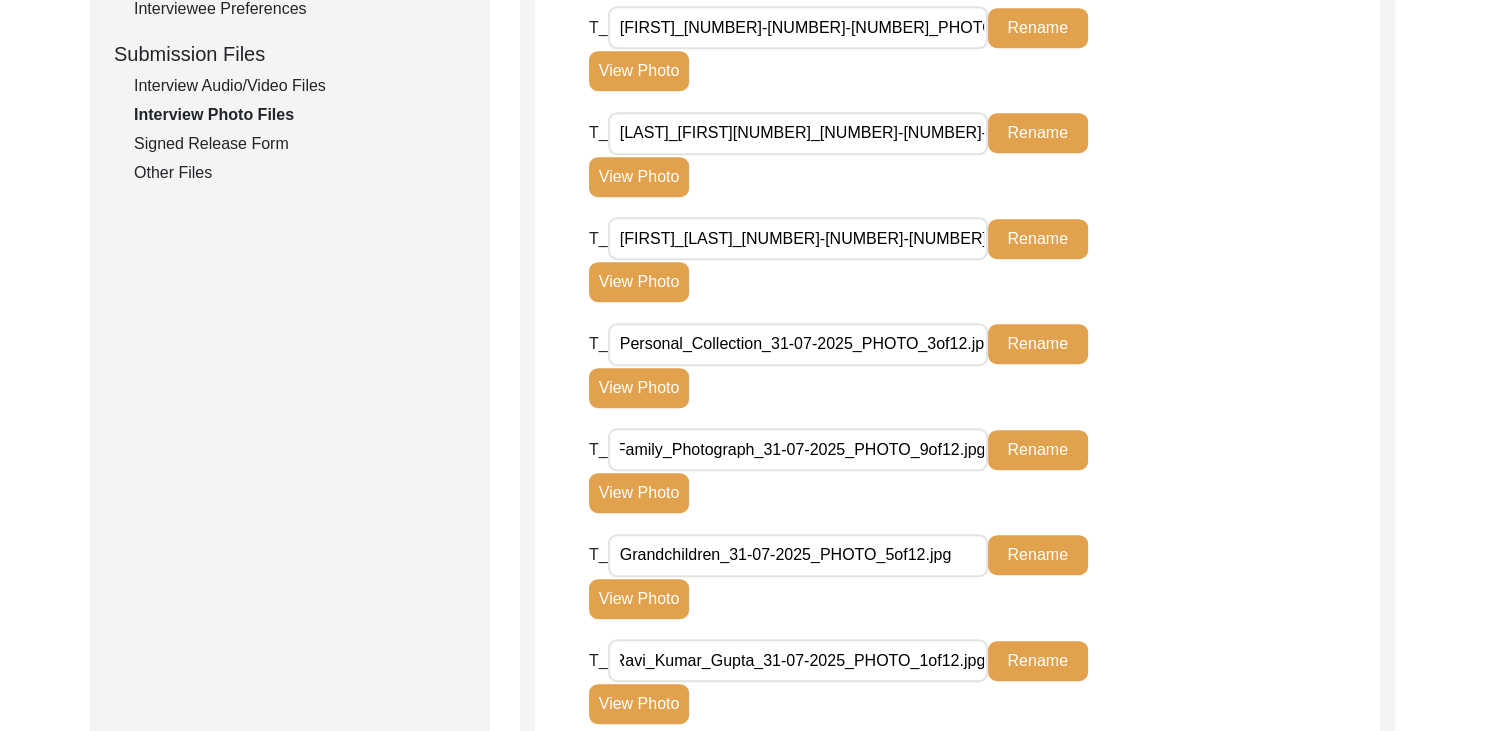 click on "View Photo" 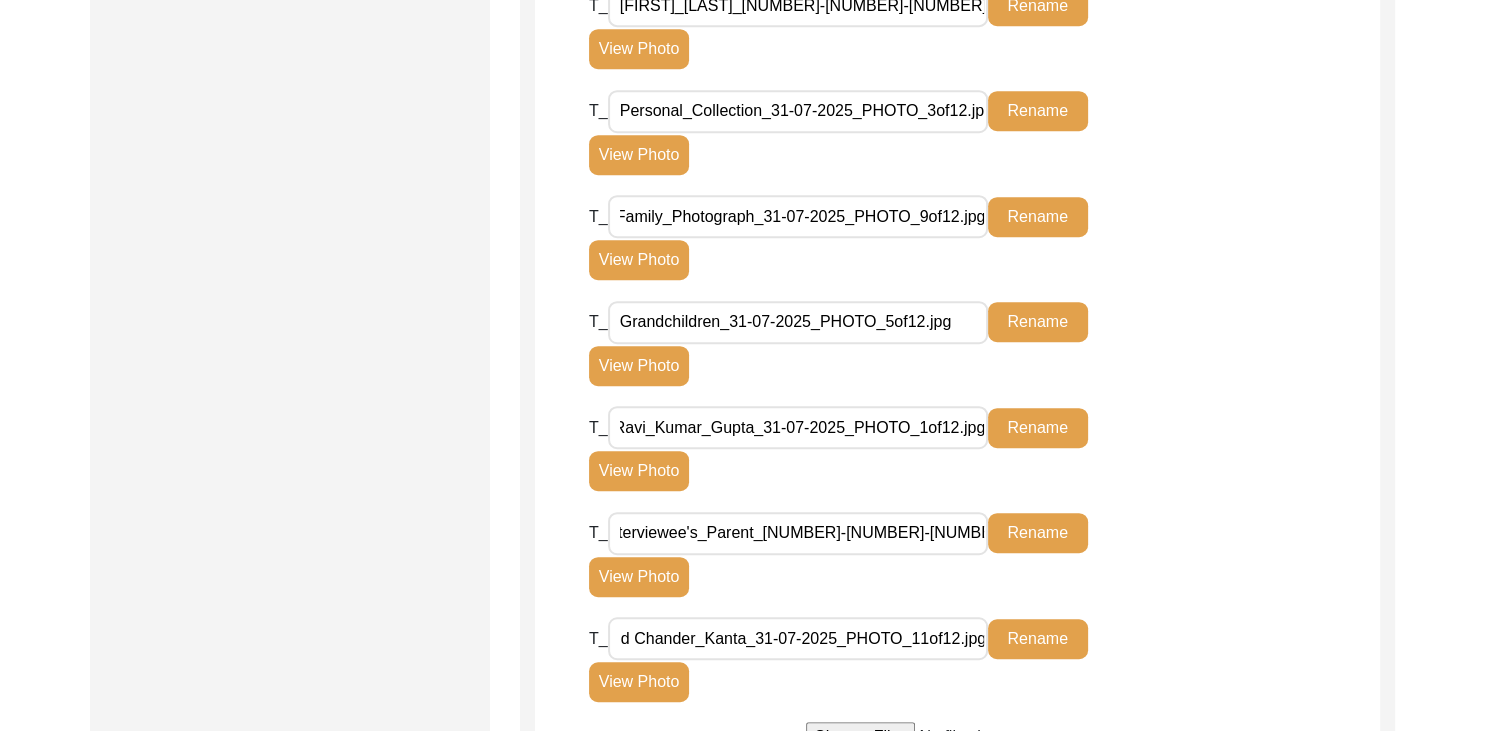 scroll, scrollTop: 1203, scrollLeft: 0, axis: vertical 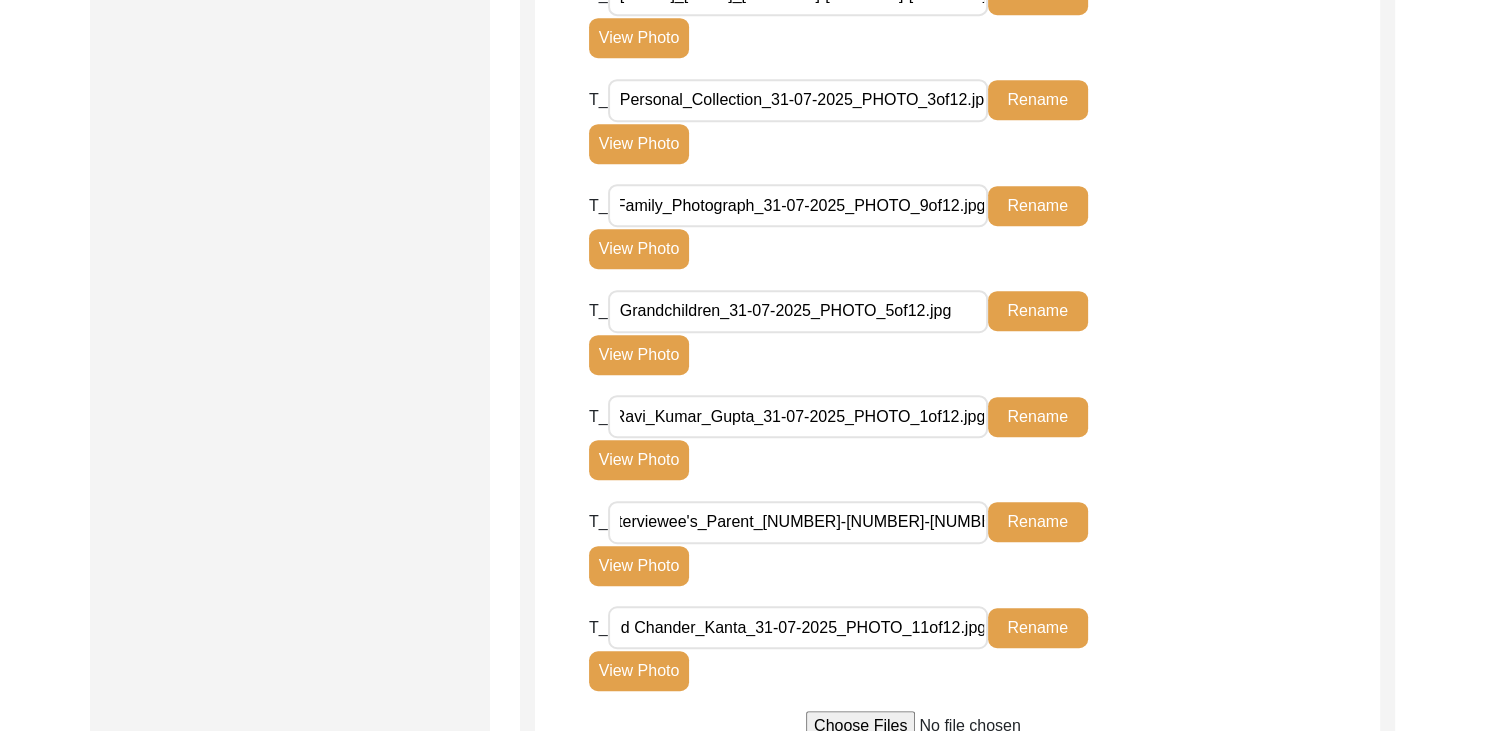 click on "View Photo" 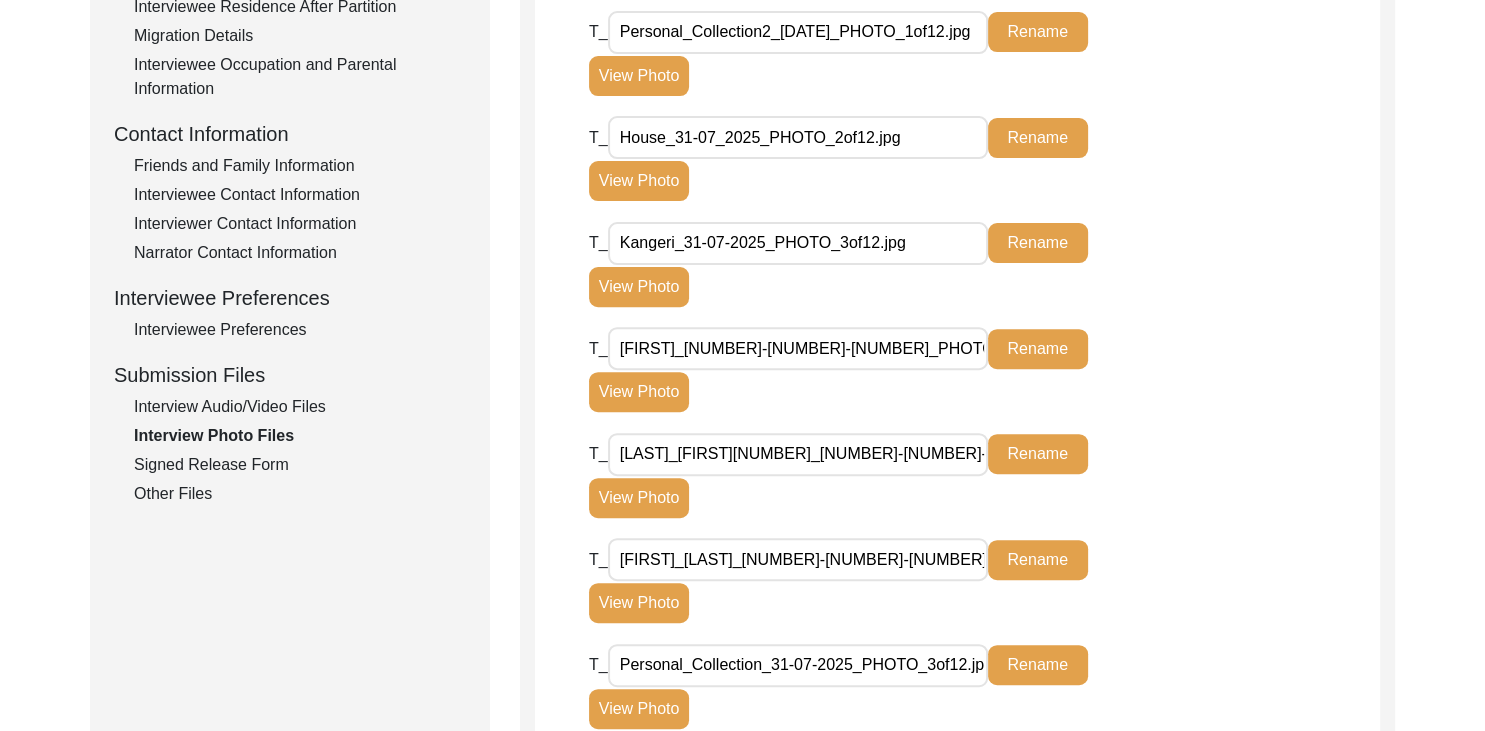 scroll, scrollTop: 636, scrollLeft: 0, axis: vertical 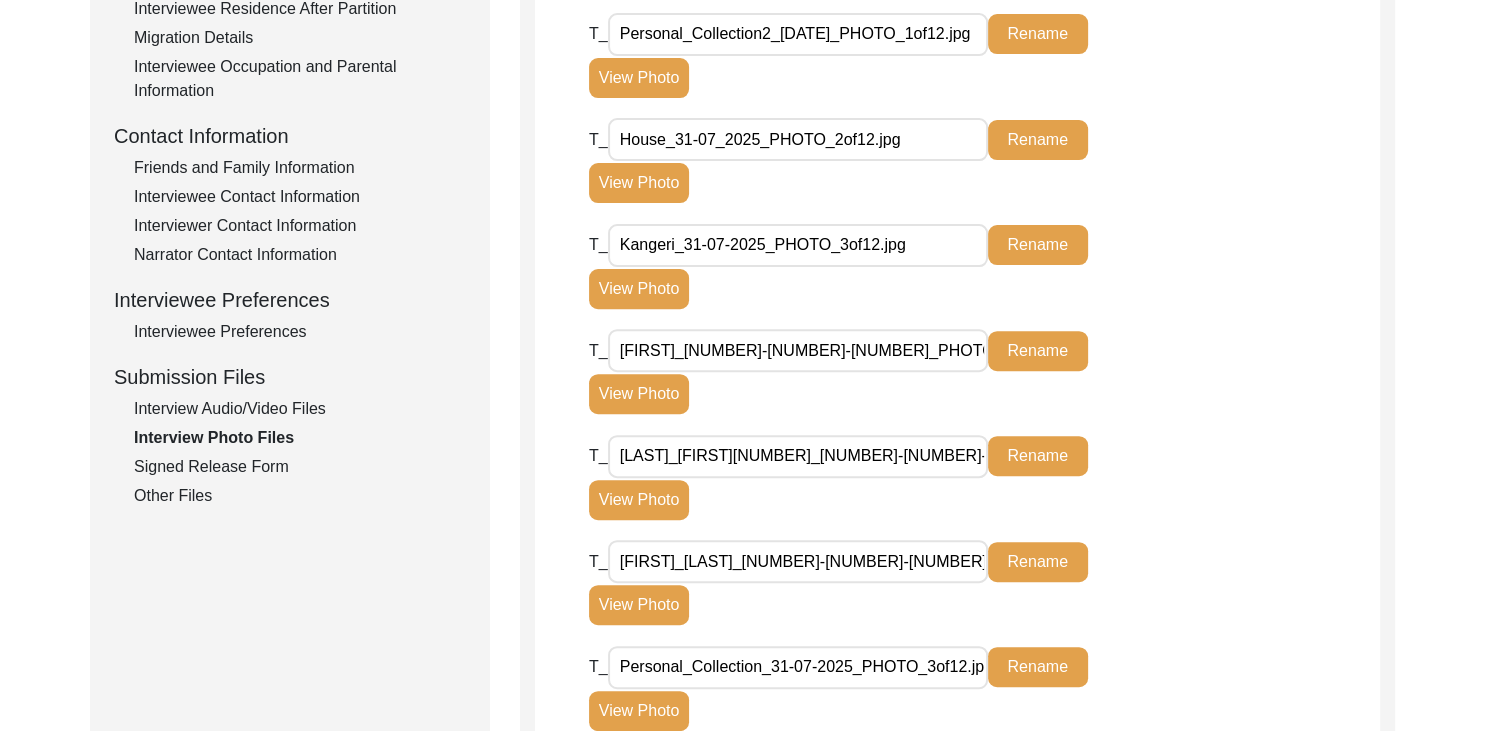 click on "Other Files" 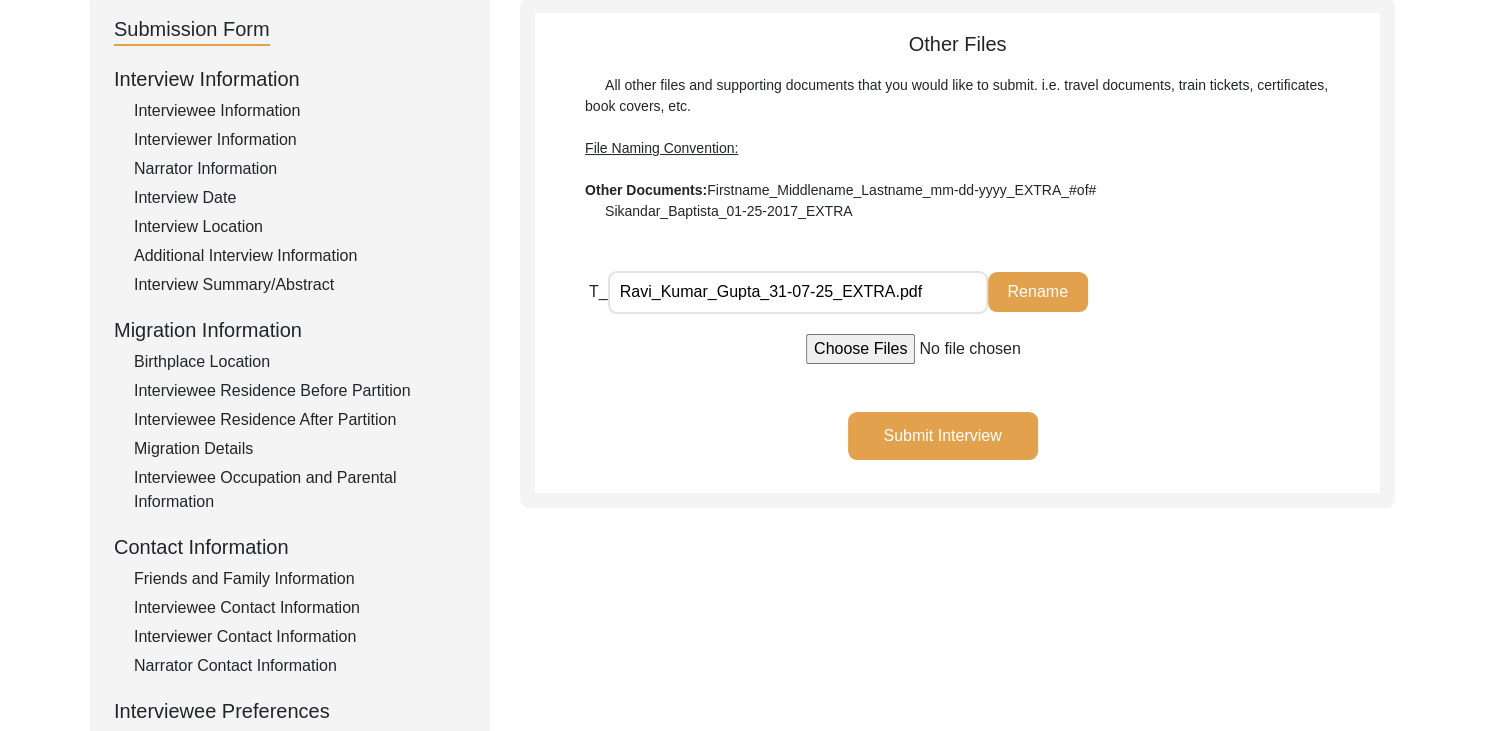 scroll, scrollTop: 223, scrollLeft: 0, axis: vertical 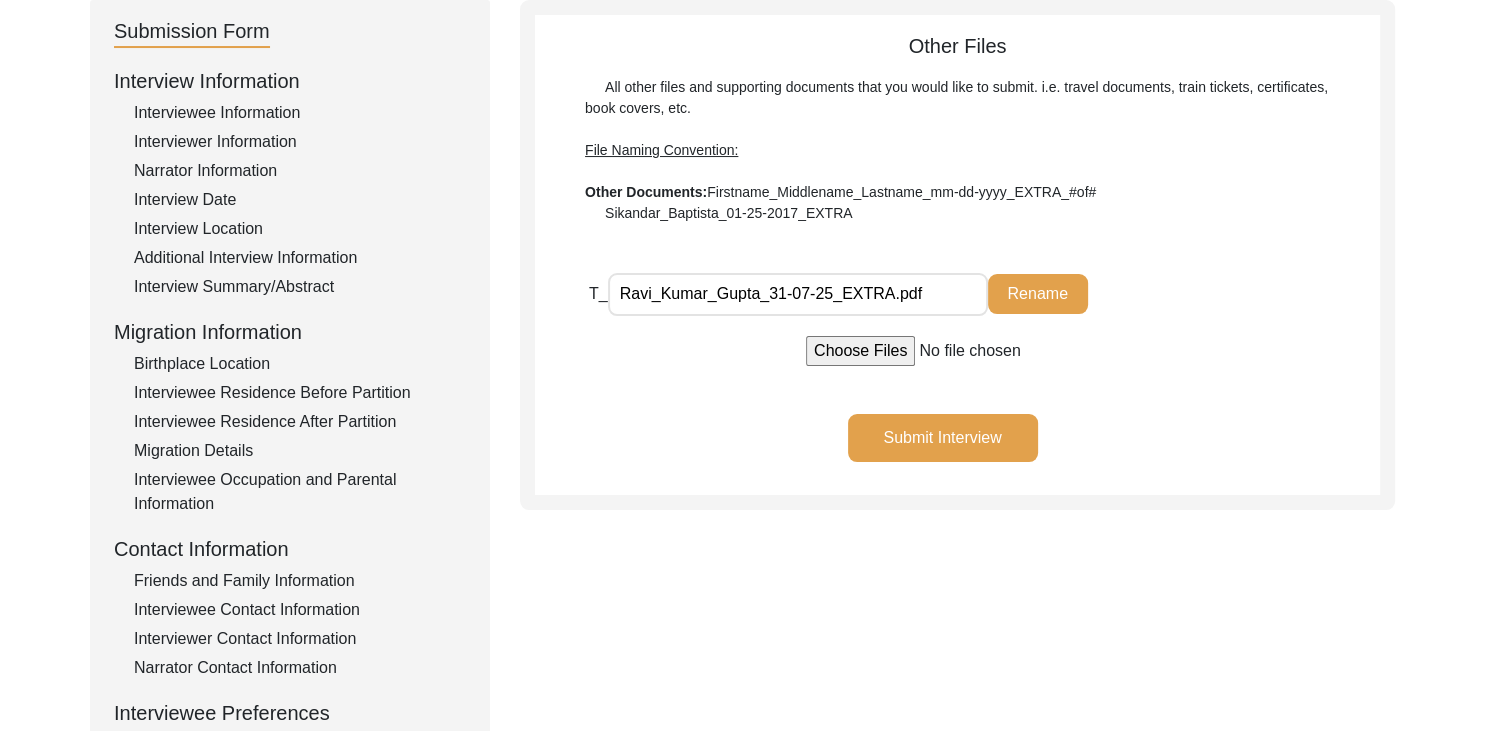 click on "Ravi_Kumar_Gupta_31-07-25_EXTRA.pdf" at bounding box center [798, 294] 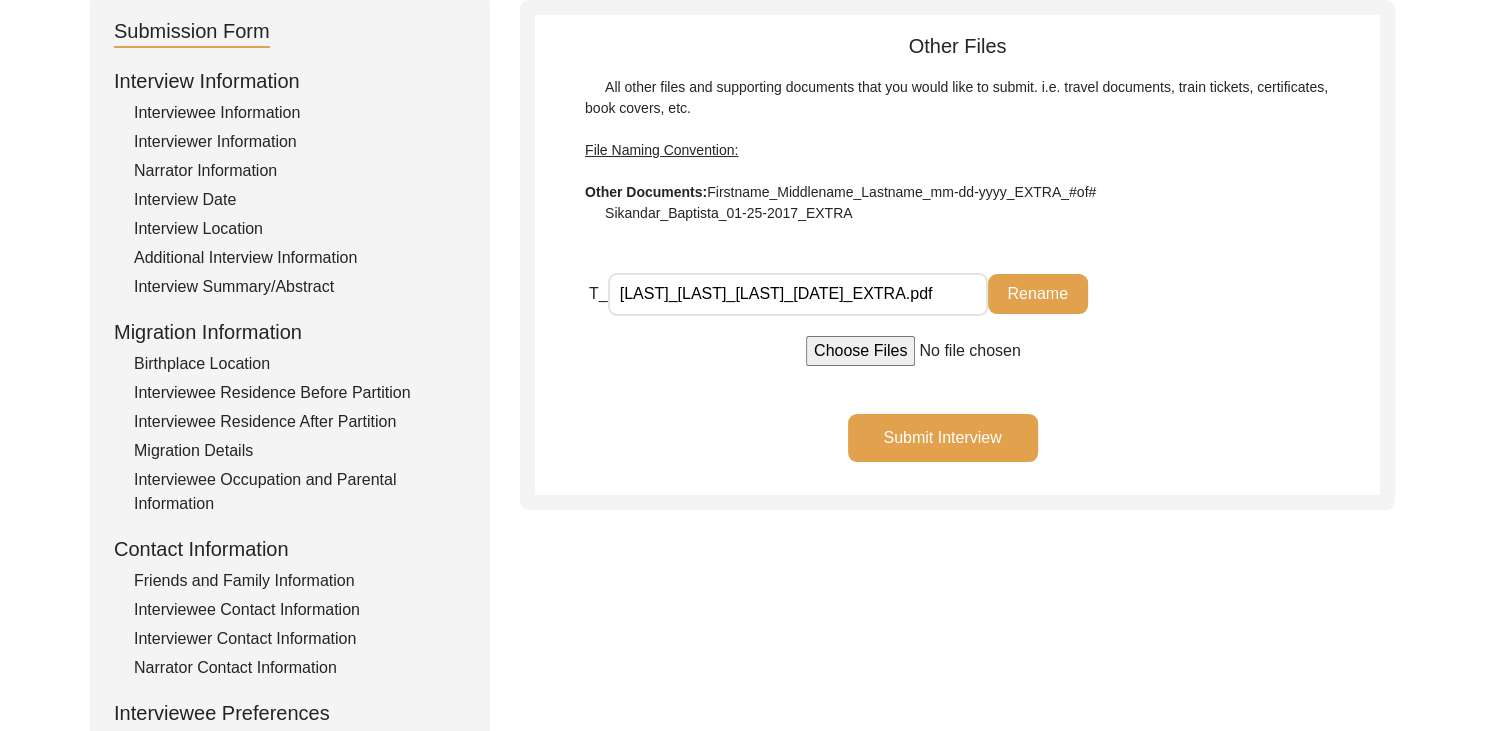 click on "[LAST]_[LAST]_[LAST]_[DATE]_EXTRA.pdf" at bounding box center [798, 294] 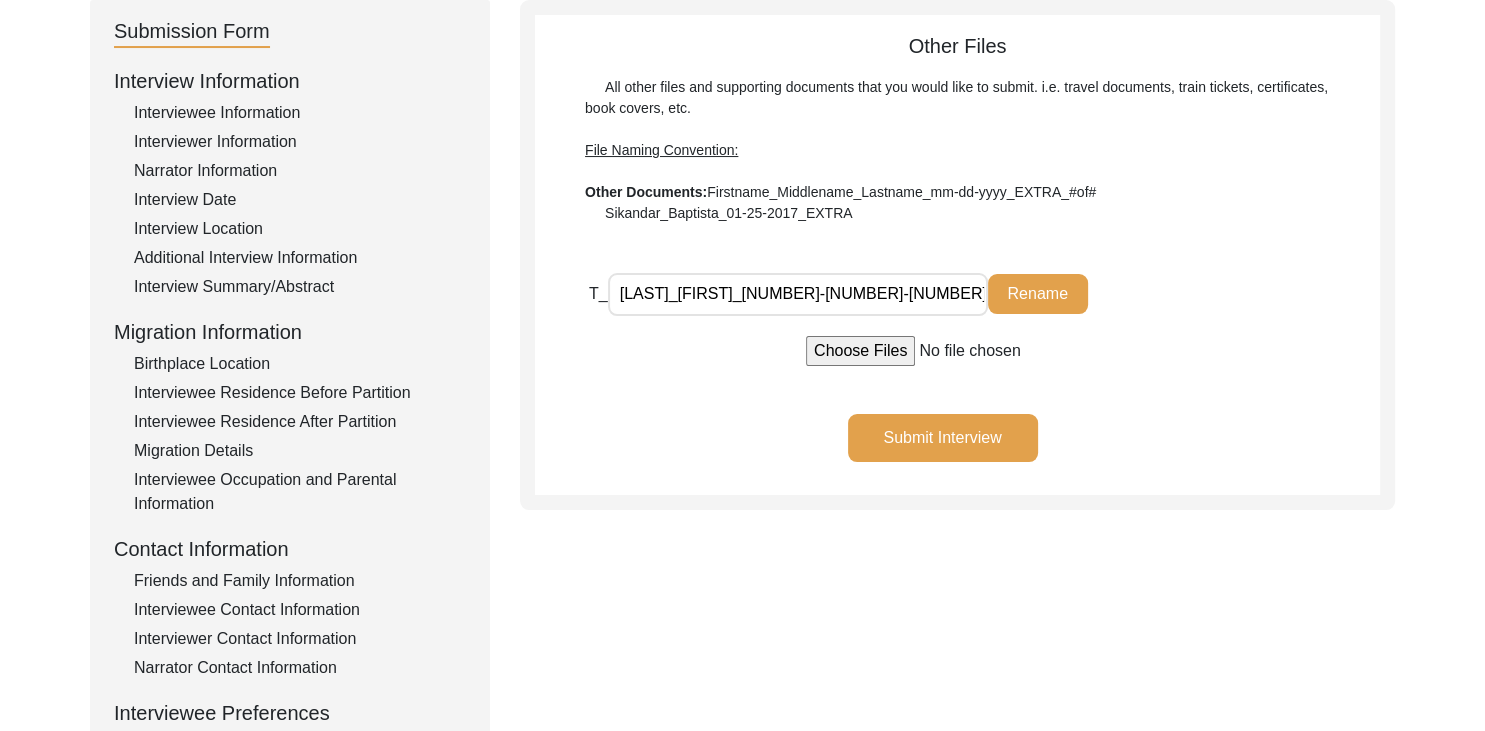 type on "[LAST]_[FIRST]_[NUMBER]-[NUMBER]-[NUMBER]_EXTRA.pdf" 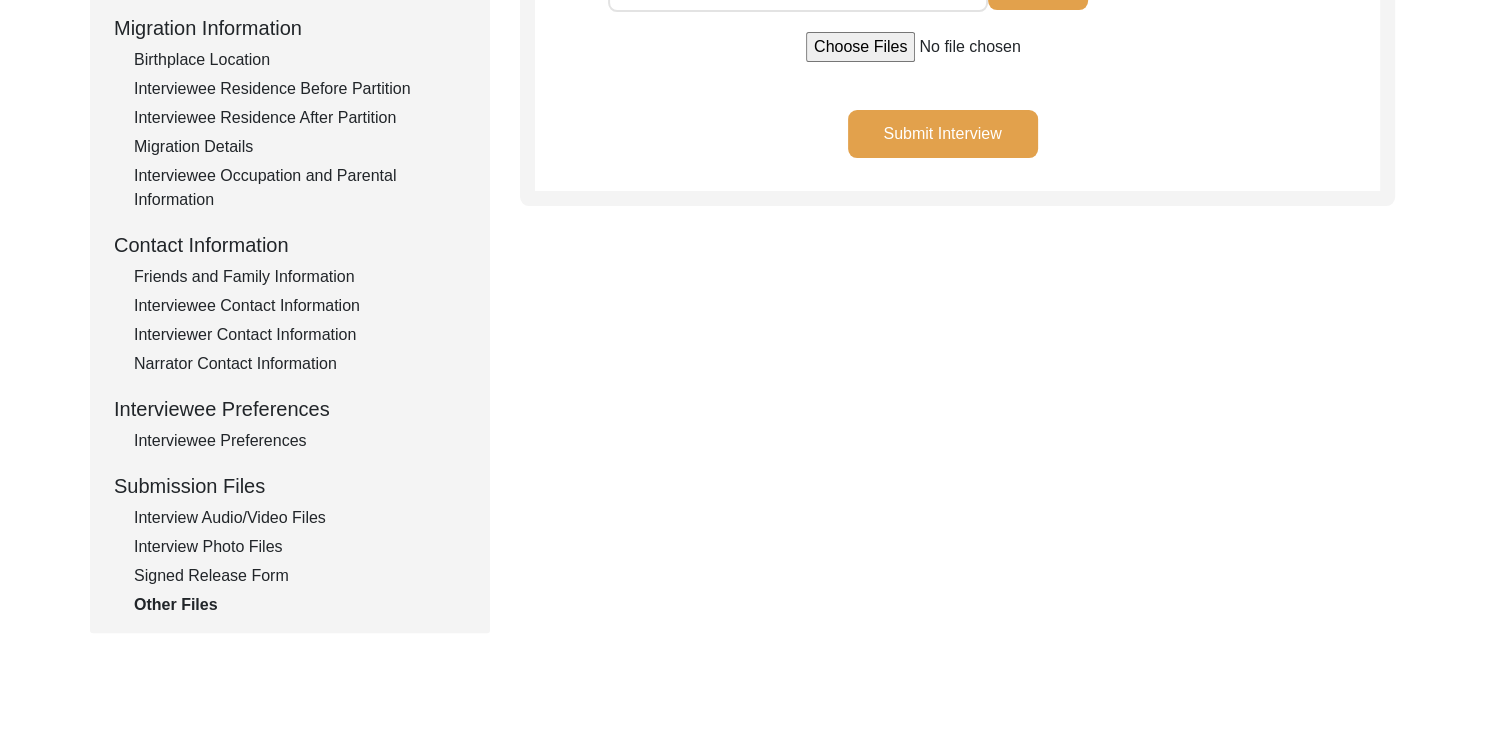 scroll, scrollTop: 528, scrollLeft: 0, axis: vertical 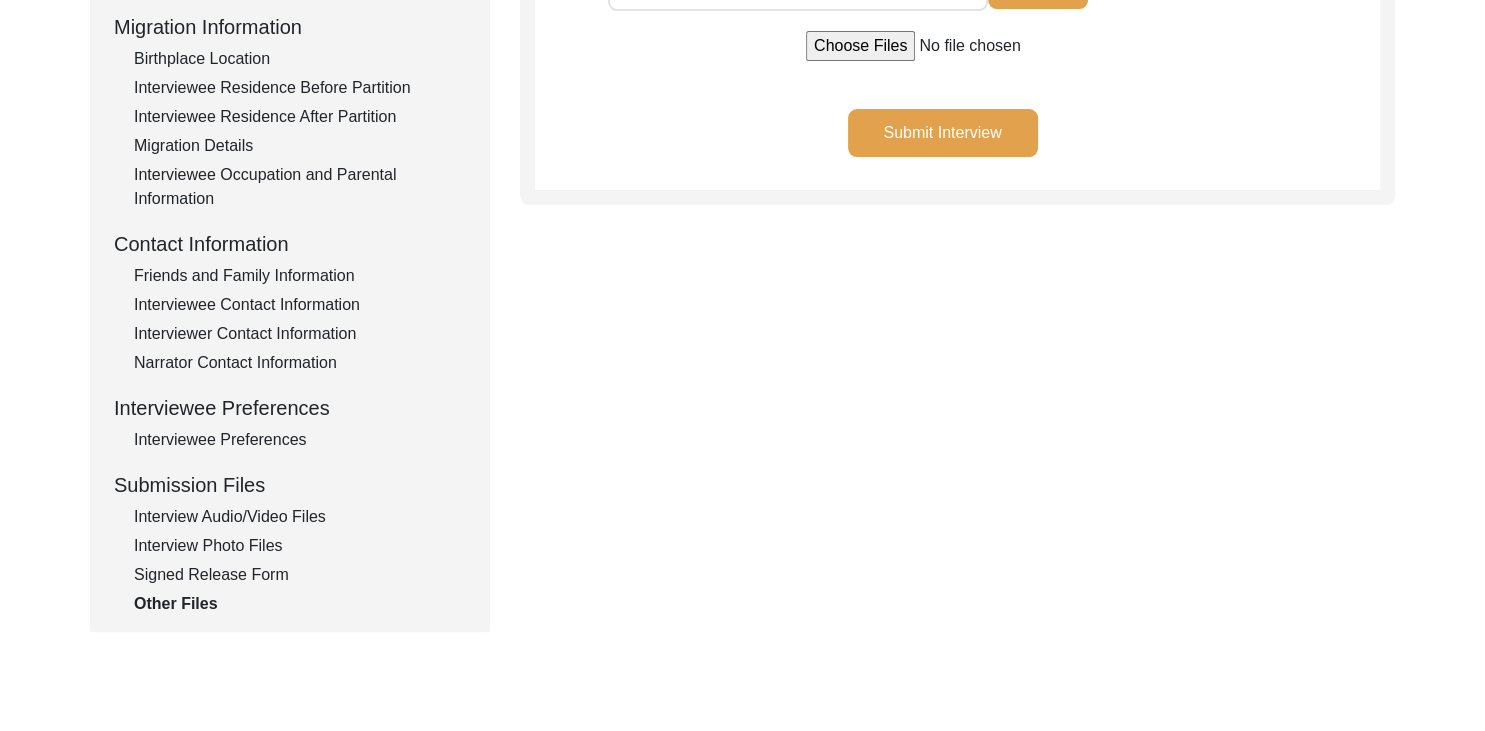 click on "Signed Release Form" 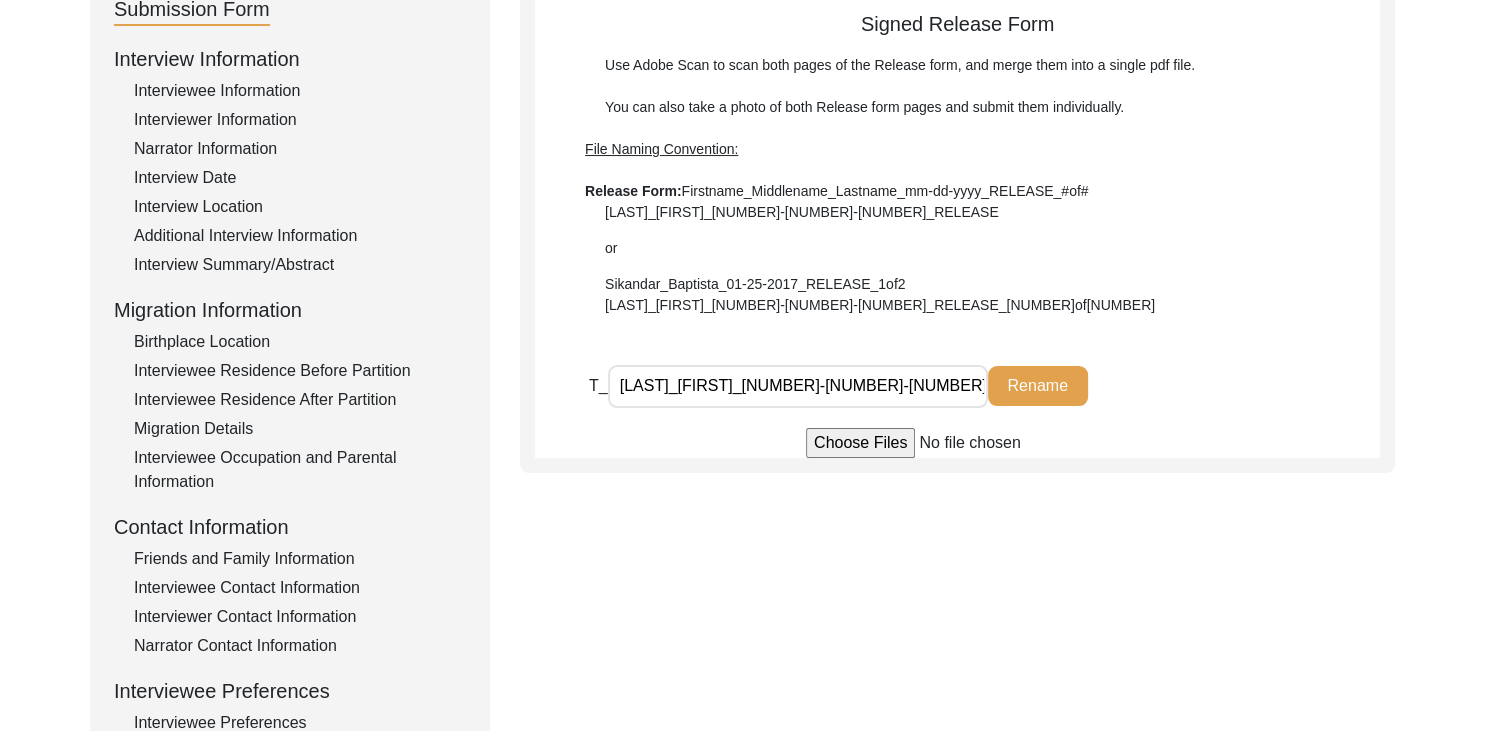 scroll, scrollTop: 242, scrollLeft: 0, axis: vertical 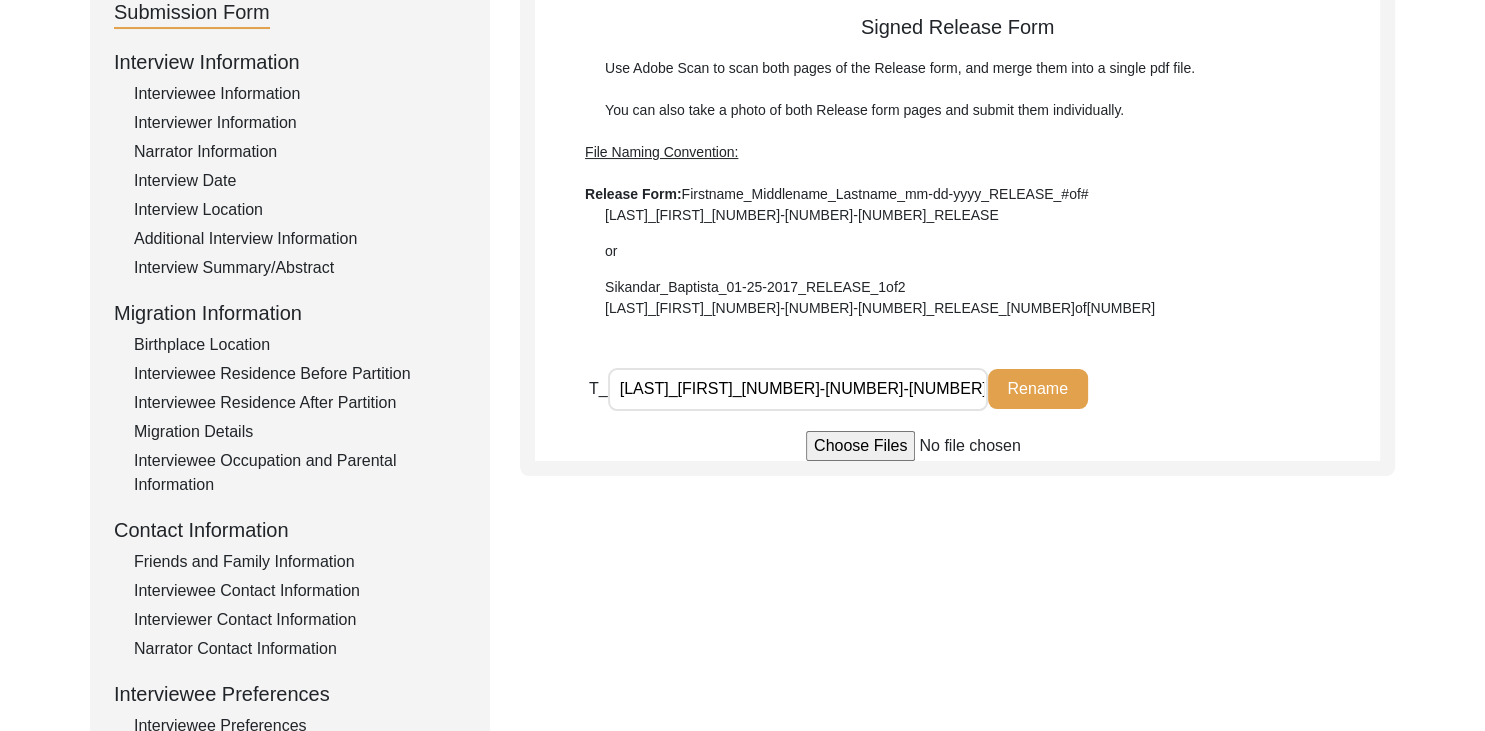 click on "[LAST]_[FIRST]_[NUMBER]-[NUMBER]-[NUMBER]_RELEASE.pdf" at bounding box center [798, 389] 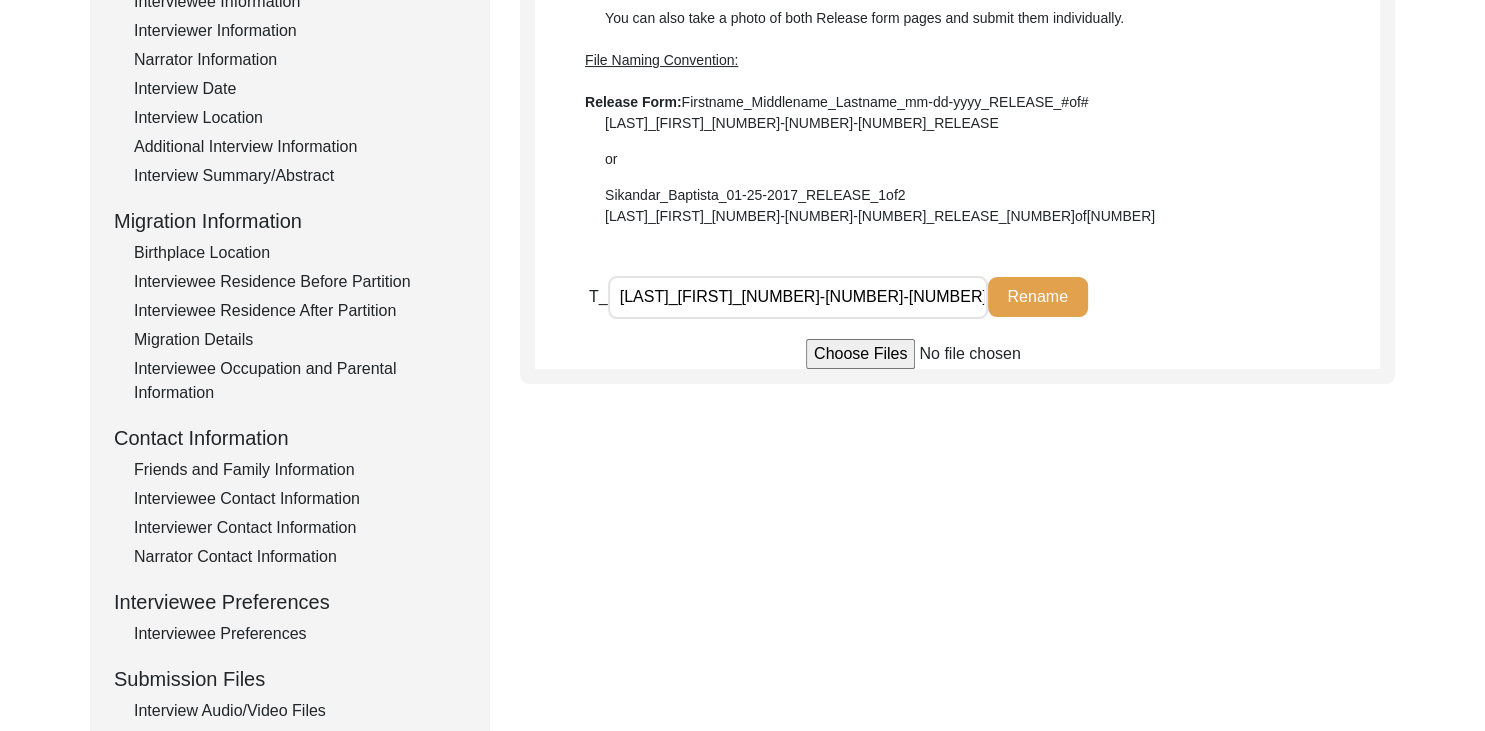 scroll, scrollTop: 336, scrollLeft: 0, axis: vertical 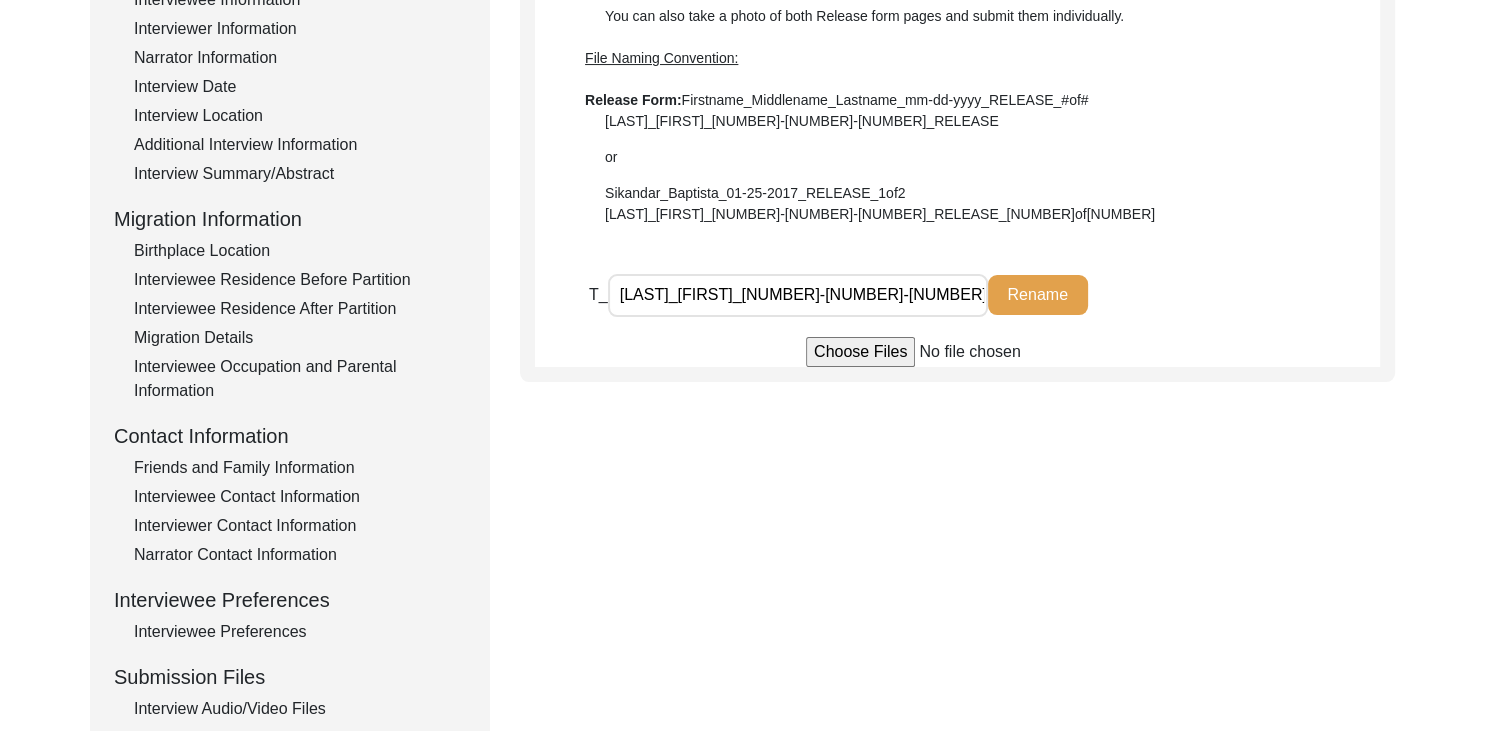 type on "[LAST]_[FIRST]_[NUMBER]-[NUMBER]-[NUMBER]_RELEASE.pdf" 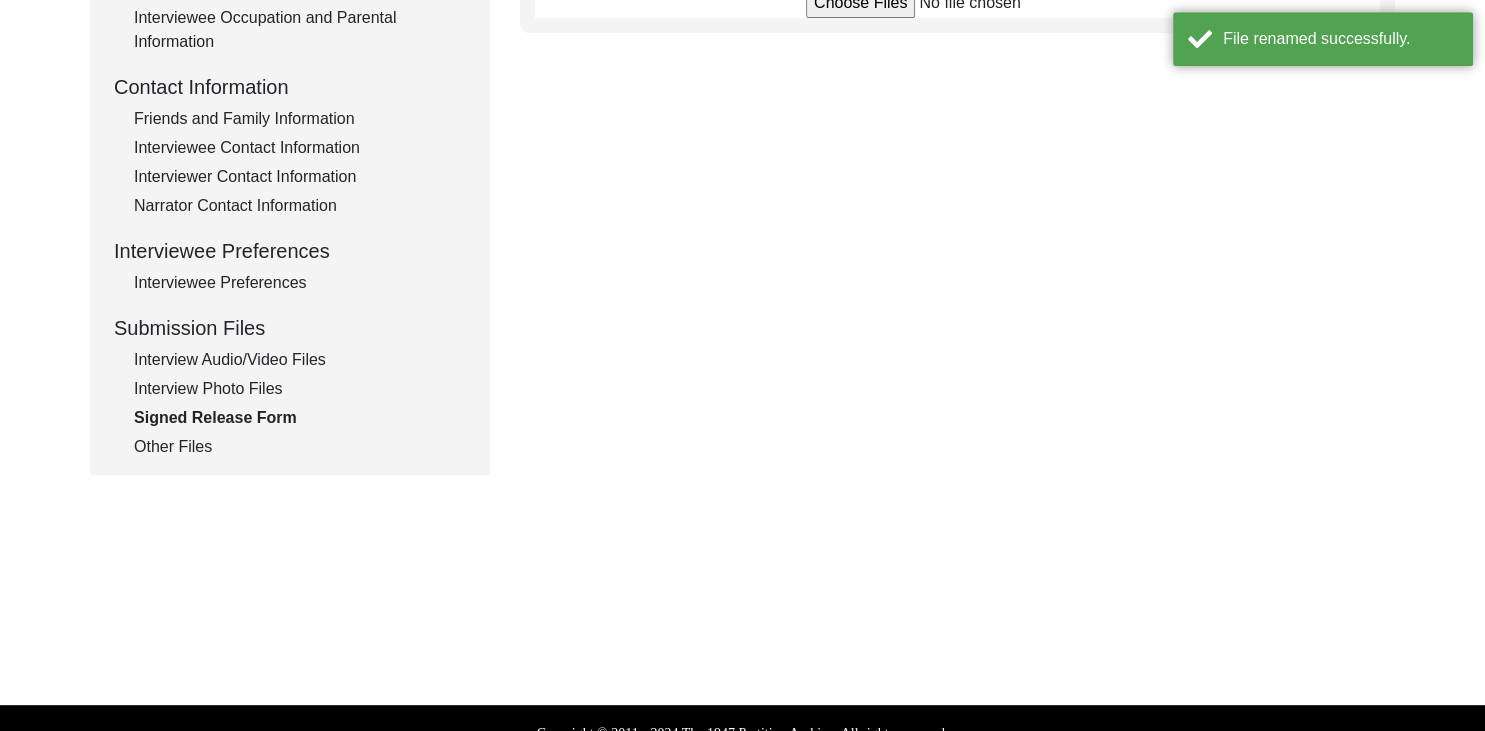 scroll, scrollTop: 714, scrollLeft: 0, axis: vertical 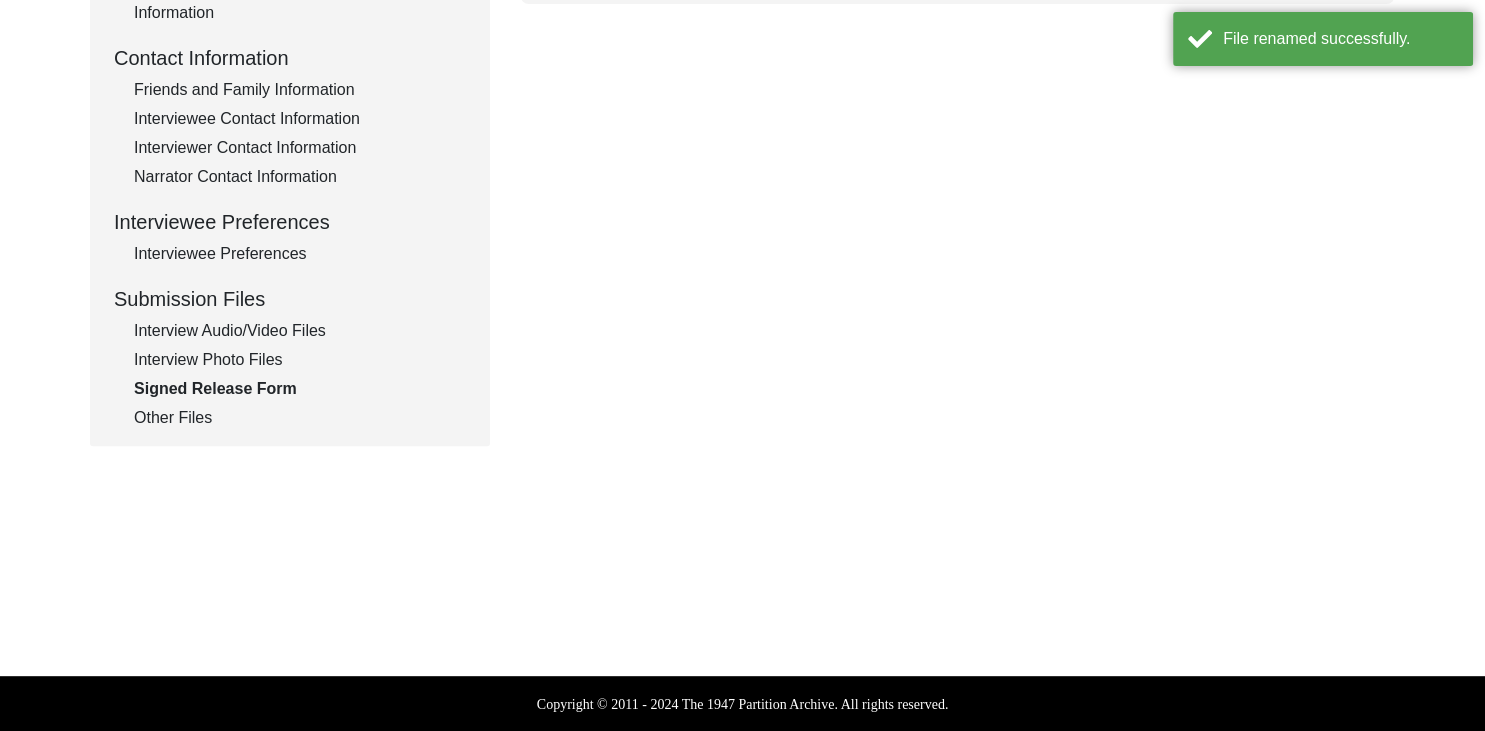 click on "Interview Photo Files" 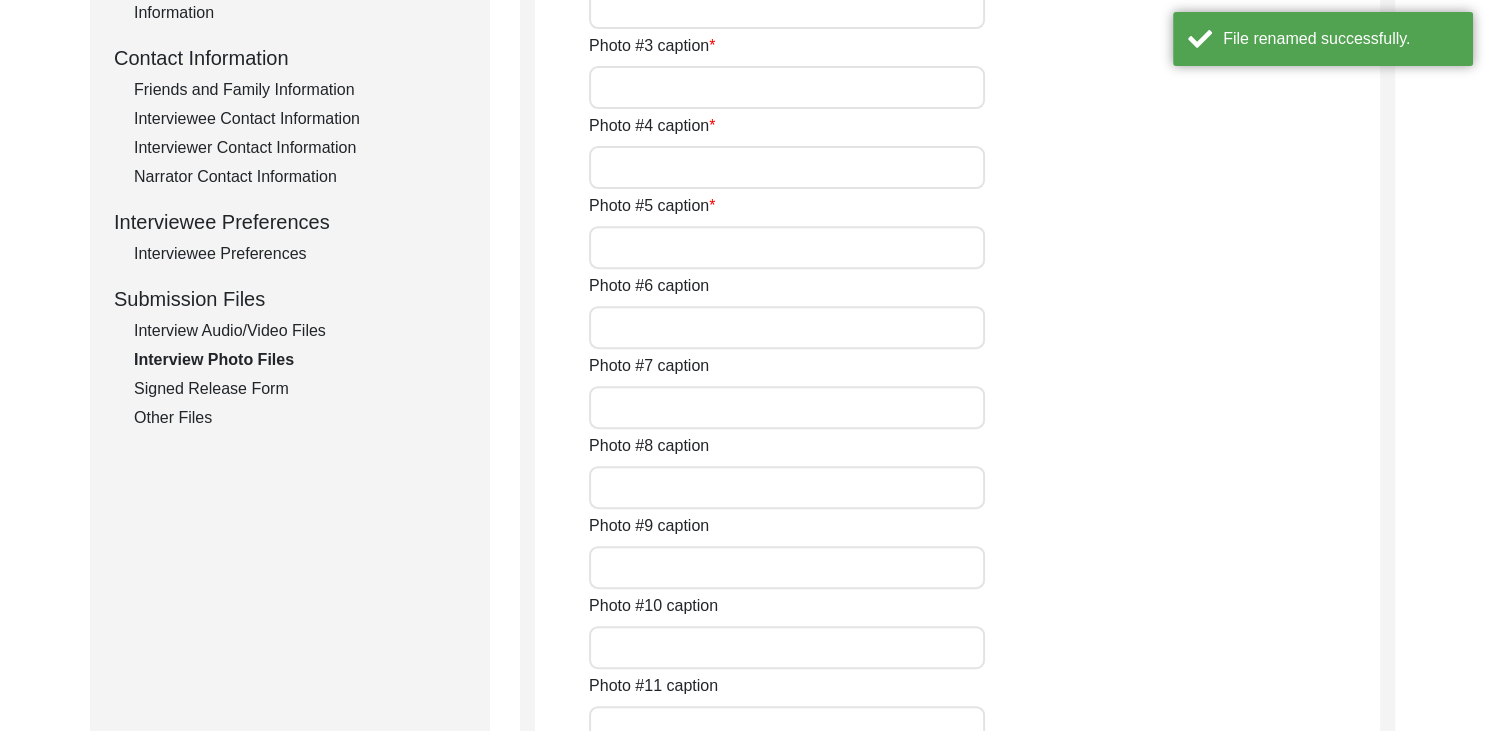 type on "Photographed on the day of the interview- [DATE]. The image captures a warm moment of exchange, as the interviewer and interviewee reflect on memories of the Partition over tea." 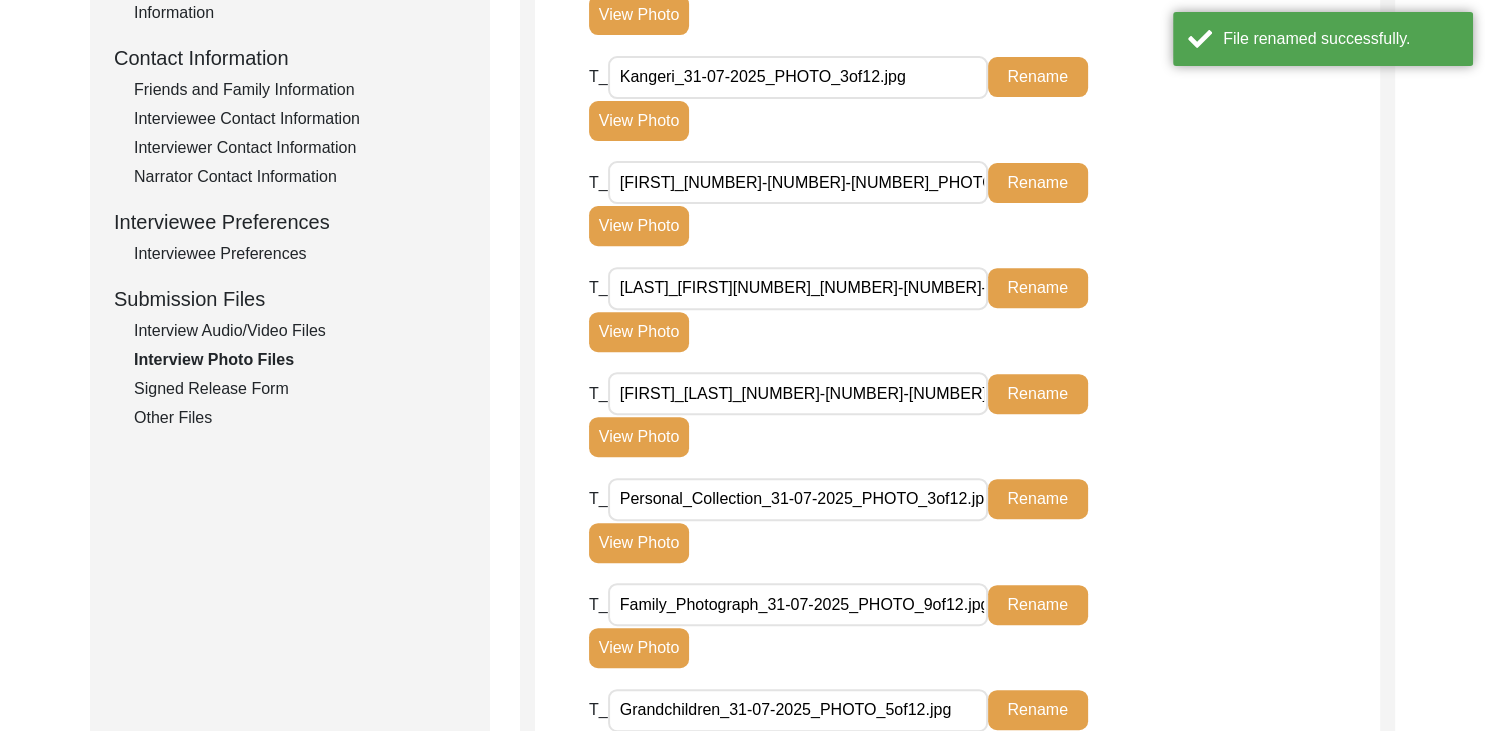 scroll, scrollTop: 0, scrollLeft: 4, axis: horizontal 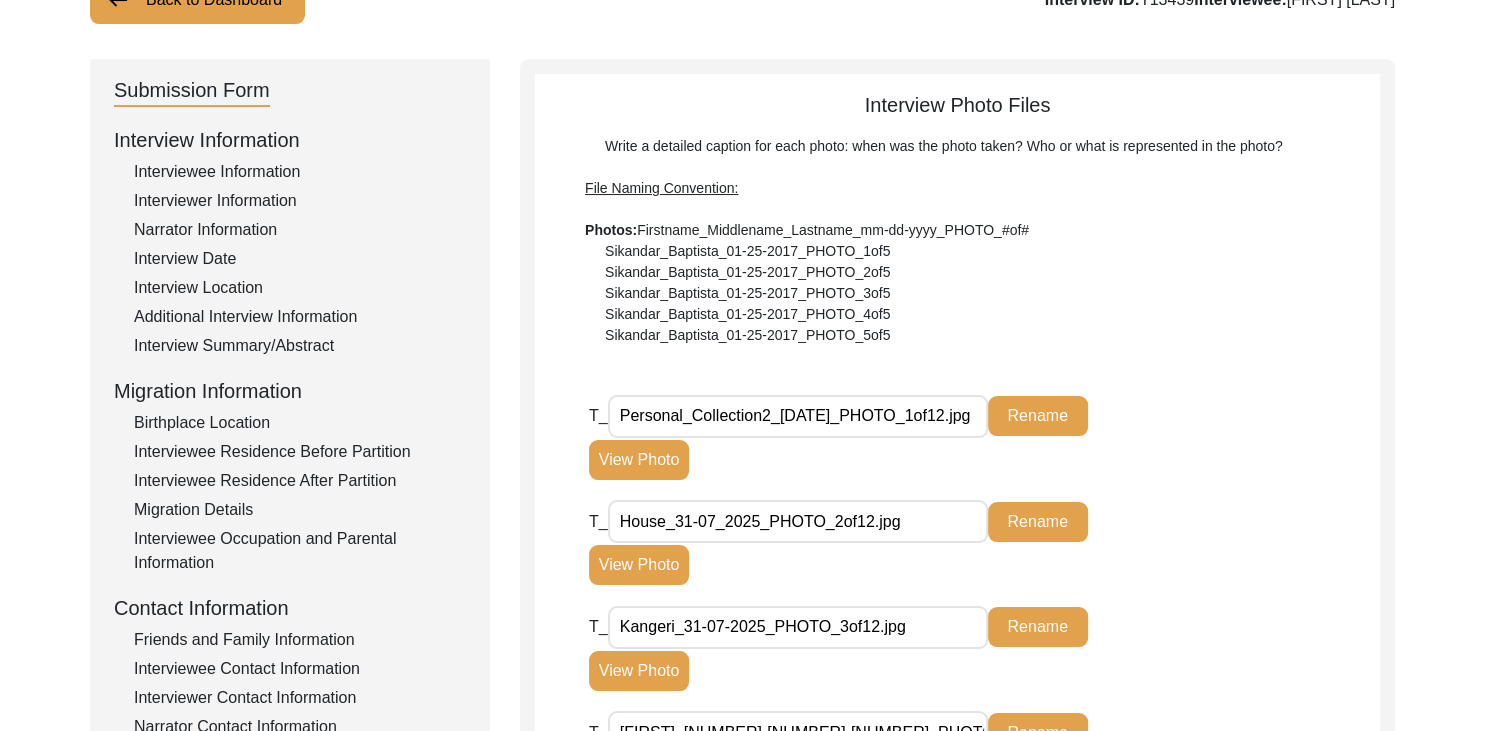 click on "View Photo" 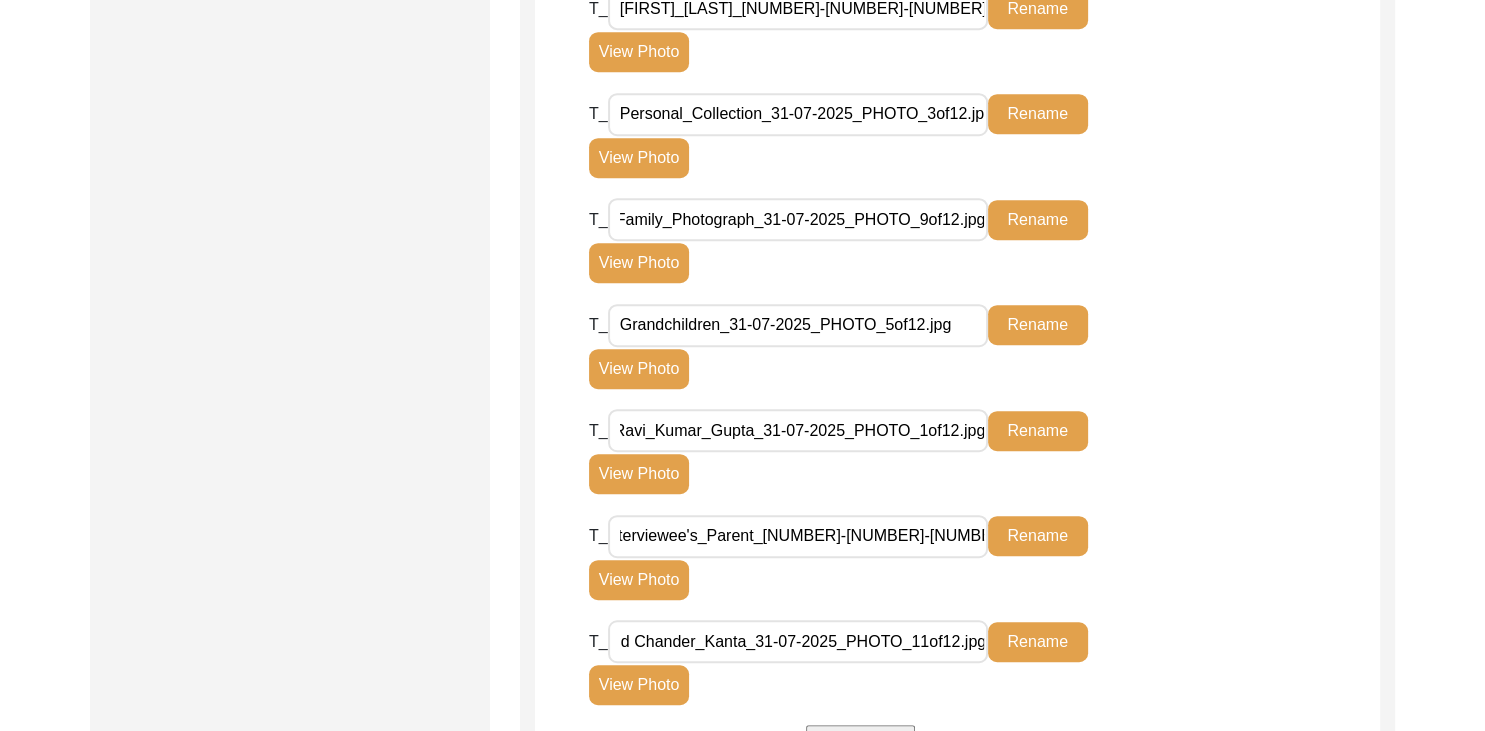 scroll, scrollTop: 1190, scrollLeft: 0, axis: vertical 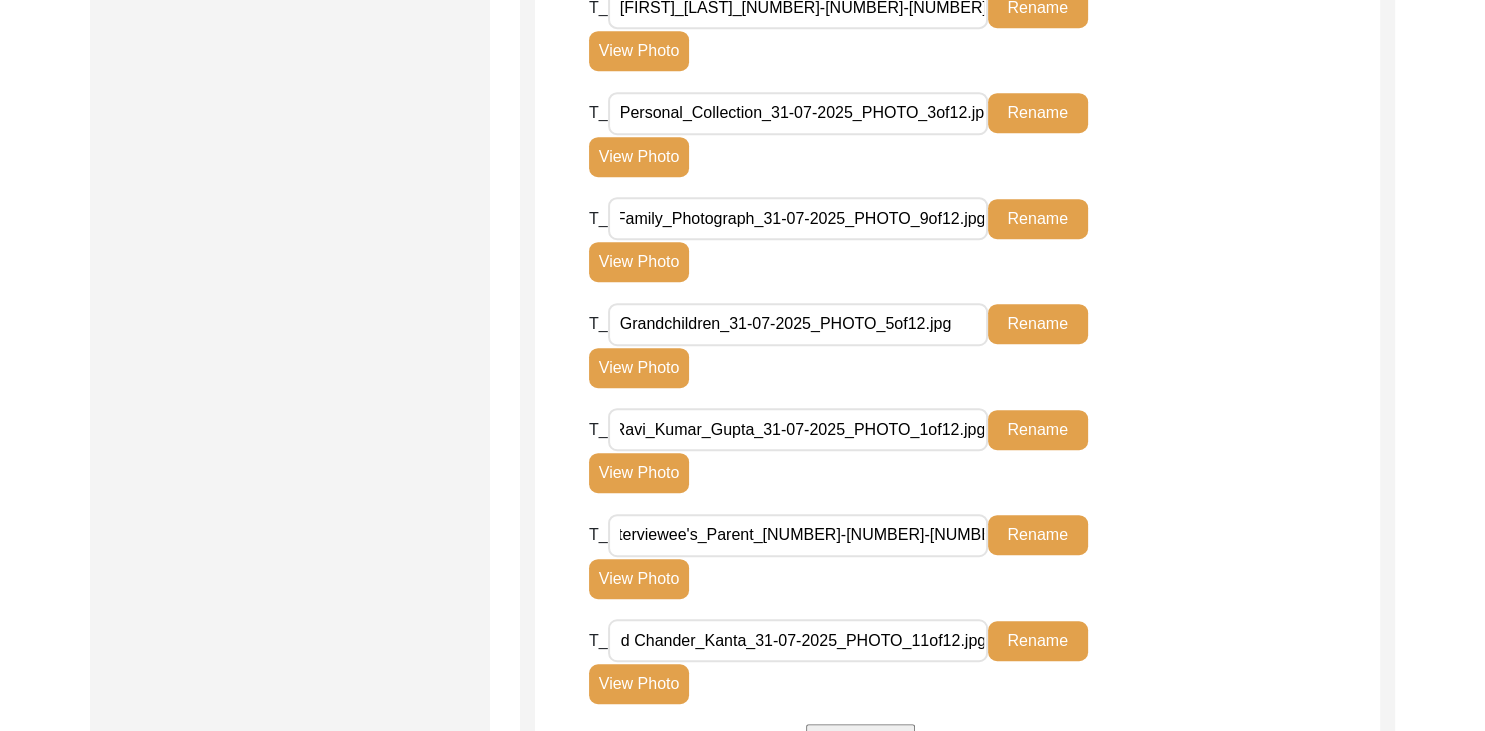 click on "Personal_Collection2_[DATE]_PHOTO_1of12.jpg" at bounding box center (798, -520) 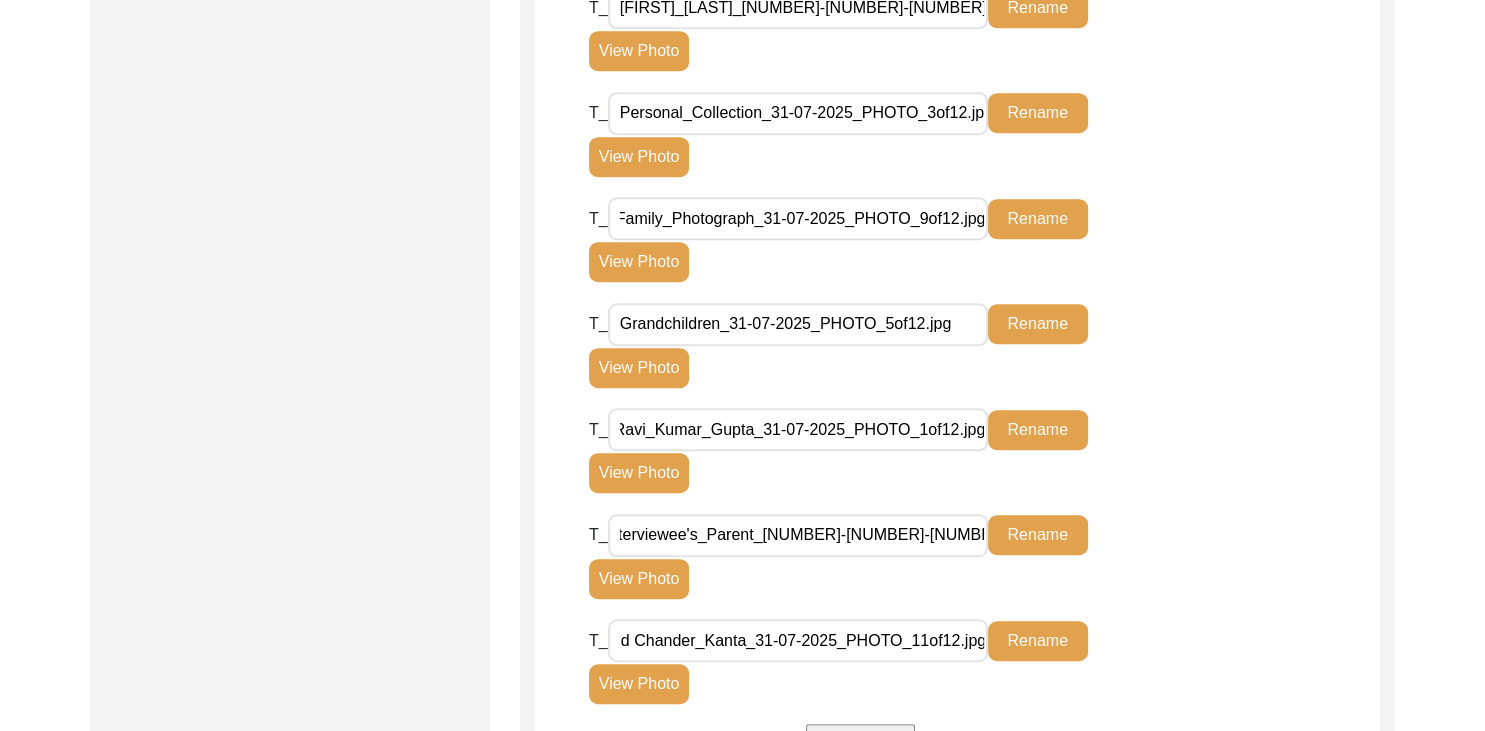 scroll, scrollTop: 0, scrollLeft: 8, axis: horizontal 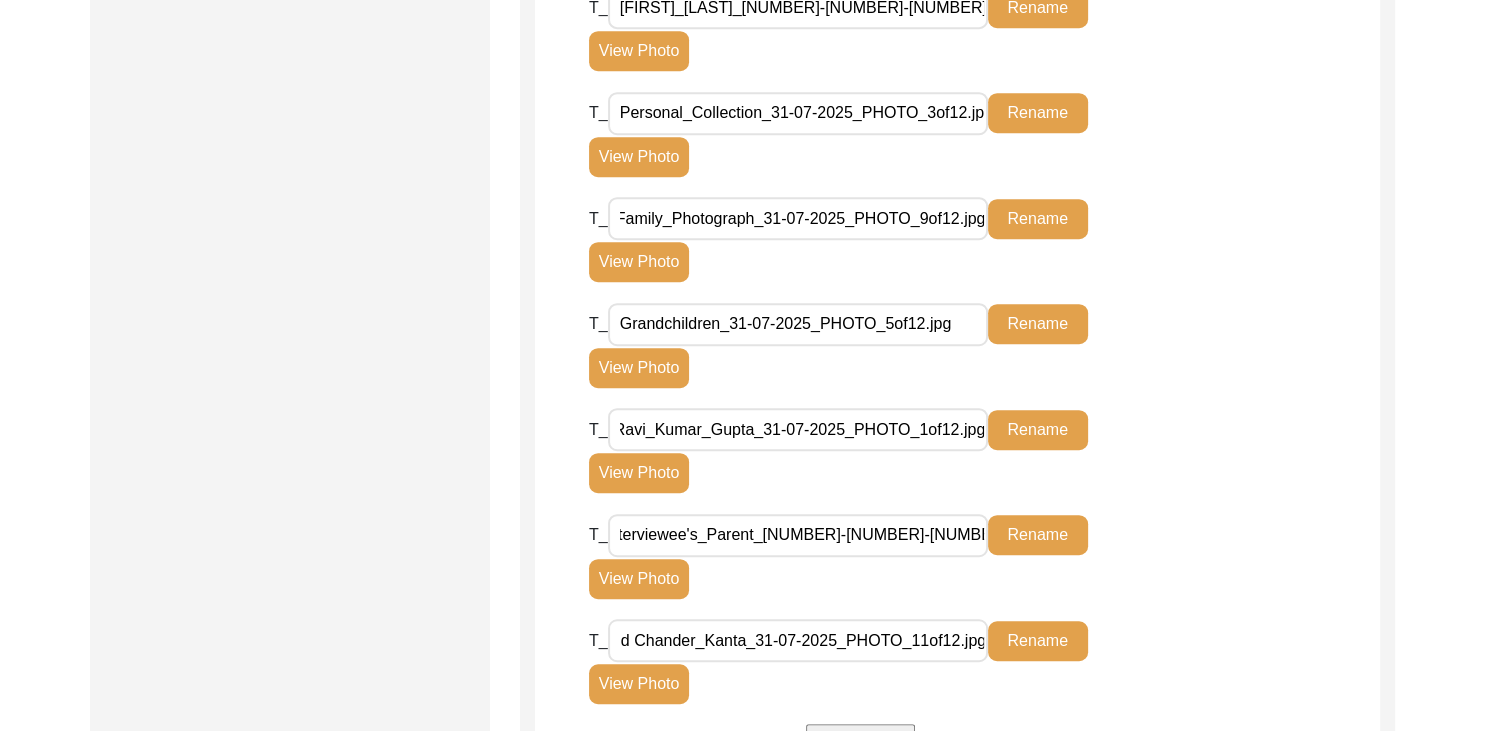 type on "Personal_Collection_[NUMBER]-[NUMBER]-[NUMBER]_PHOTO_[NUMBER]of[NUMBER].jpg" 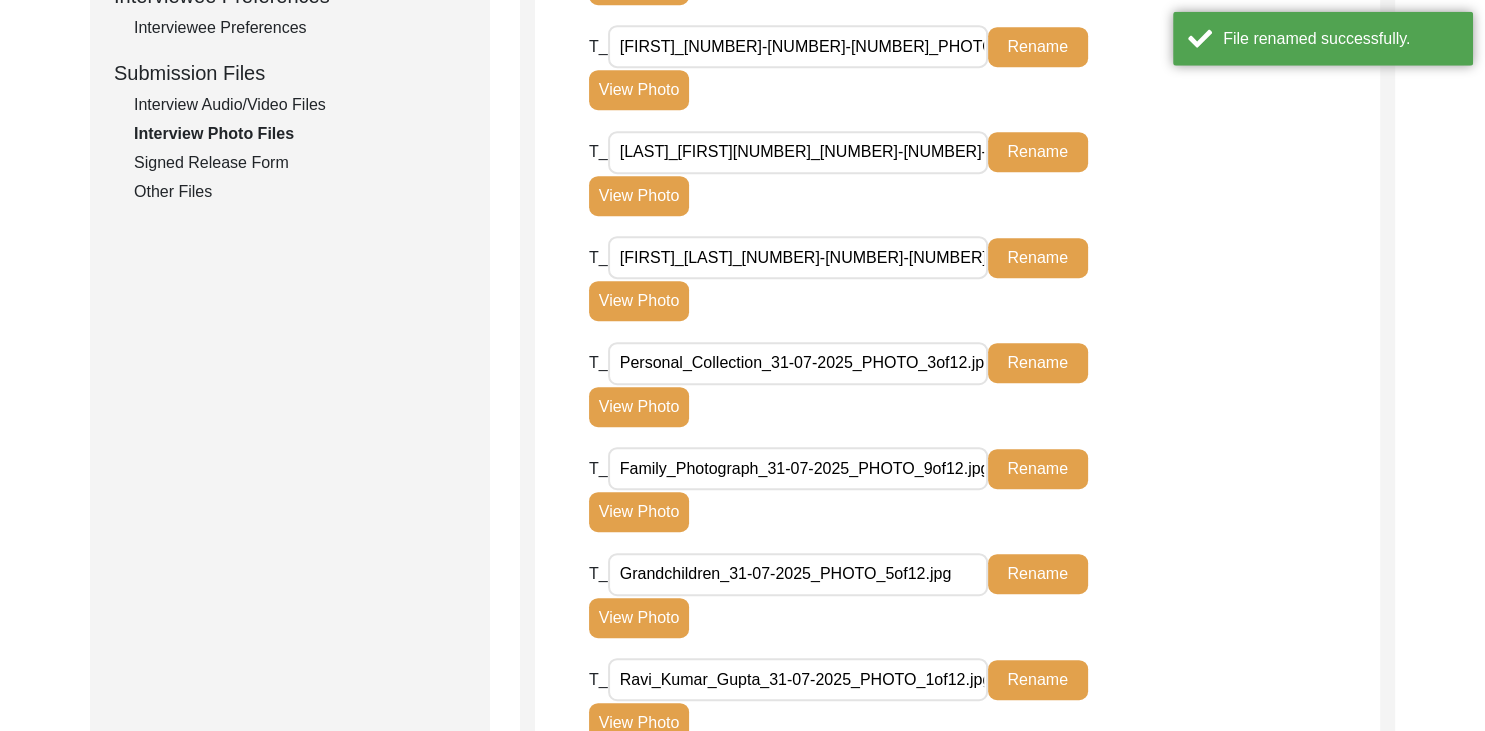 scroll, scrollTop: 932, scrollLeft: 0, axis: vertical 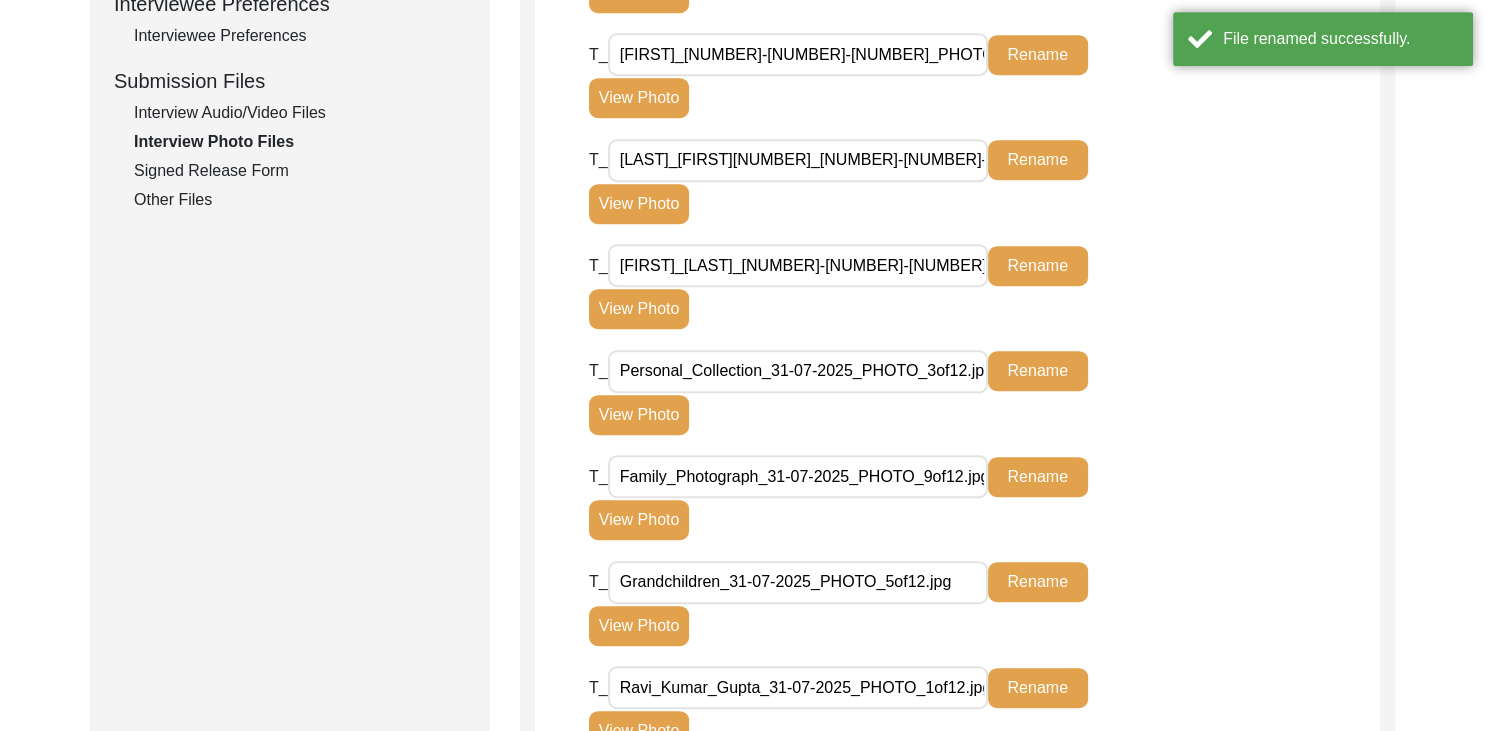 click on "Signed Release Form" 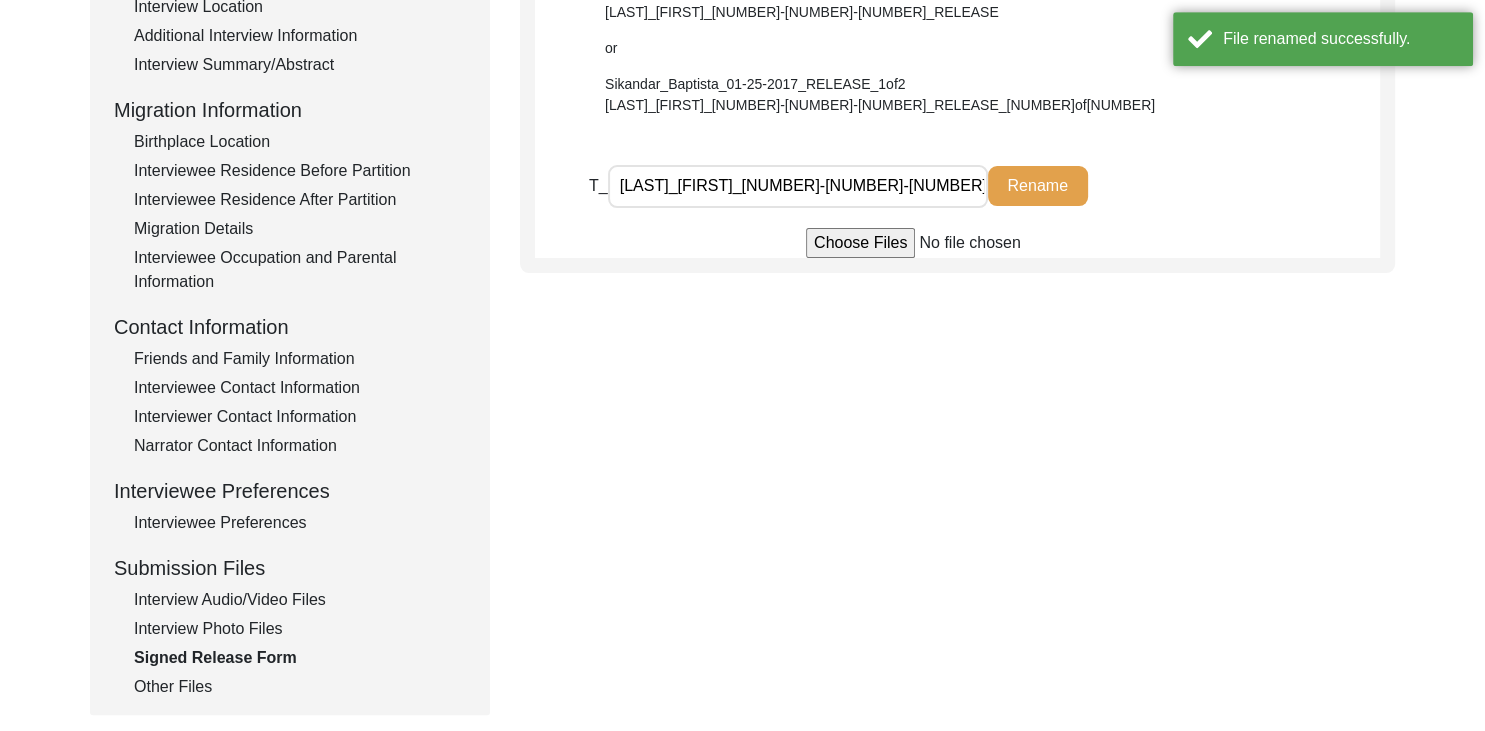 scroll, scrollTop: 443, scrollLeft: 0, axis: vertical 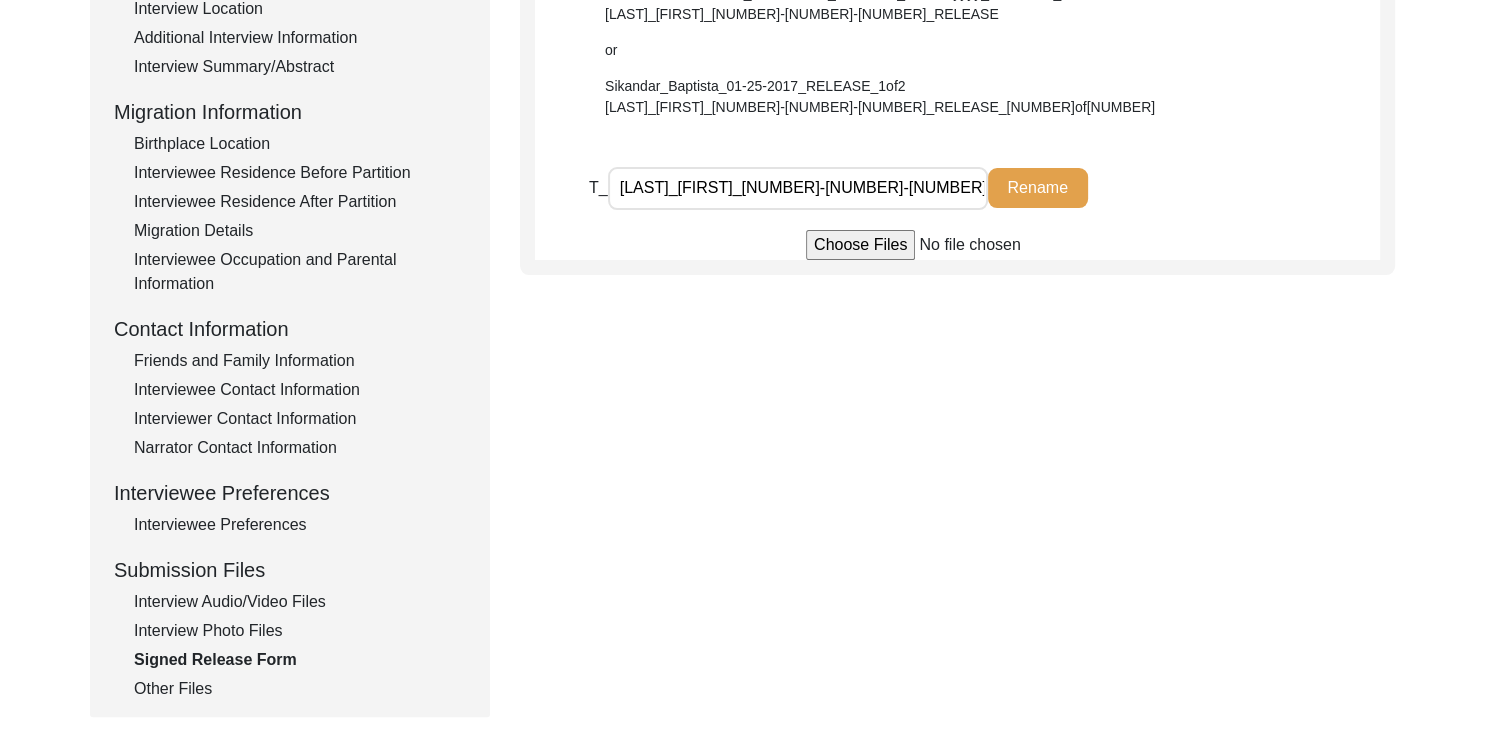 click on "[LAST]_[FIRST]_[NUMBER]-[NUMBER]-[NUMBER]_RELEASE.pdf" at bounding box center [798, 188] 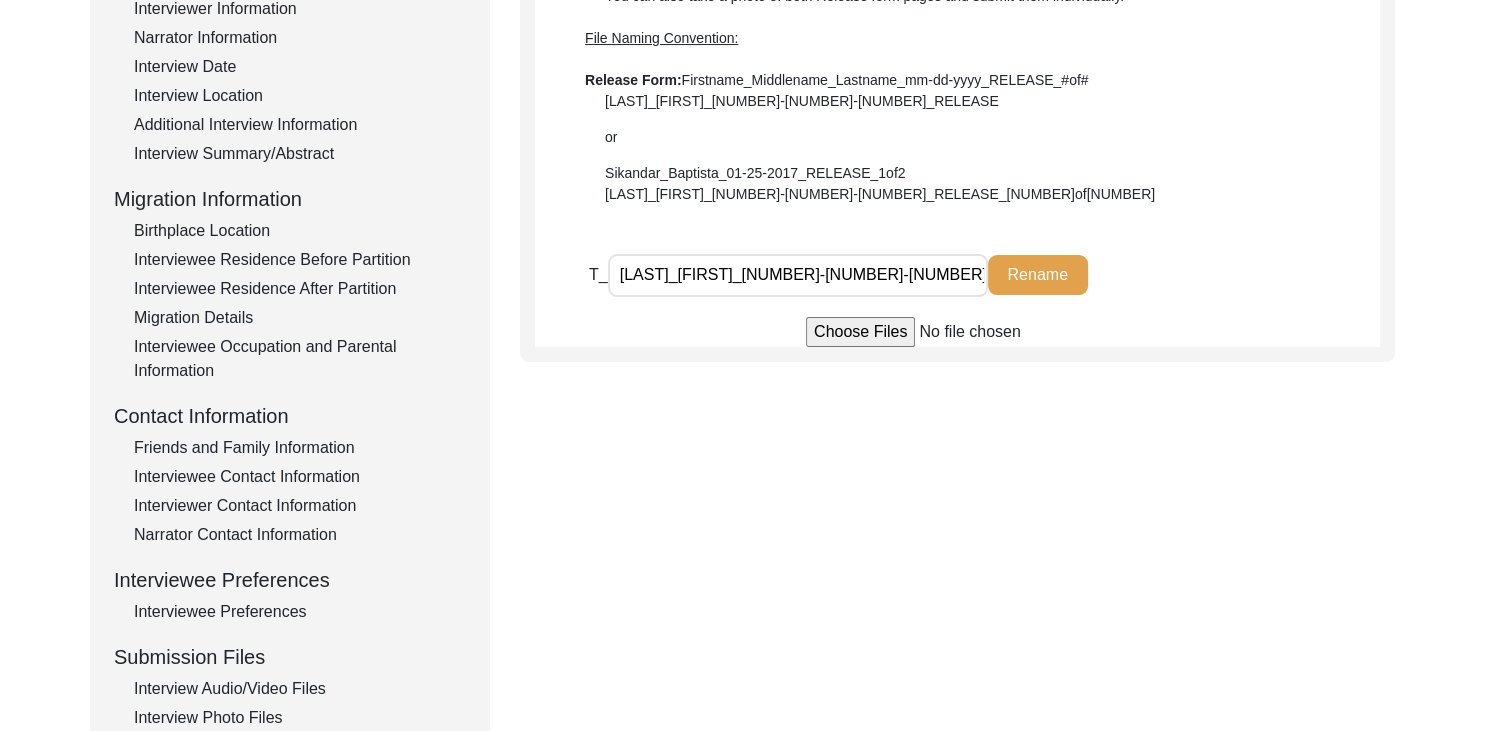 scroll, scrollTop: 318, scrollLeft: 0, axis: vertical 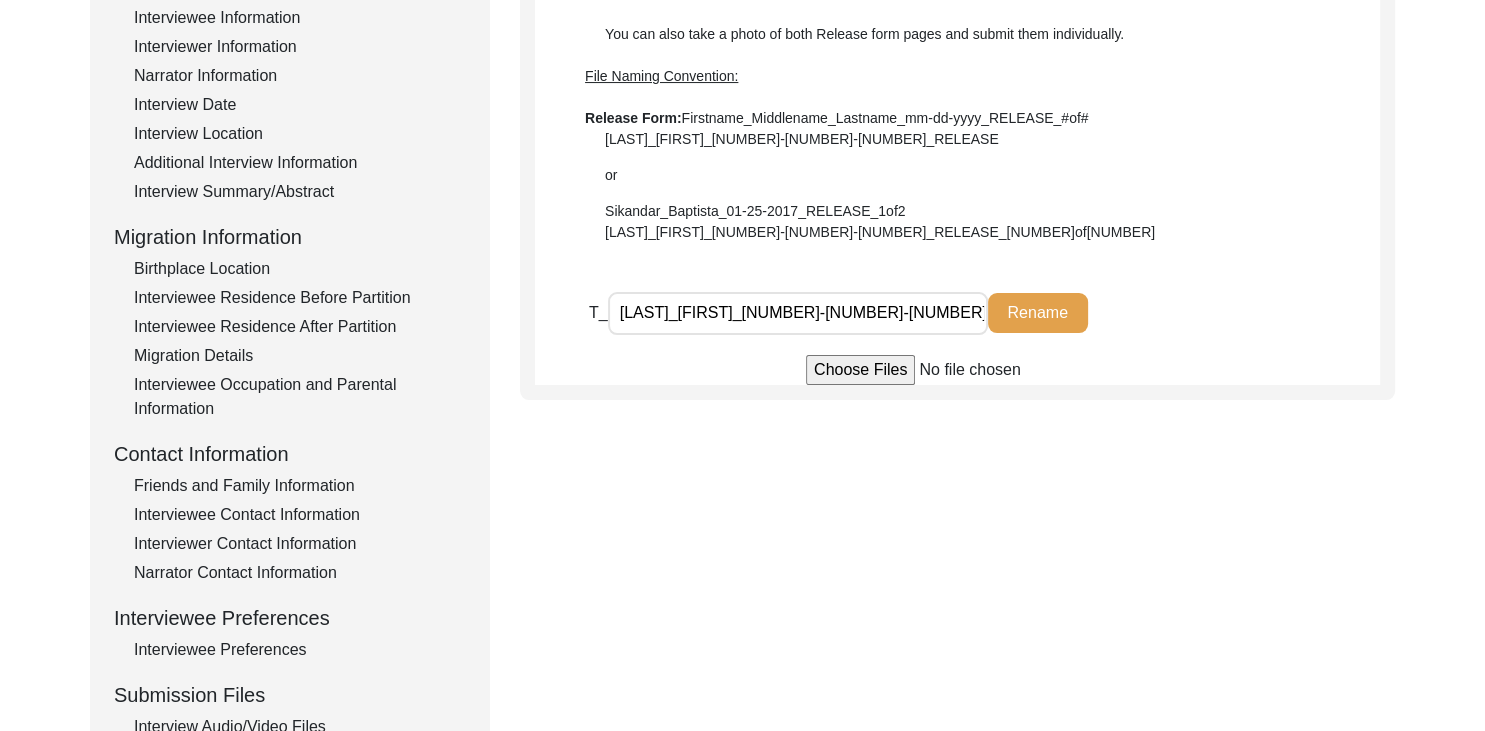 type on "[LAST]_[FIRST]_[NUMBER]-[NUMBER]-[NUMBER]_RELEASE.pdf" 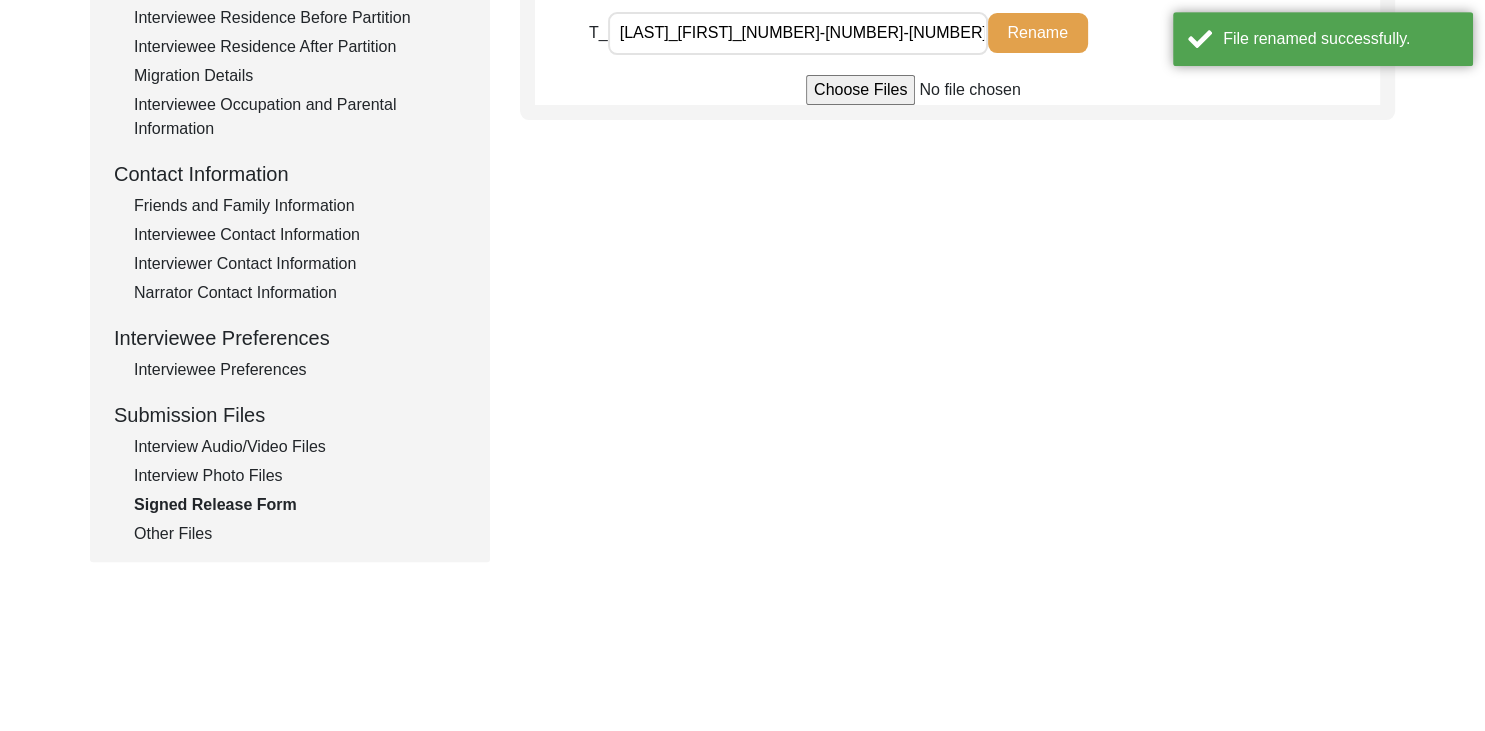scroll, scrollTop: 599, scrollLeft: 0, axis: vertical 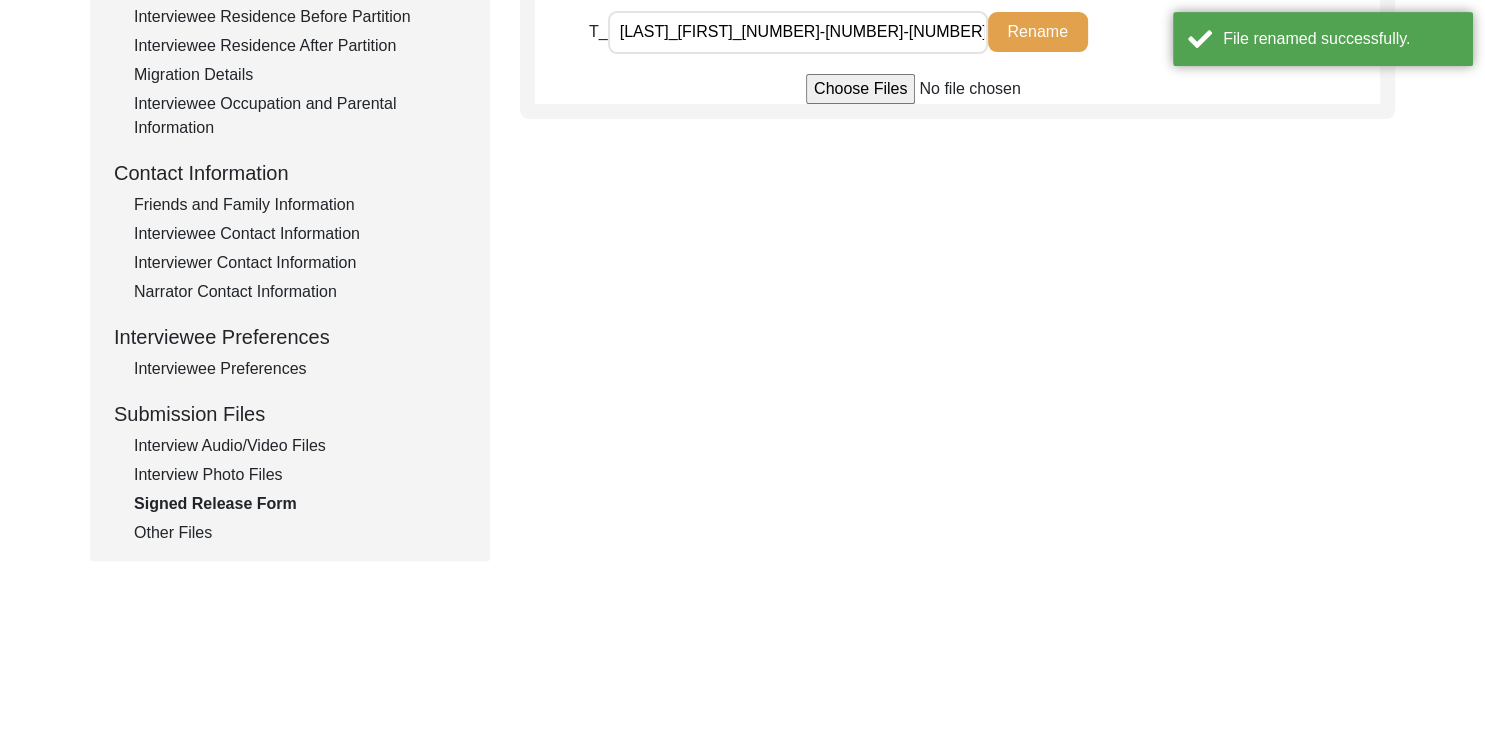 click on "Other Files" 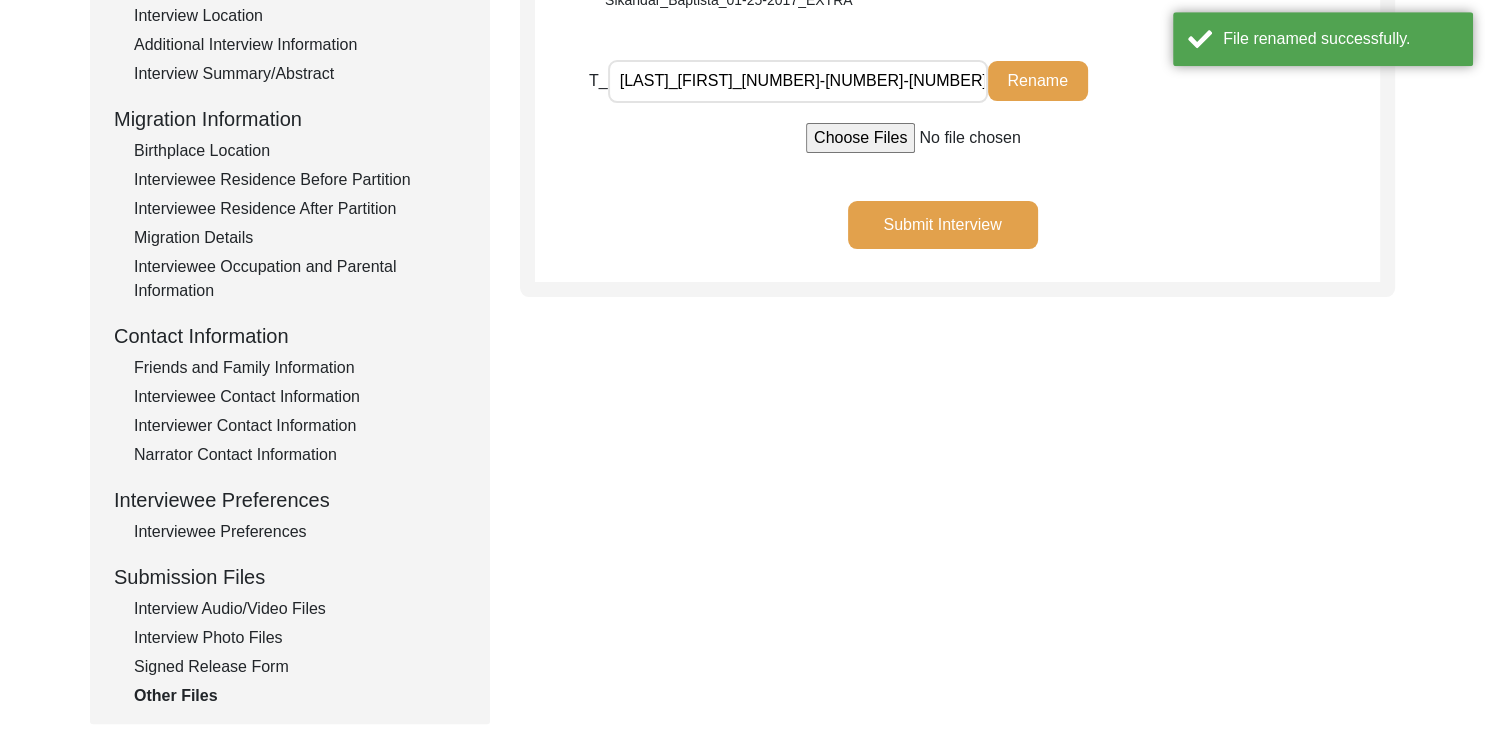 scroll, scrollTop: 433, scrollLeft: 0, axis: vertical 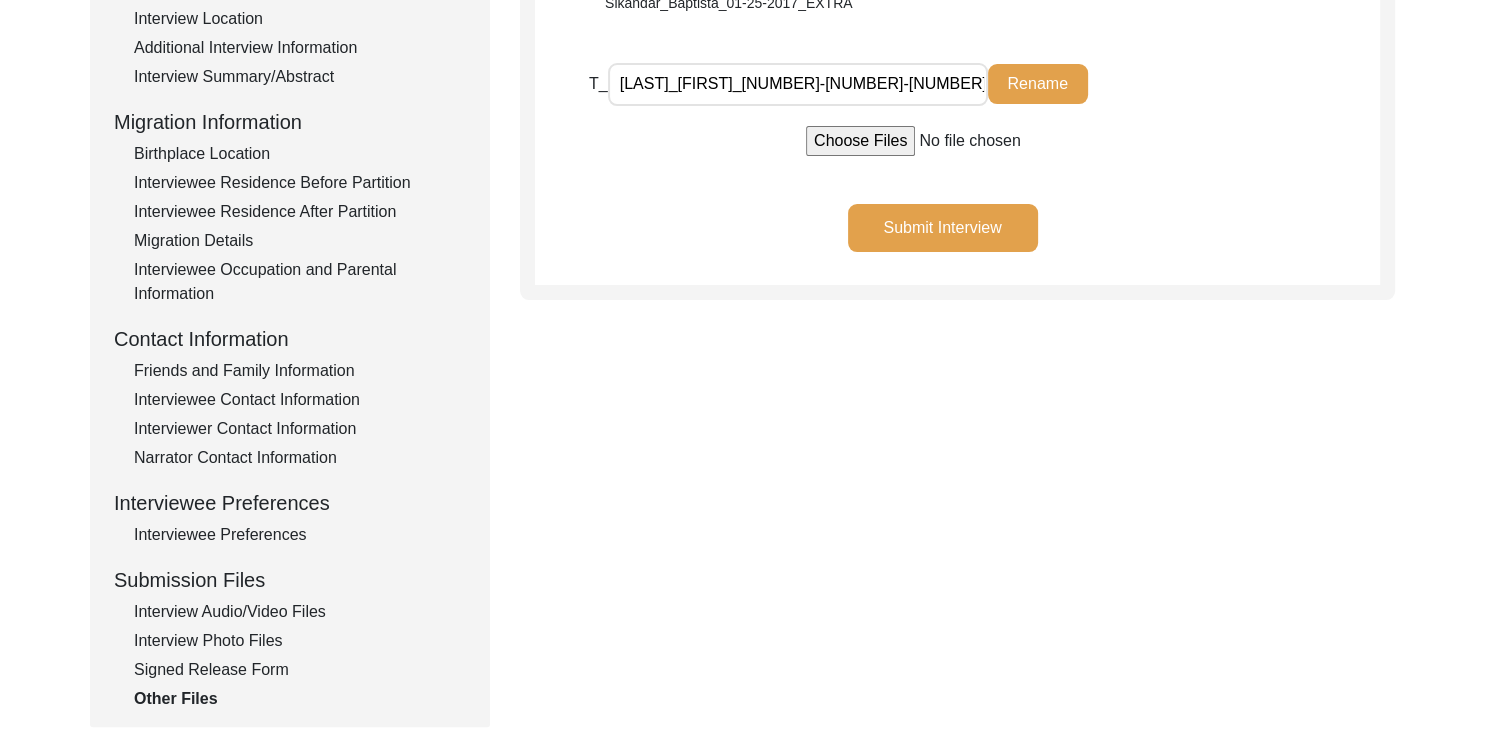 click on "[LAST]_[FIRST]_[NUMBER]-[NUMBER]-[NUMBER]_EXTRA.pdf" at bounding box center [798, 84] 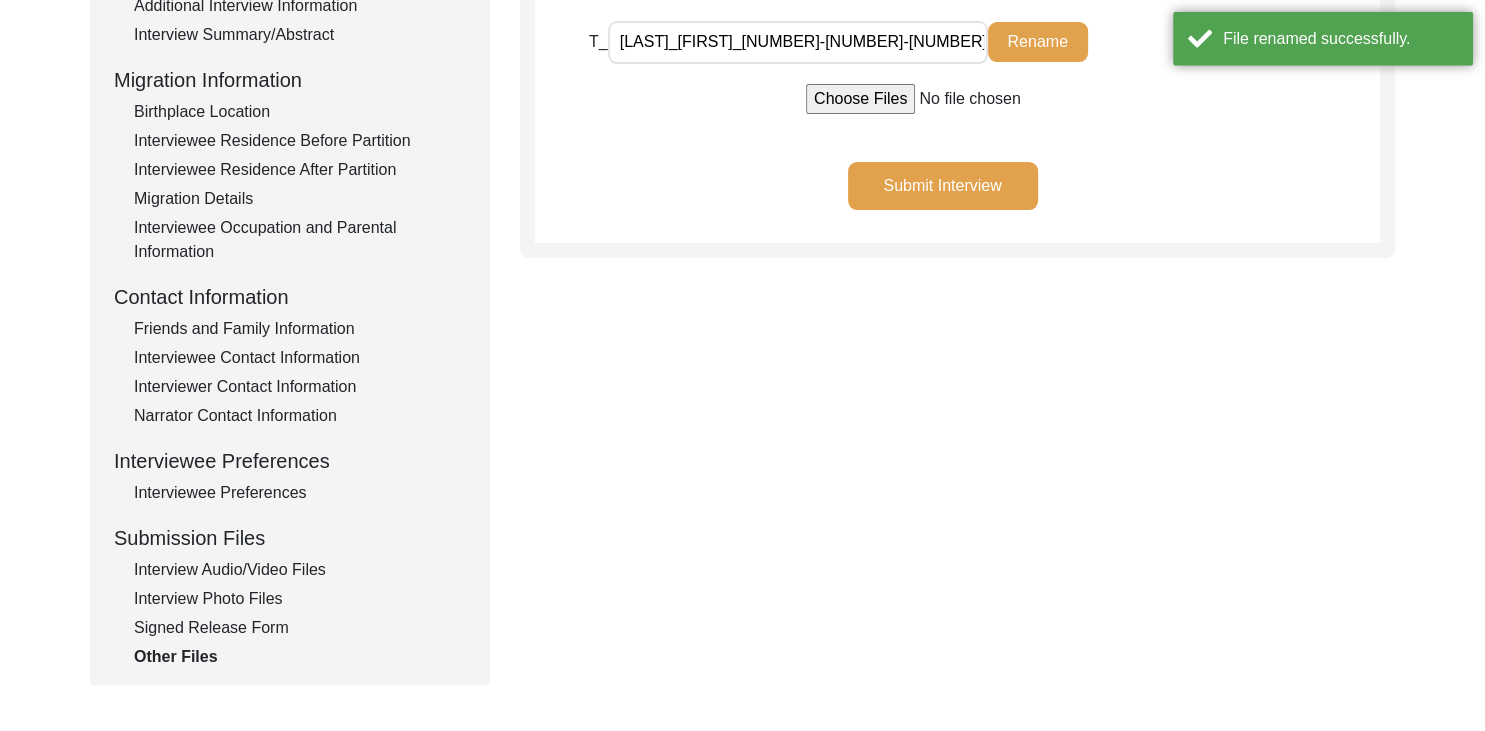 scroll, scrollTop: 480, scrollLeft: 0, axis: vertical 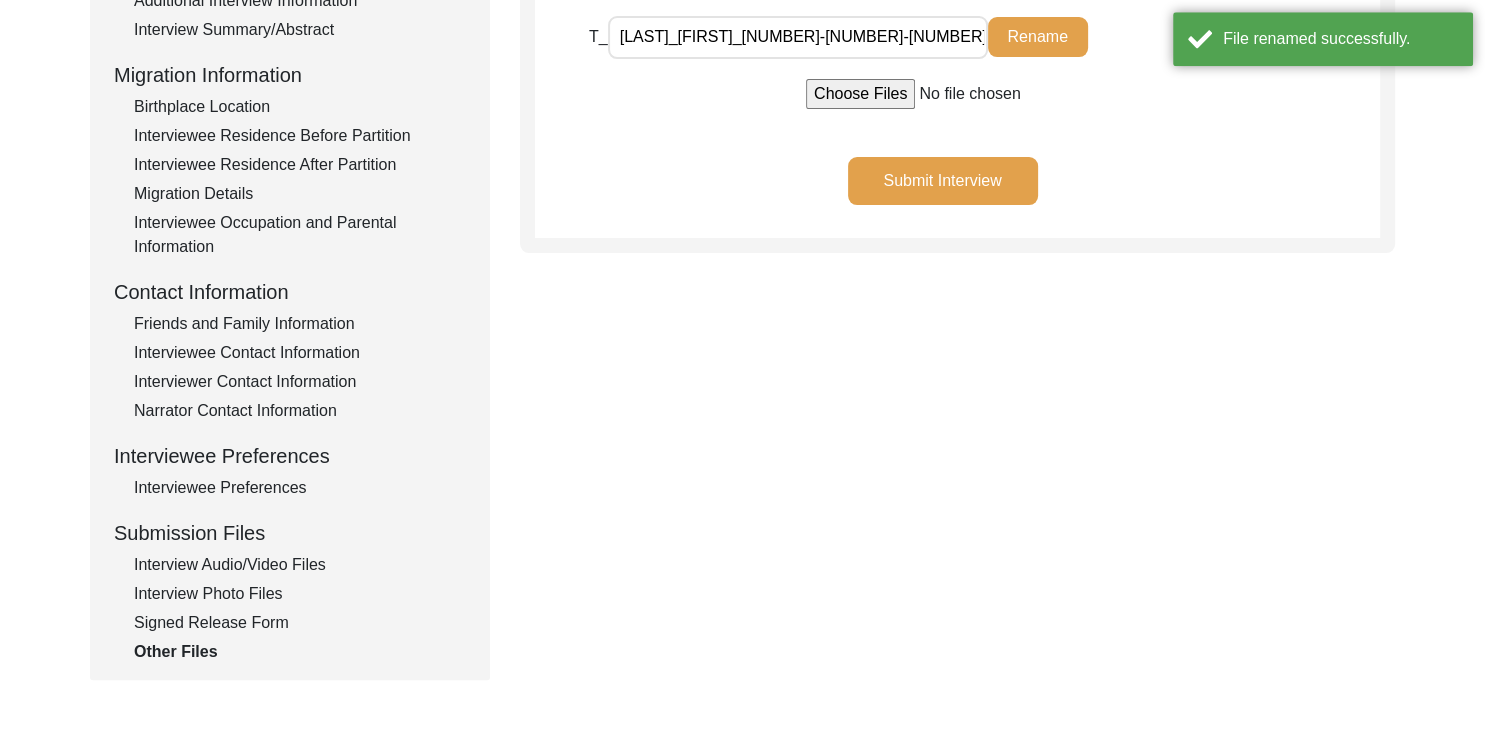 click on "Signed Release Form" 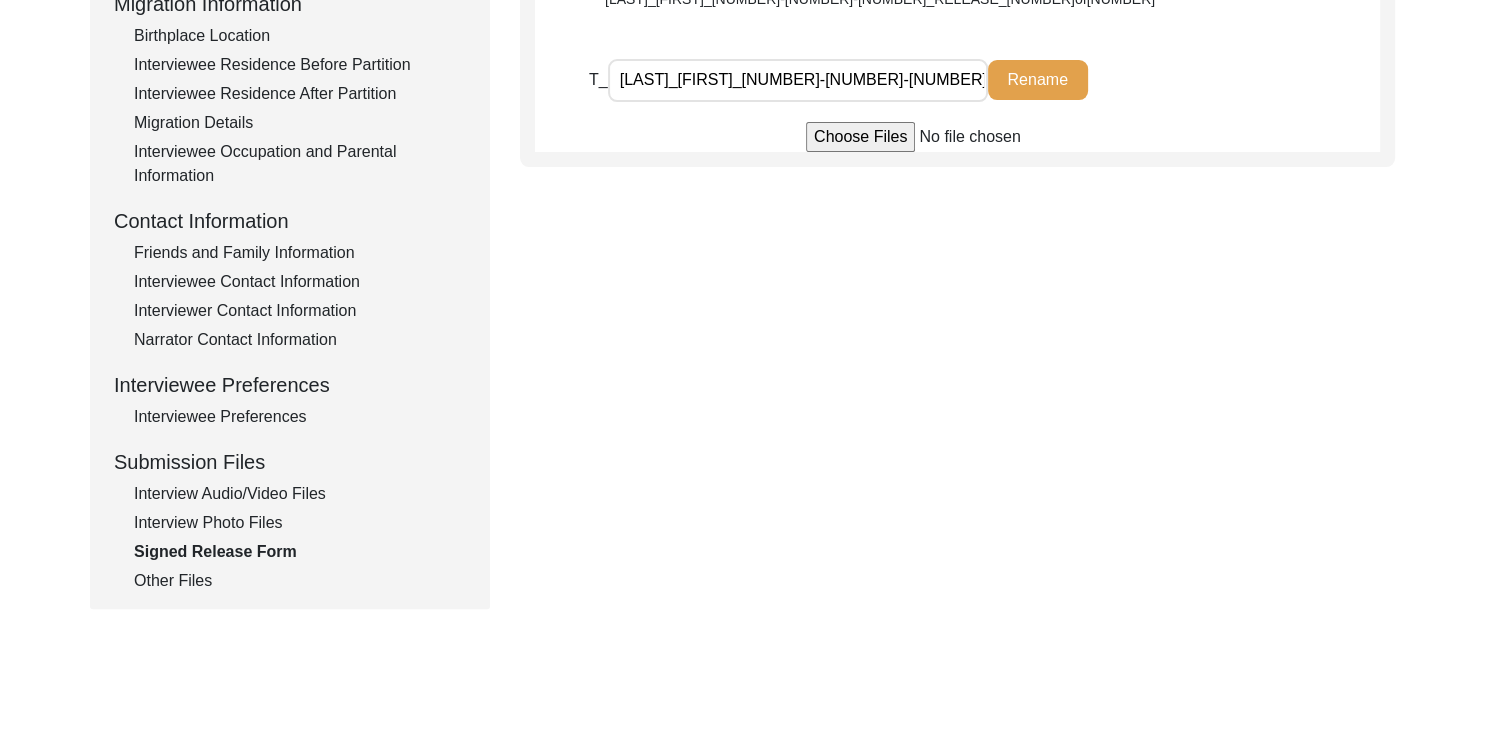 scroll, scrollTop: 599, scrollLeft: 0, axis: vertical 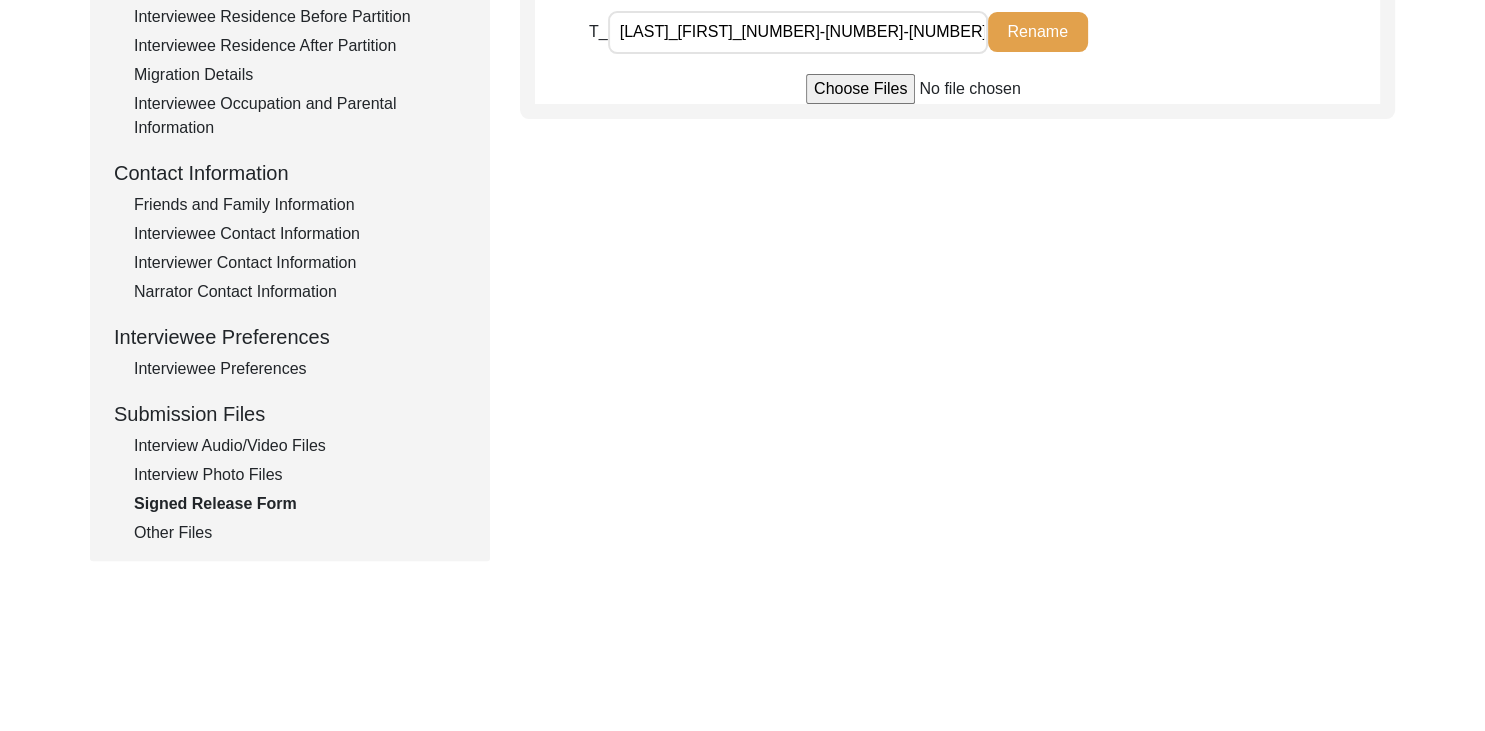 click on "Interview Photo Files" 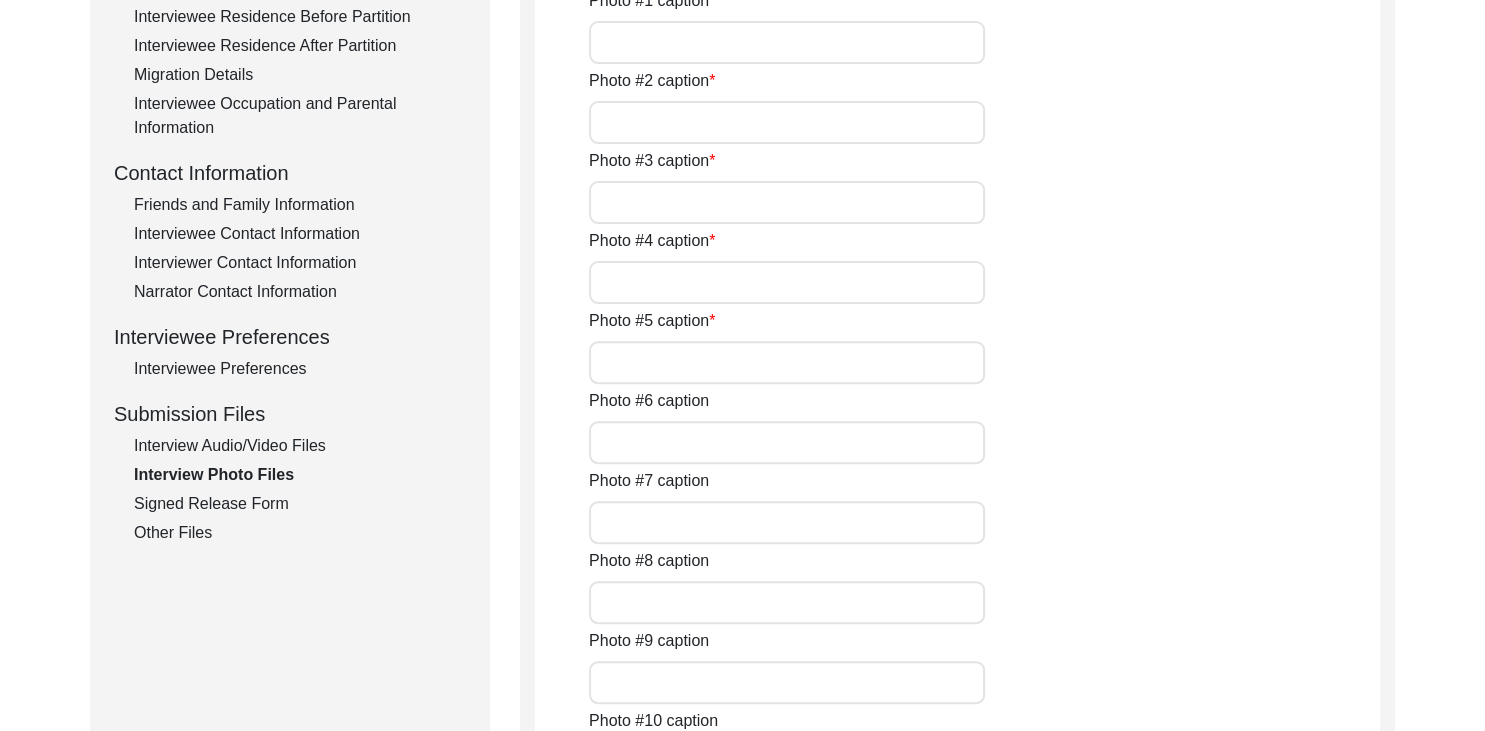 type on "Photographed on the day of the interview- [DATE]. The image captures a warm moment of exchange, as the interviewer and interviewee reflect on memories of the Partition over tea." 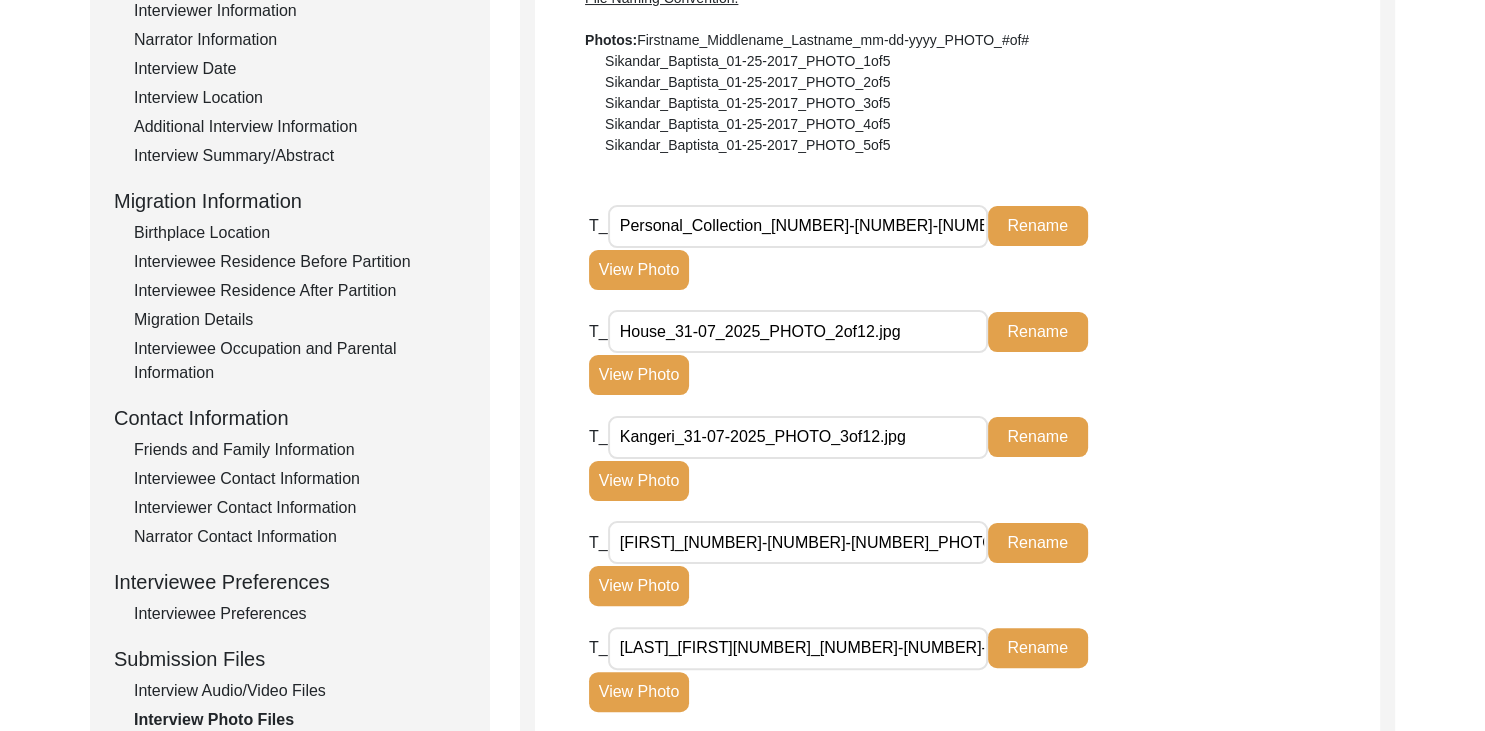 scroll, scrollTop: 352, scrollLeft: 0, axis: vertical 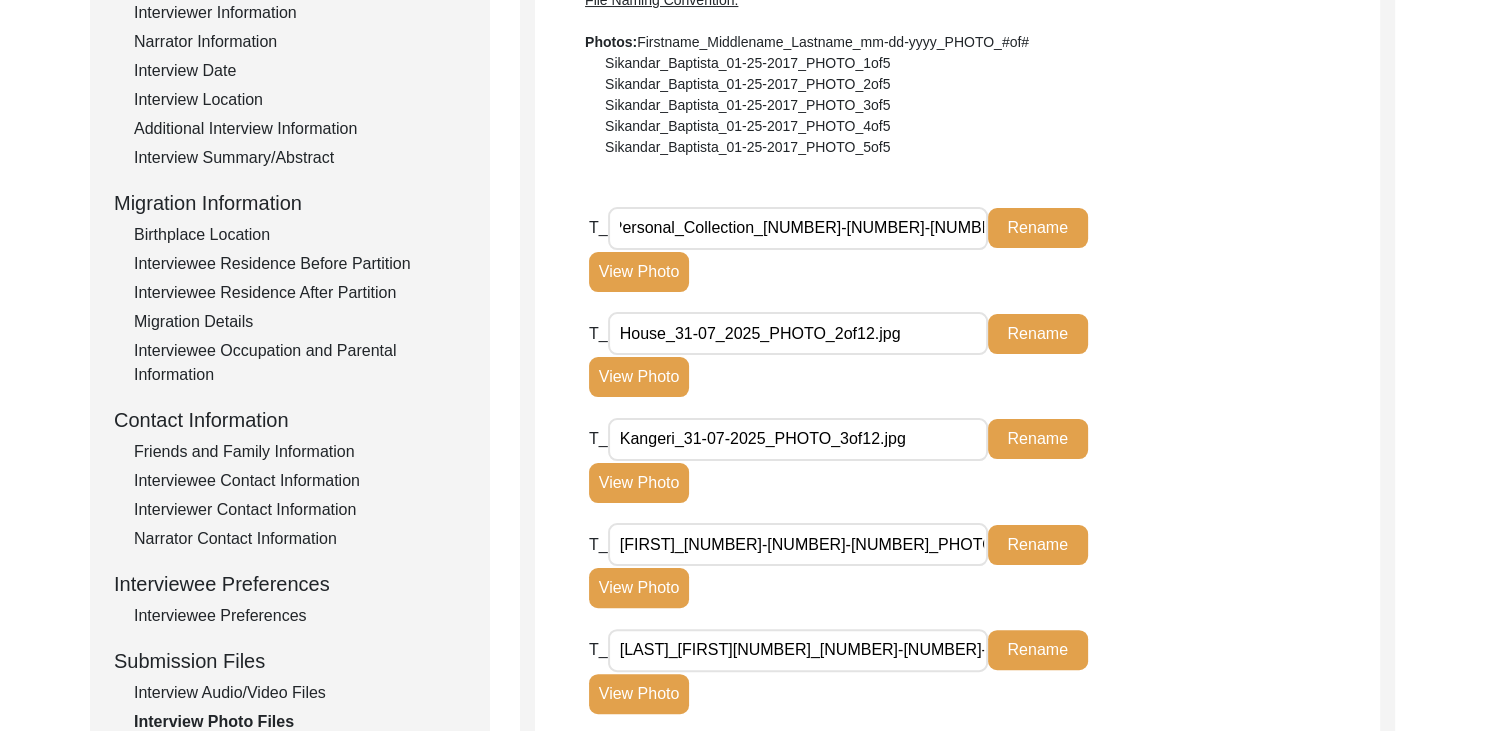 click on "Personal_Collection_[NUMBER]-[NUMBER]-[NUMBER]_PHOTO_[NUMBER]of[NUMBER].jpg" at bounding box center [798, 228] 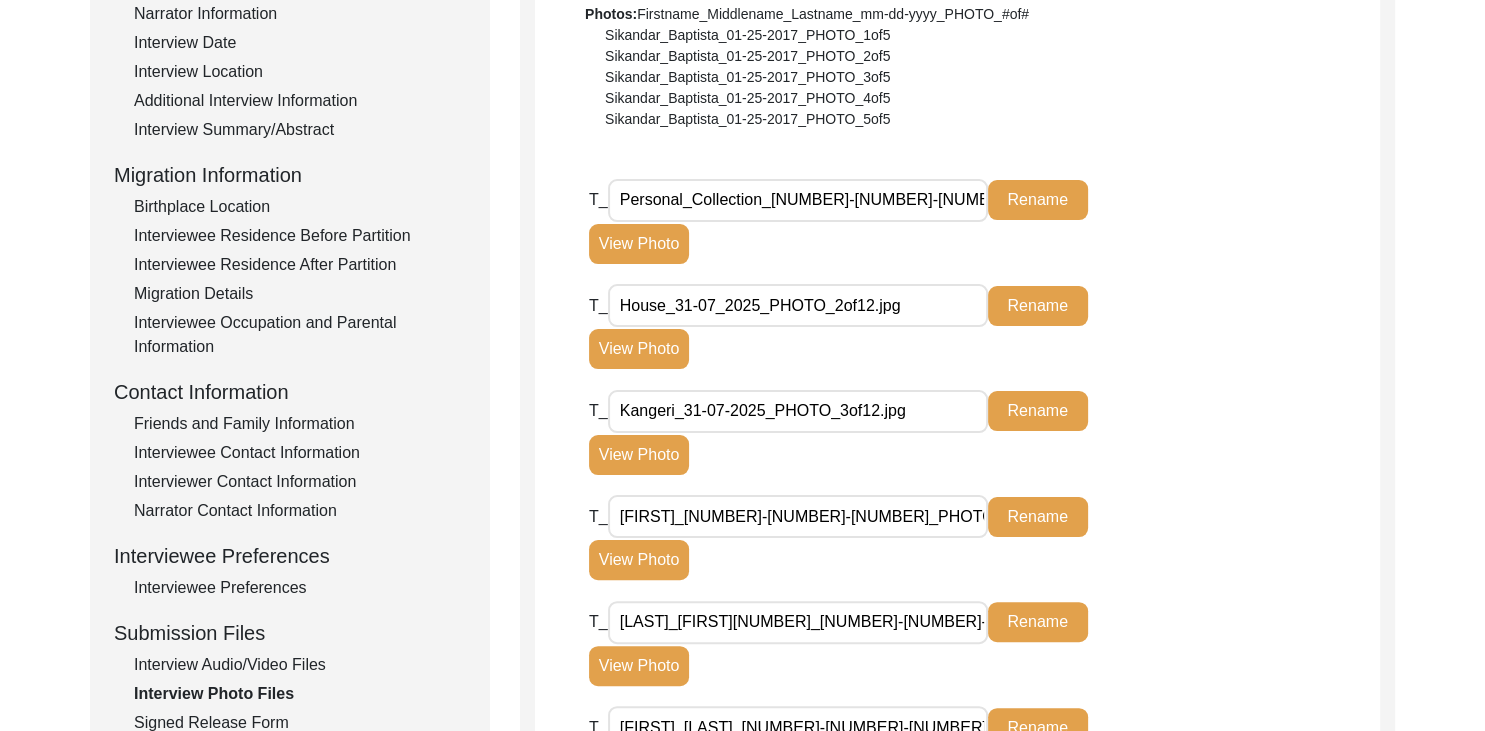 scroll, scrollTop: 380, scrollLeft: 0, axis: vertical 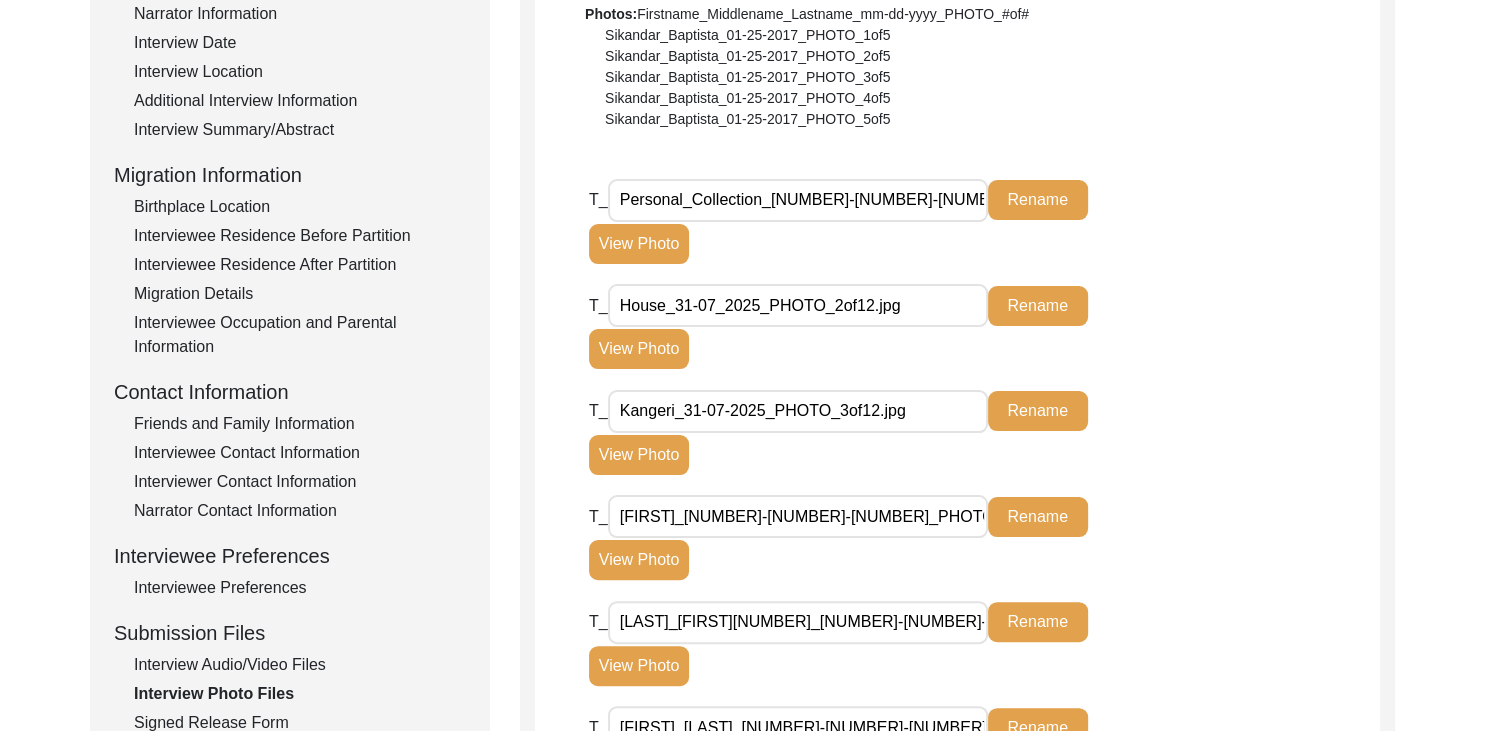 type on "Personal_Collection_[NUMBER]-[NUMBER]-[NUMBER]_PHOTO_[NUMBER]of[NUMBER].jpg" 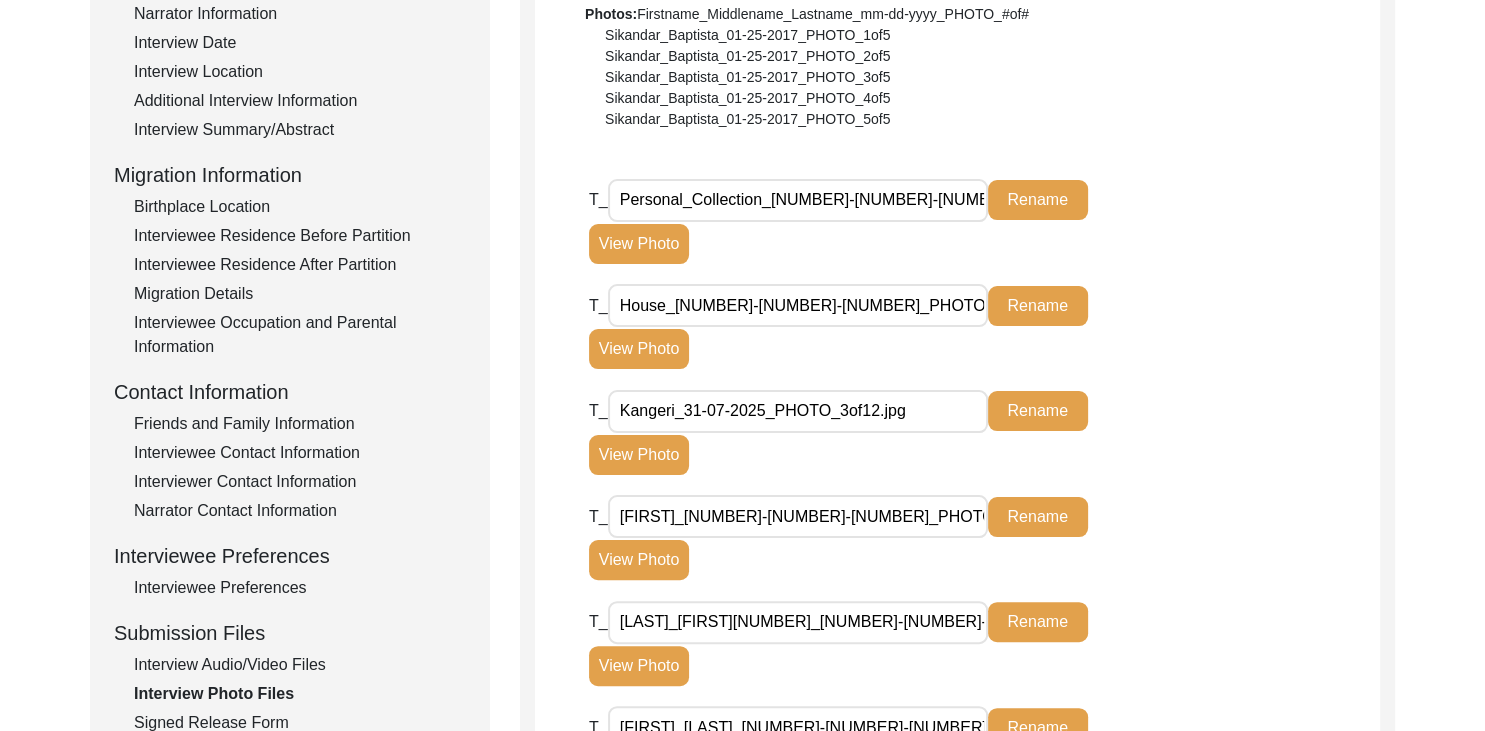 click on "House_[NUMBER]-[NUMBER]-[NUMBER]_PHOTO_[NUMBER]of[NUMBER].jpg" at bounding box center [798, 305] 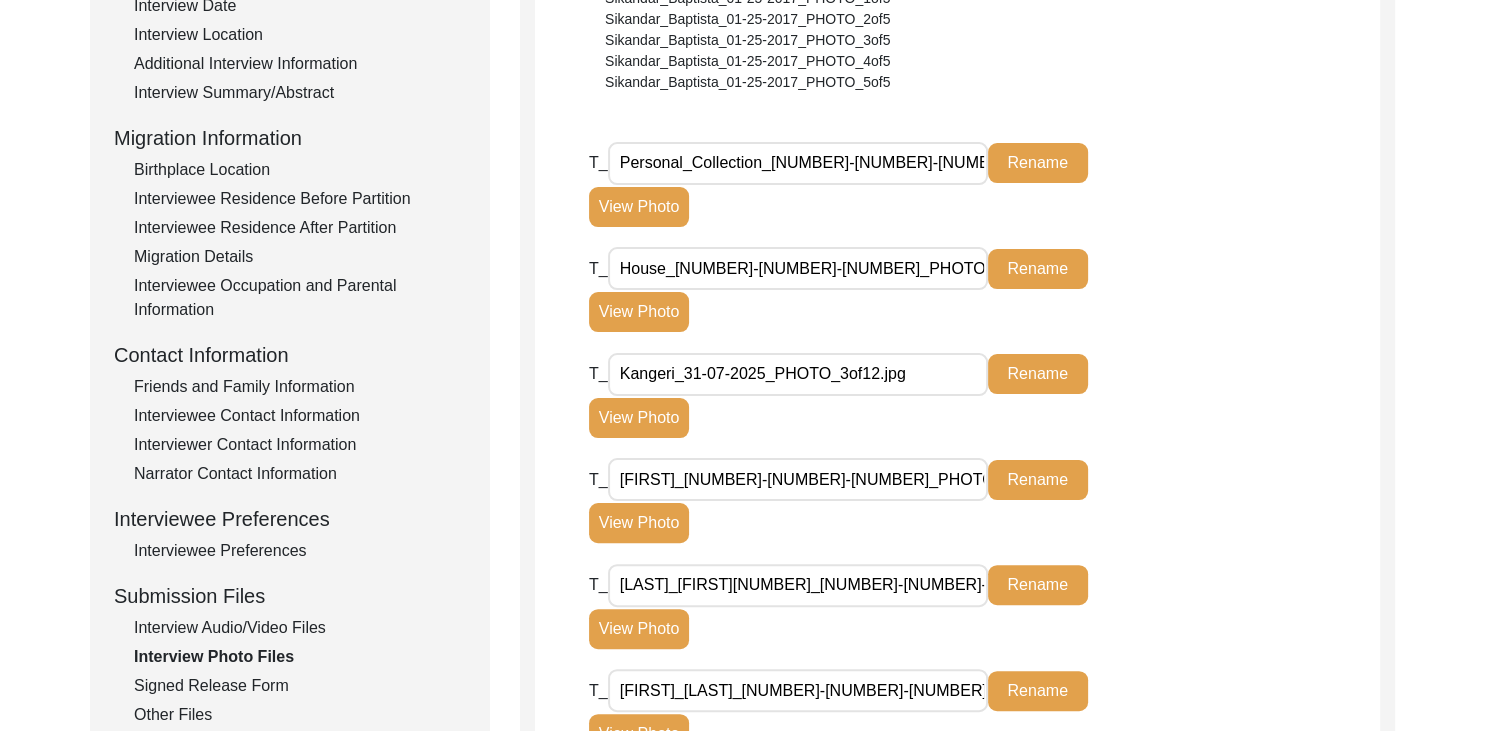 scroll, scrollTop: 422, scrollLeft: 0, axis: vertical 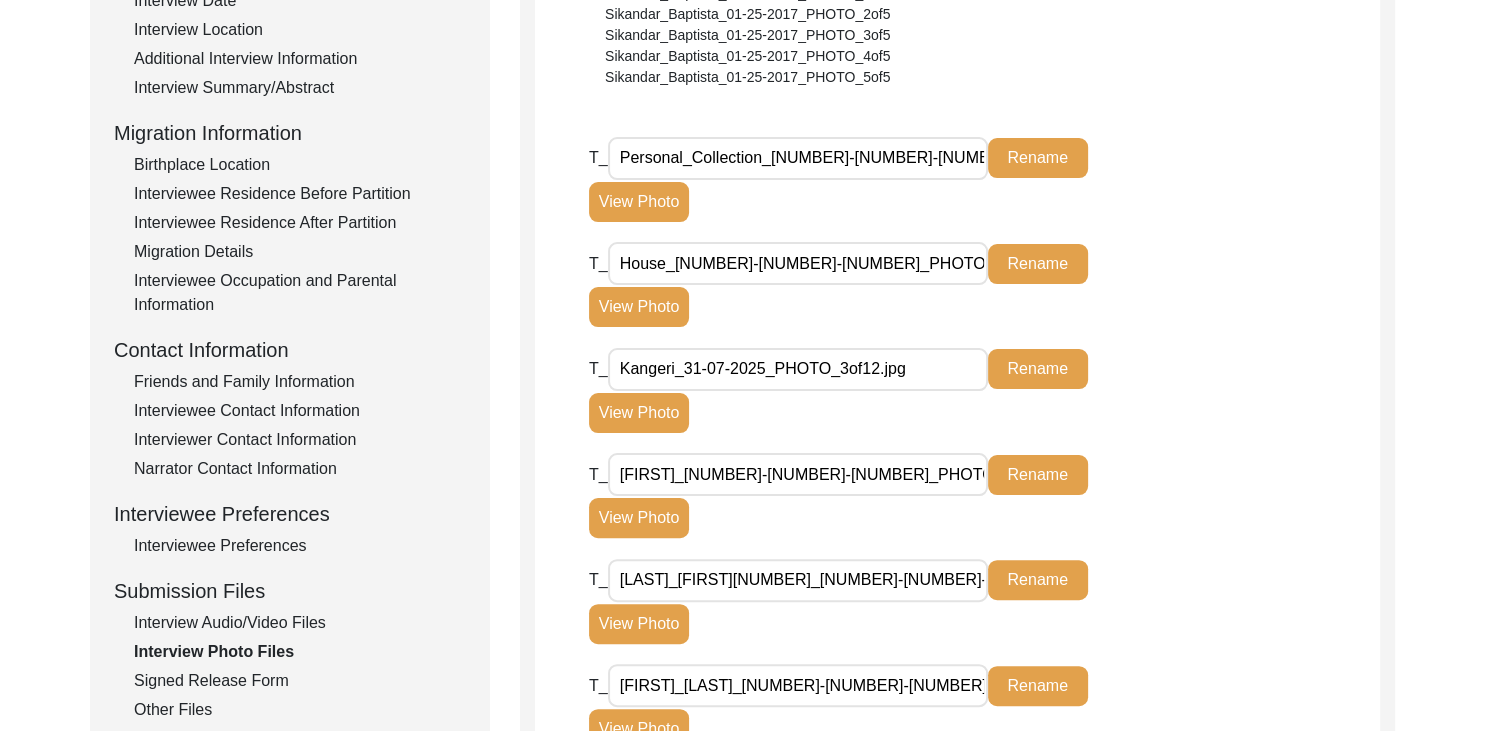 type on "House_[NUMBER]-[NUMBER]-[NUMBER]_PHOTO_[NUMBER]of[NUMBER].jpg" 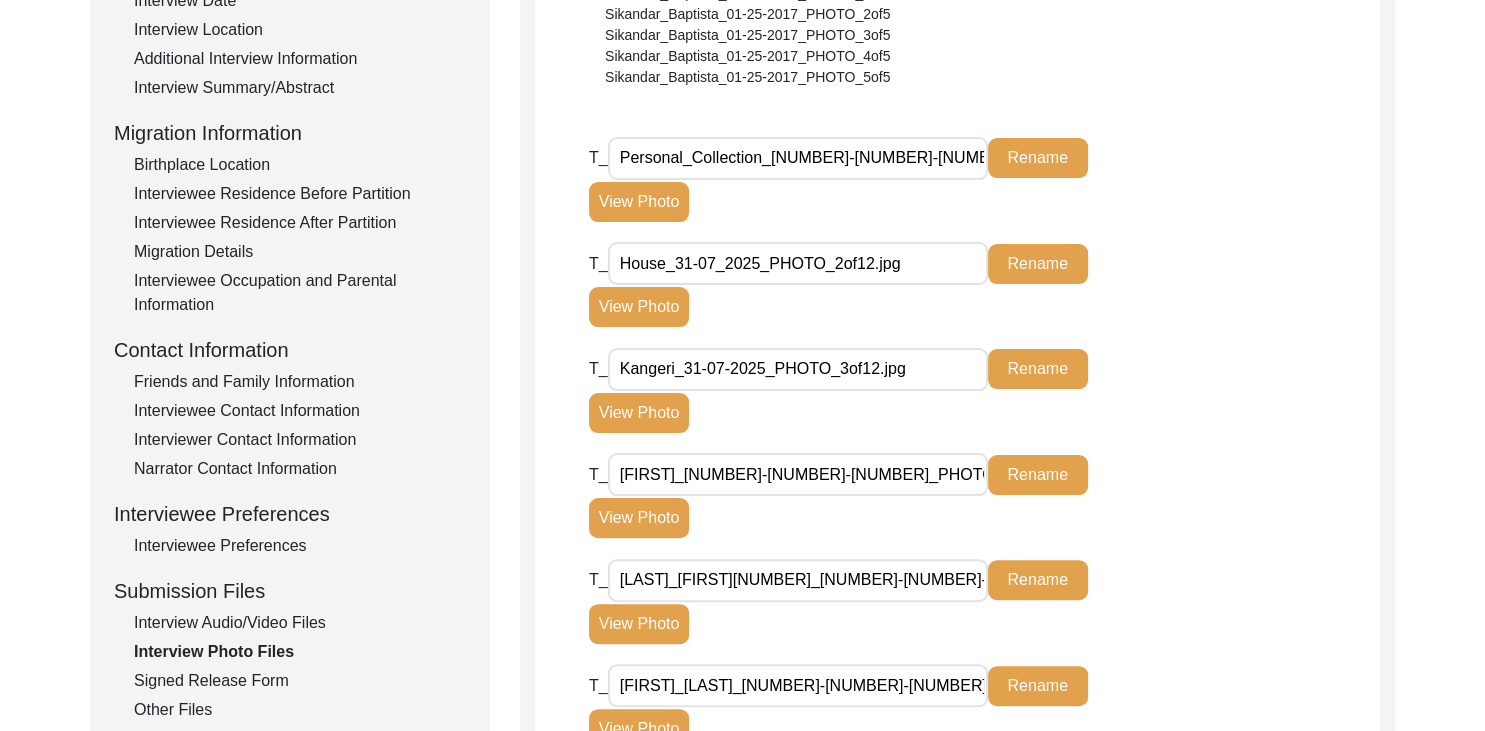 click on "House_31-07_2025_PHOTO_2of12.jpg" at bounding box center (798, 263) 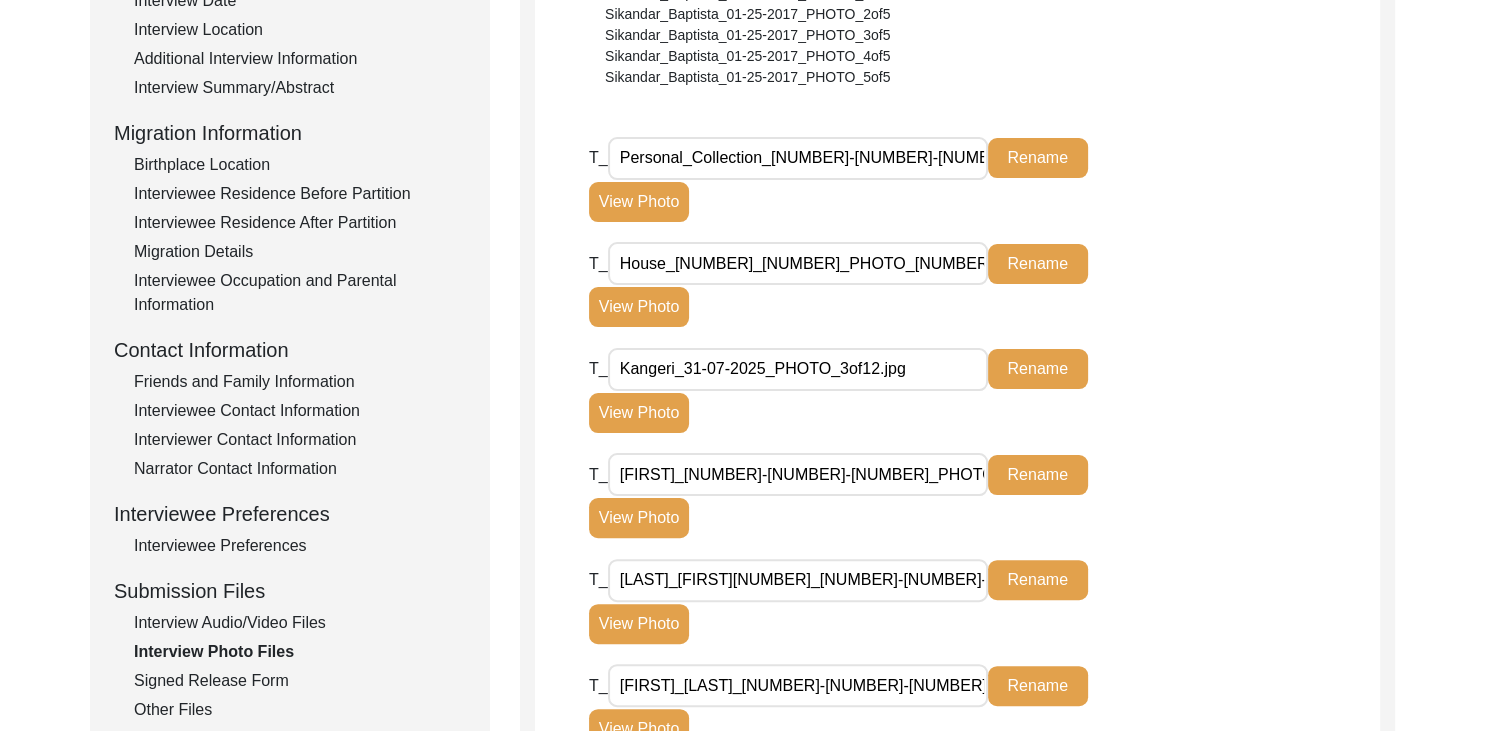 click on "T_ [FIRST]_[LAST]_[NUMBER]-[NUMBER]-[NUMBER]_PHOTO_[NUMBER]of[NUMBER].jpg Rename View Photo" 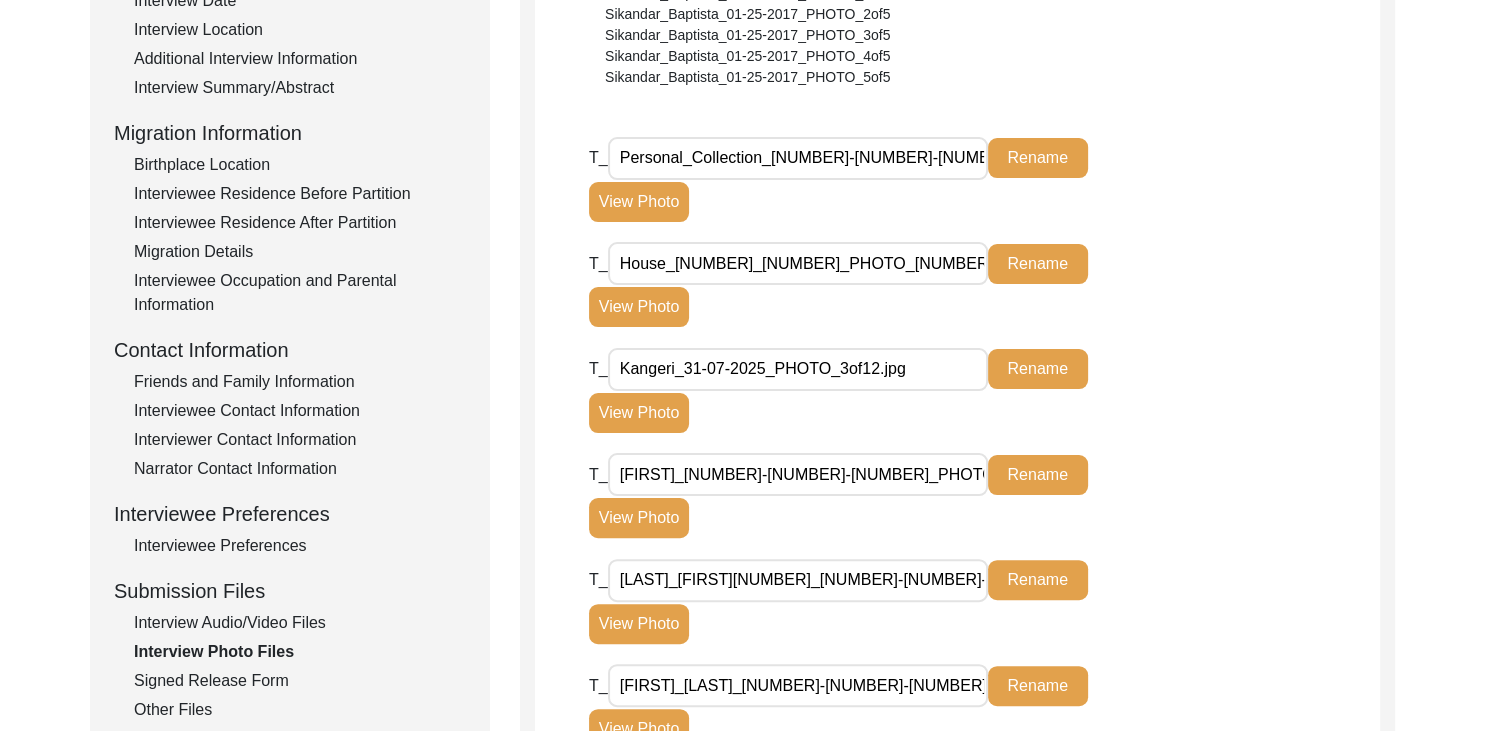 click on "House_[NUMBER]_[NUMBER]_PHOTO_[NUMBER]of[NUMBER].jpg" at bounding box center (798, 263) 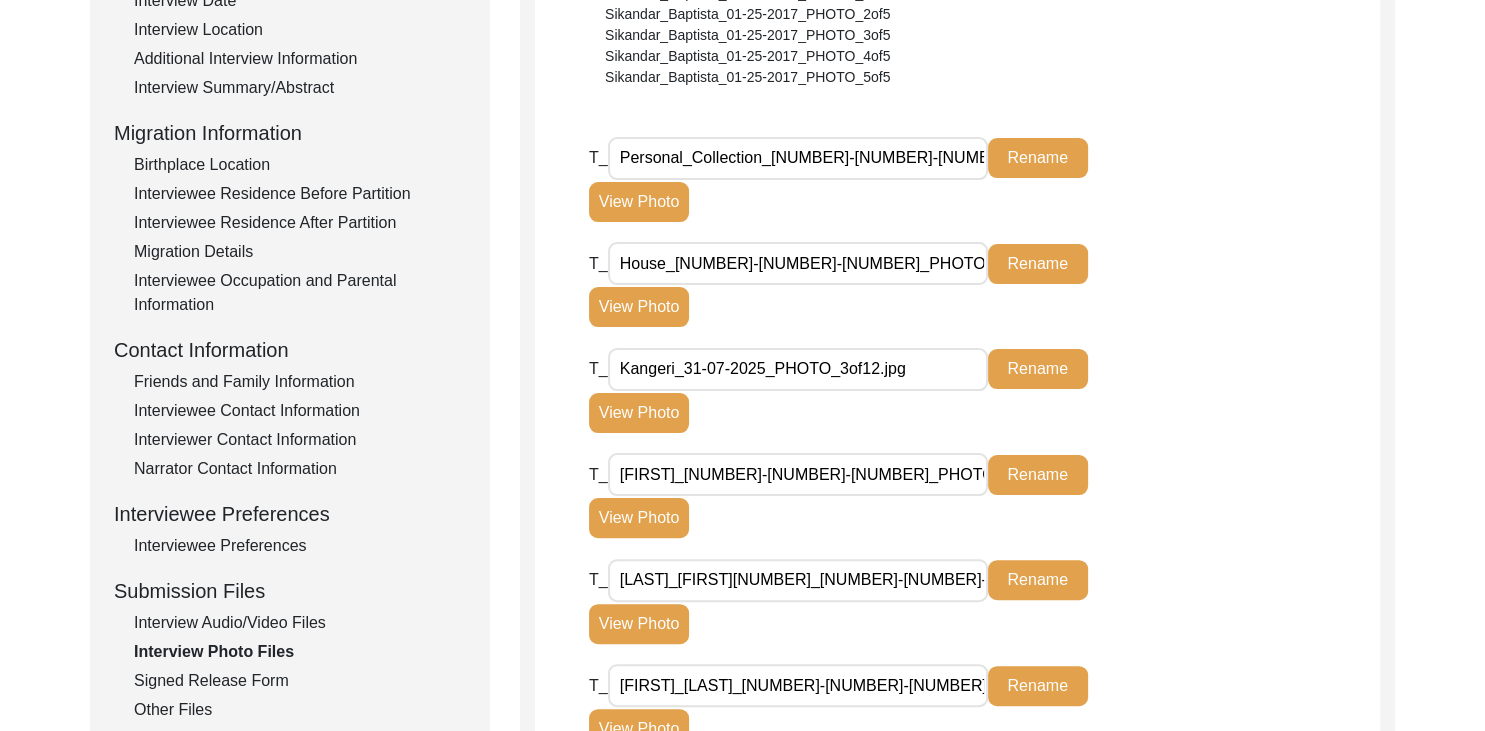 click on "House_[NUMBER]-[NUMBER]-[NUMBER]_PHOTO_[NUMBER]of[NUMBER].jpg" at bounding box center (798, 263) 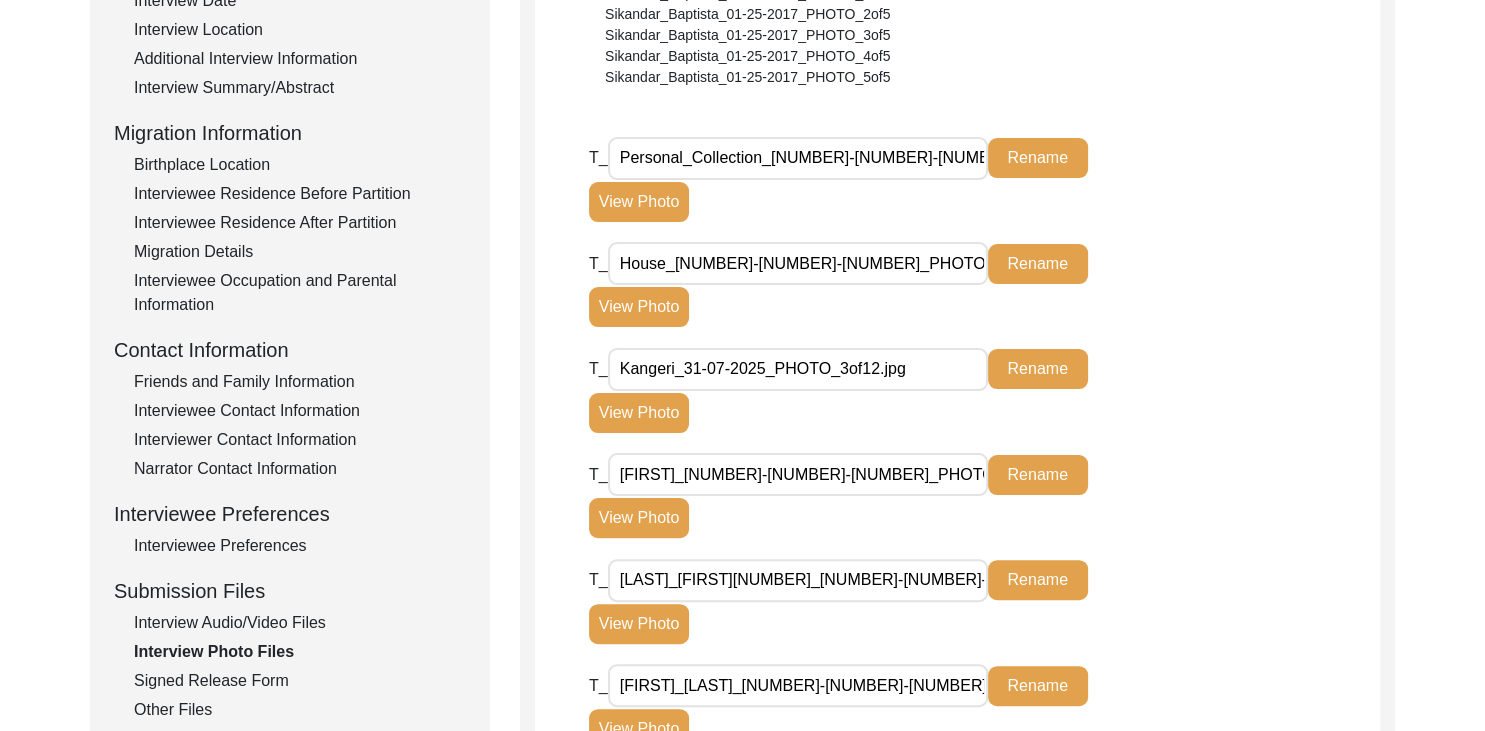 scroll, scrollTop: 470, scrollLeft: 0, axis: vertical 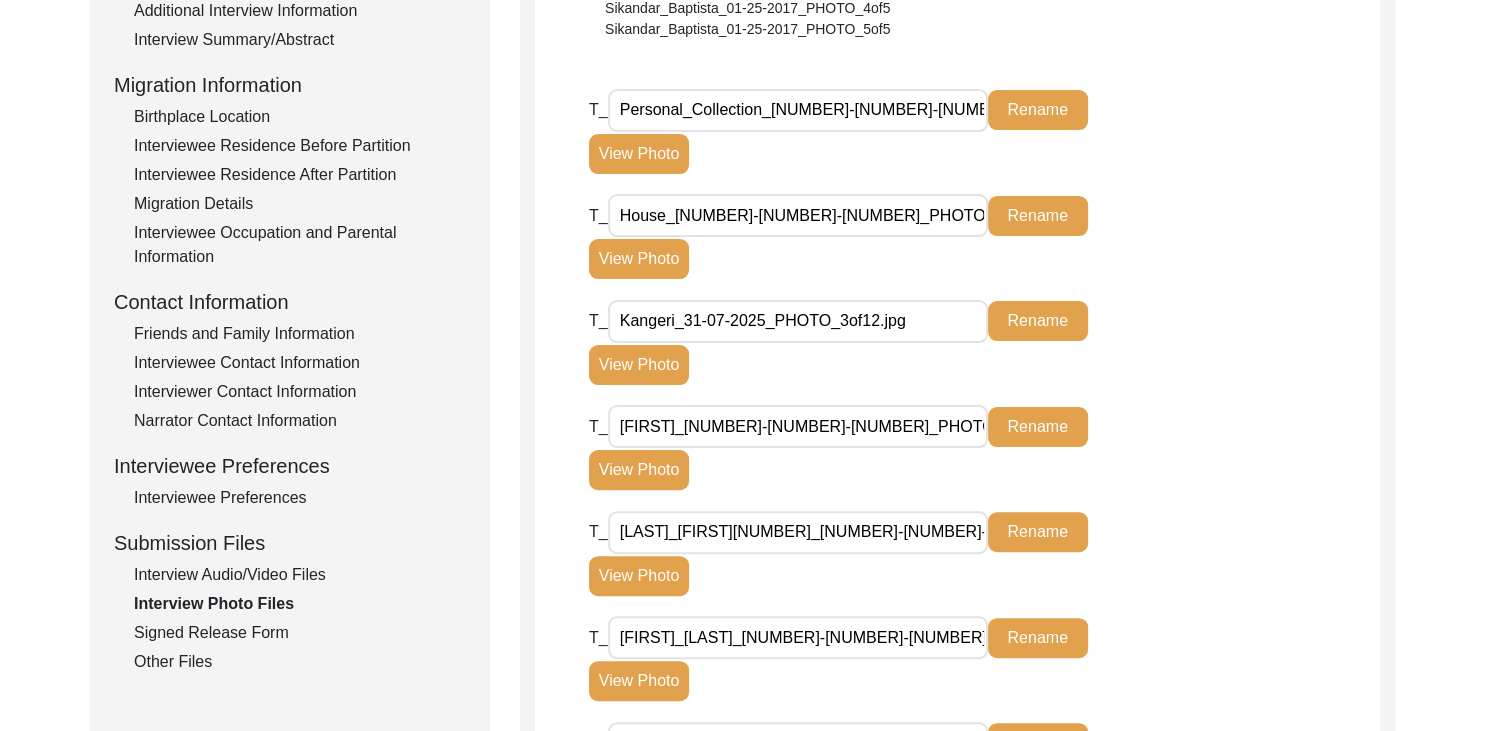 type on "House_[NUMBER]-[NUMBER]-[NUMBER]_PHOTO_[NUMBER]of[NUMBER].jpg" 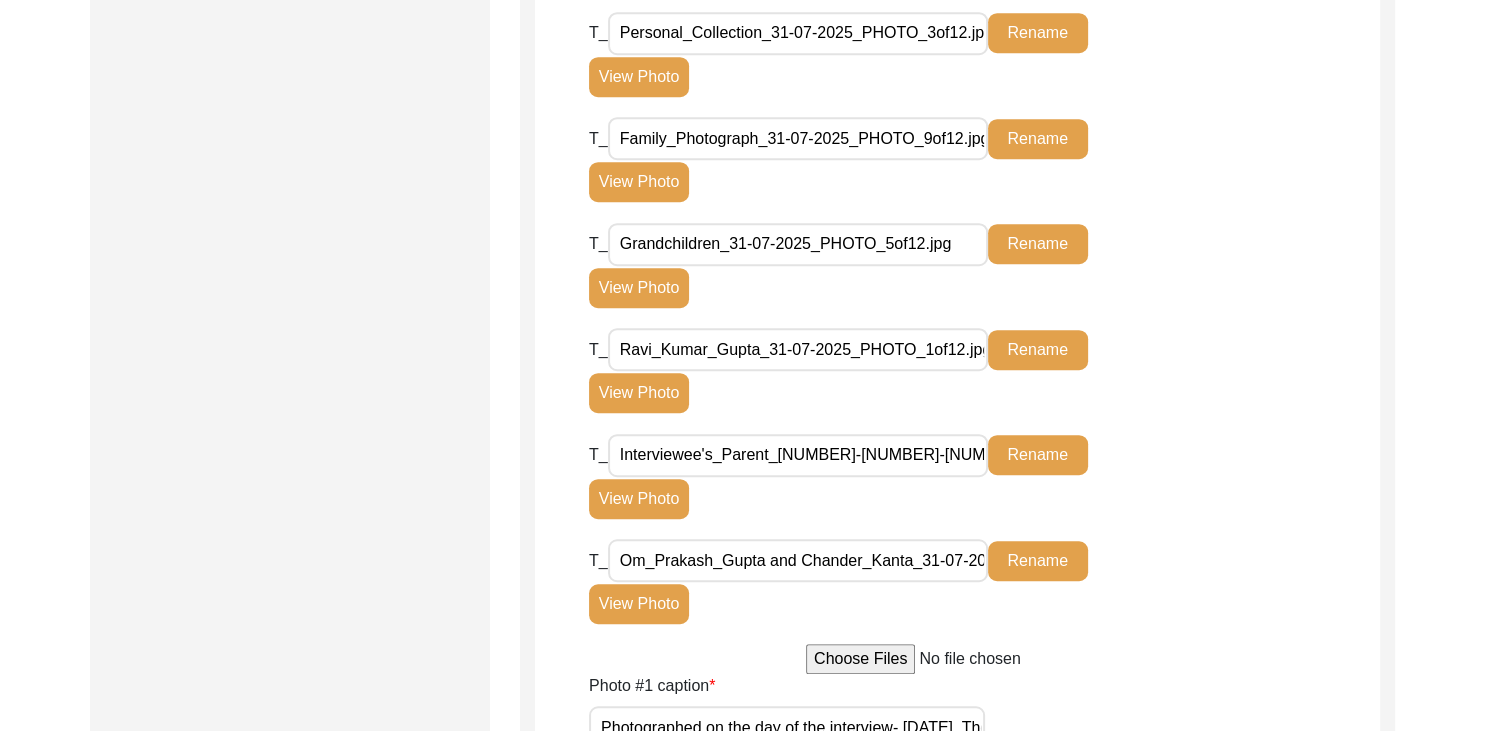 scroll, scrollTop: 1271, scrollLeft: 0, axis: vertical 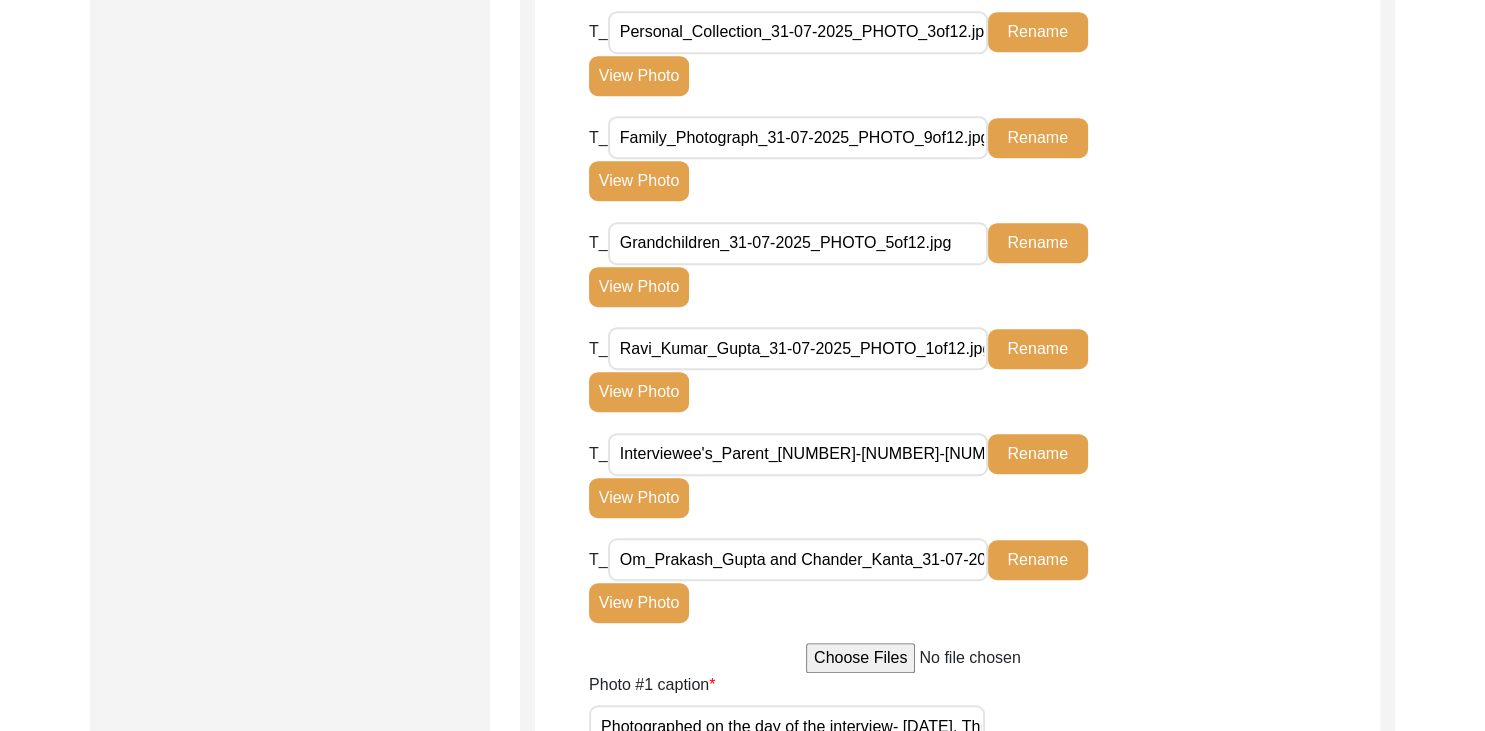 click on "View Photo" 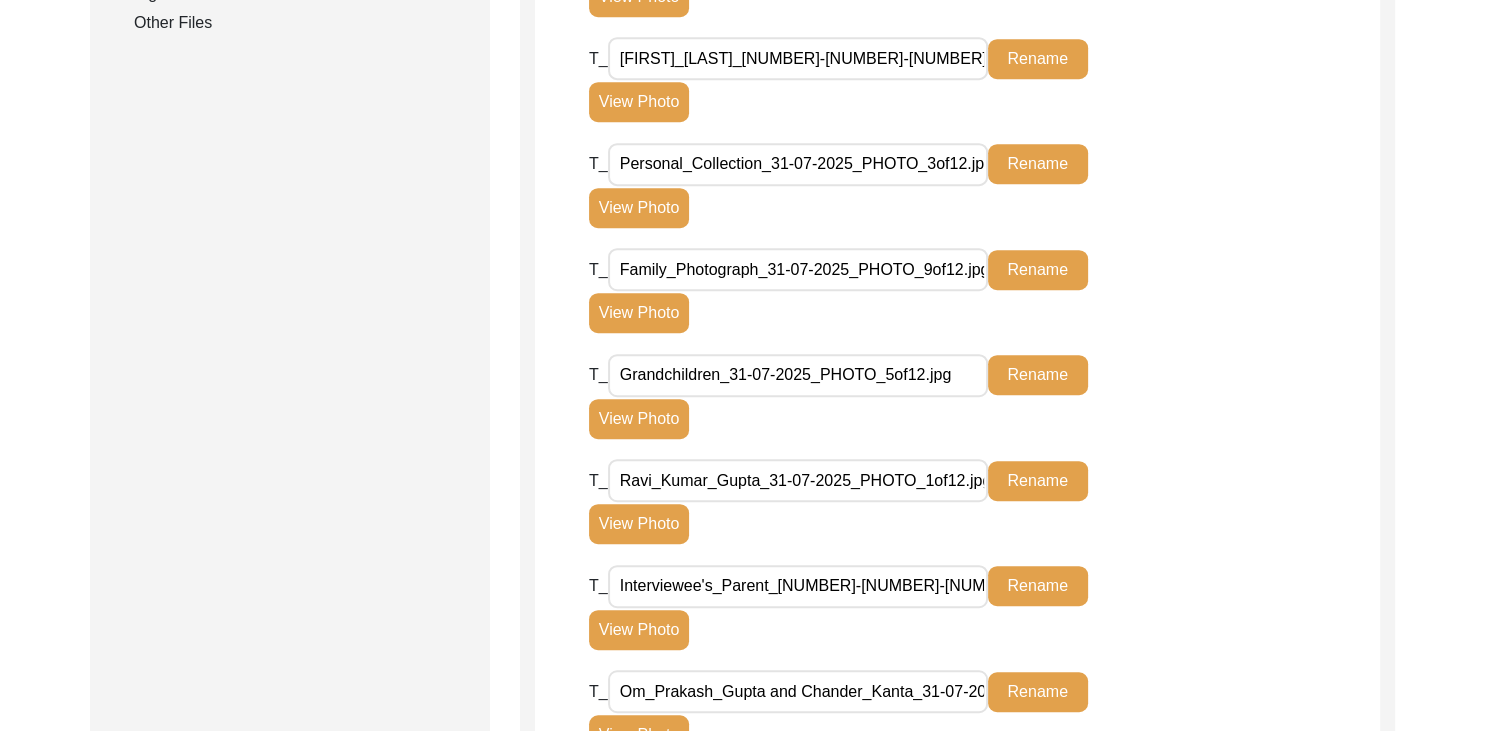 scroll, scrollTop: 1108, scrollLeft: 0, axis: vertical 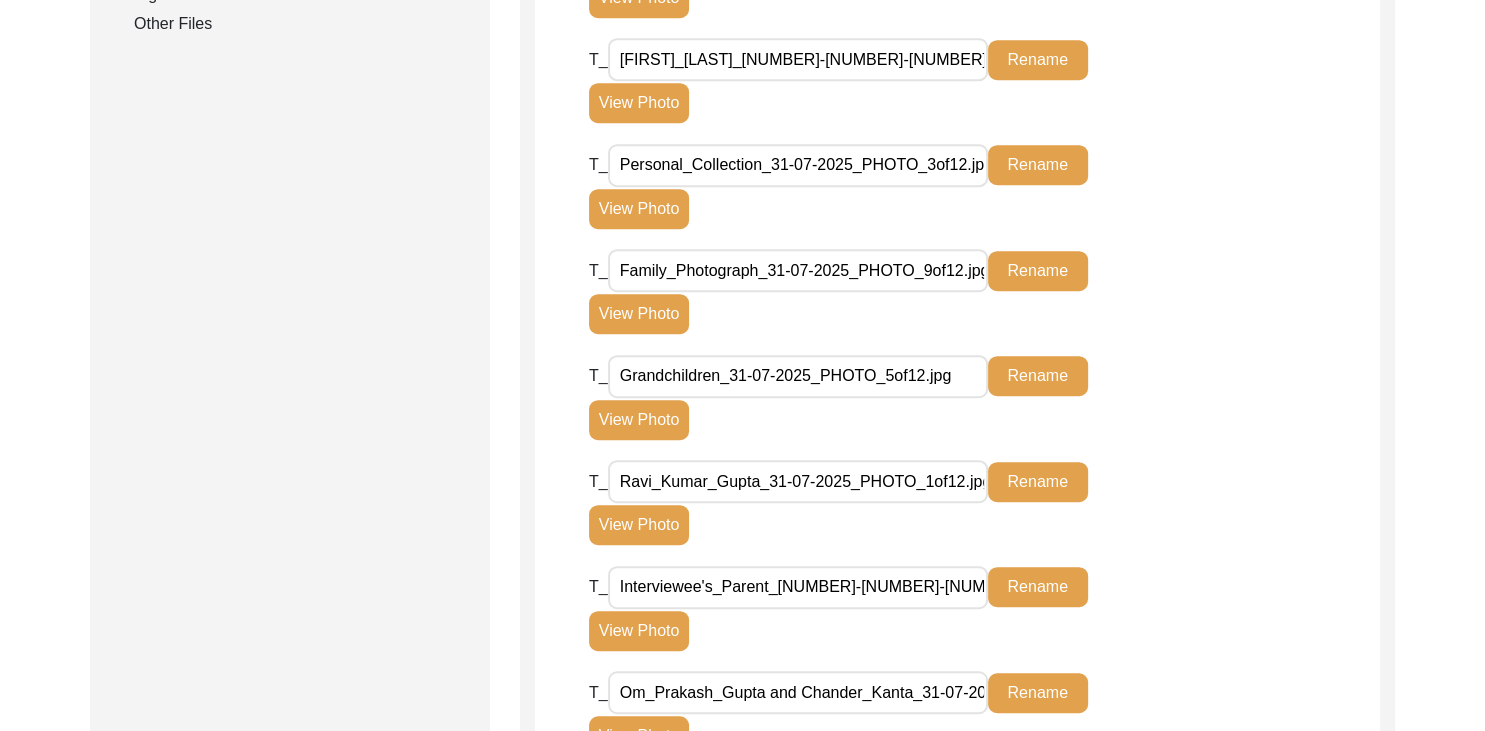 drag, startPoint x: 907, startPoint y: 272, endPoint x: 573, endPoint y: 278, distance: 334.0539 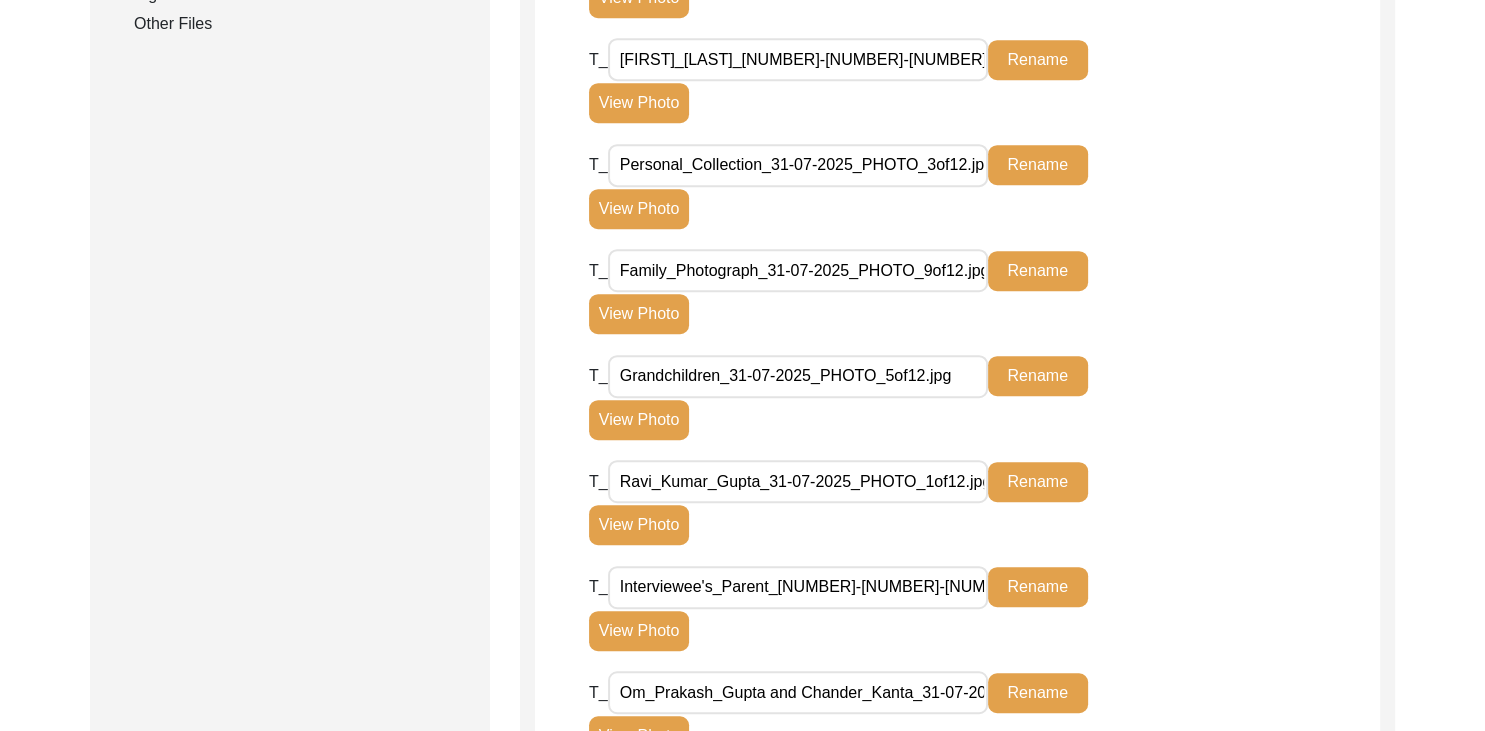 type on "m" 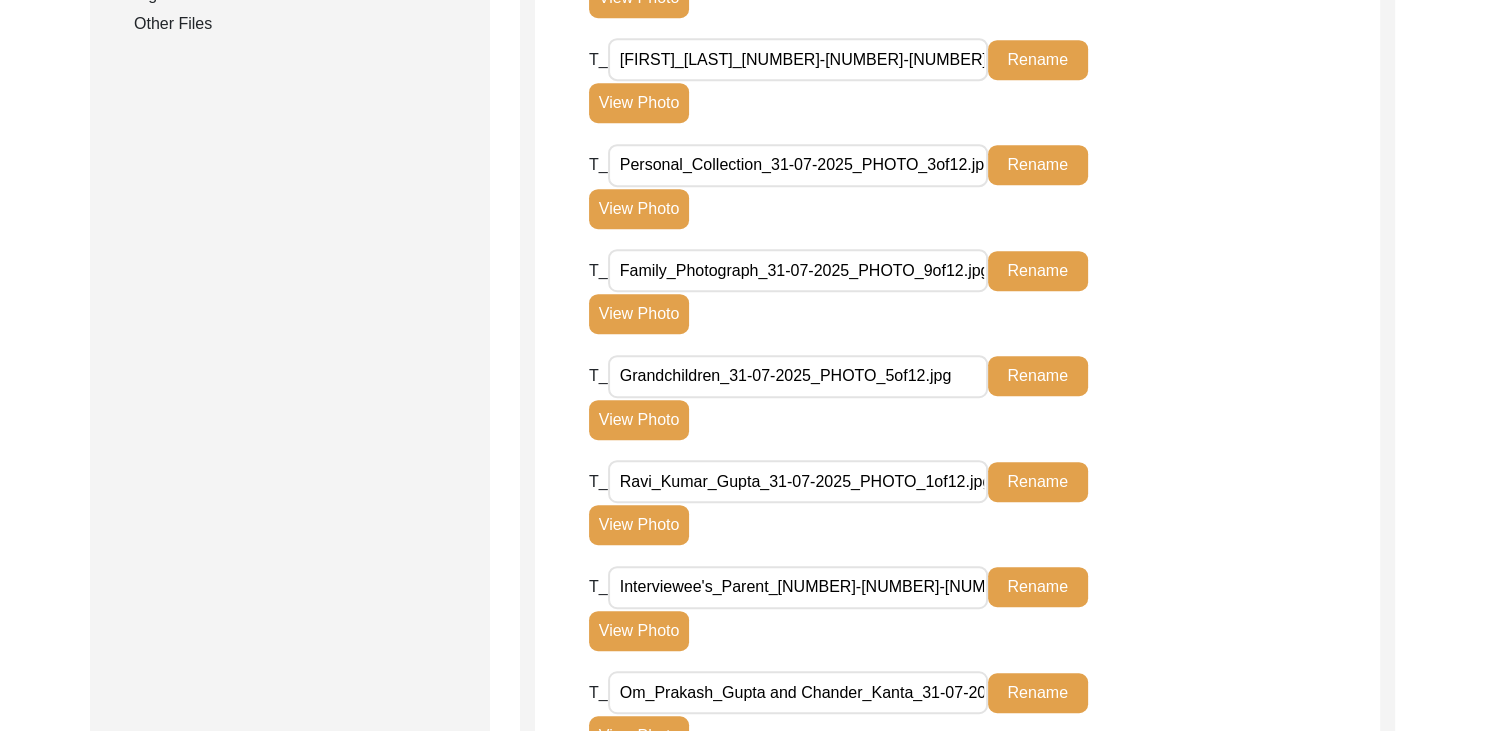 type on "needs to be deleted" 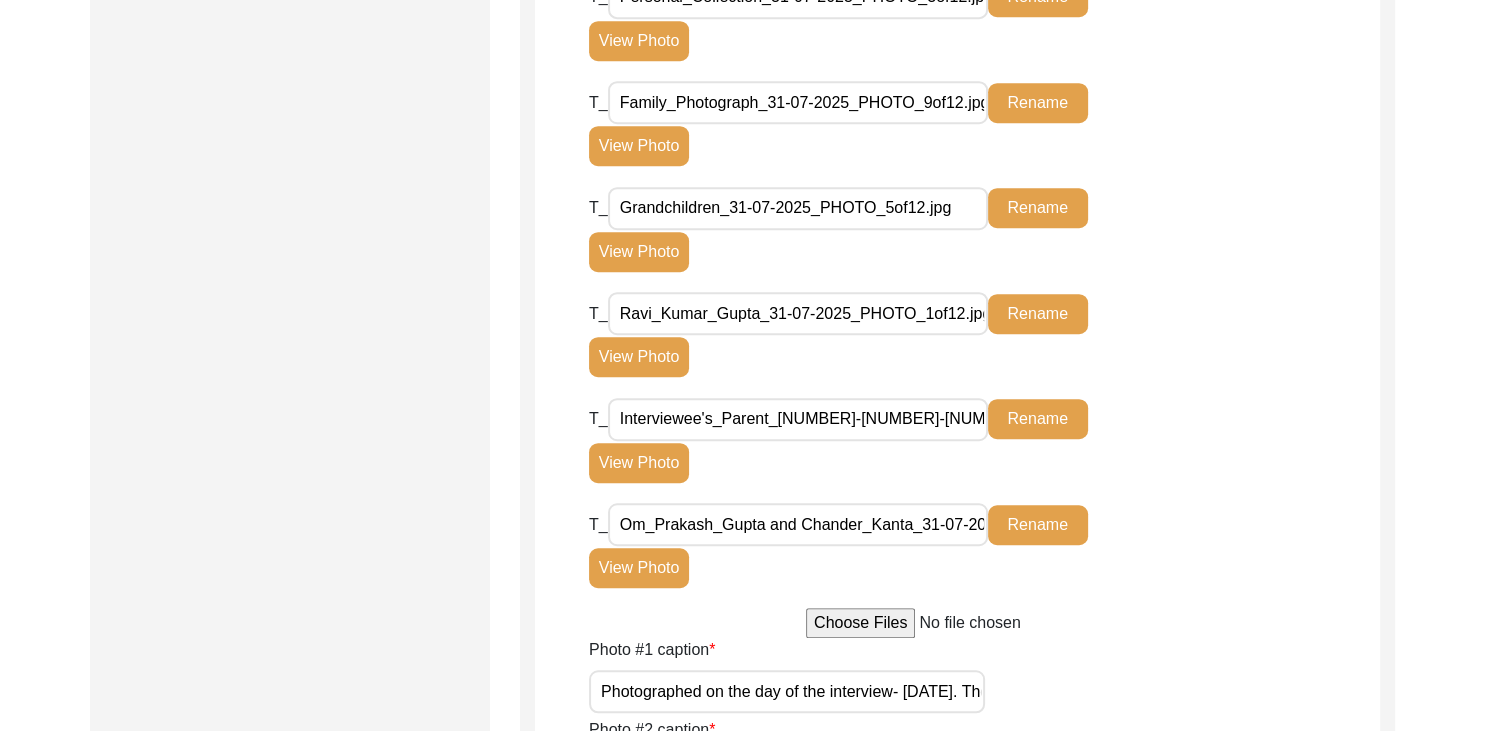 scroll, scrollTop: 1278, scrollLeft: 0, axis: vertical 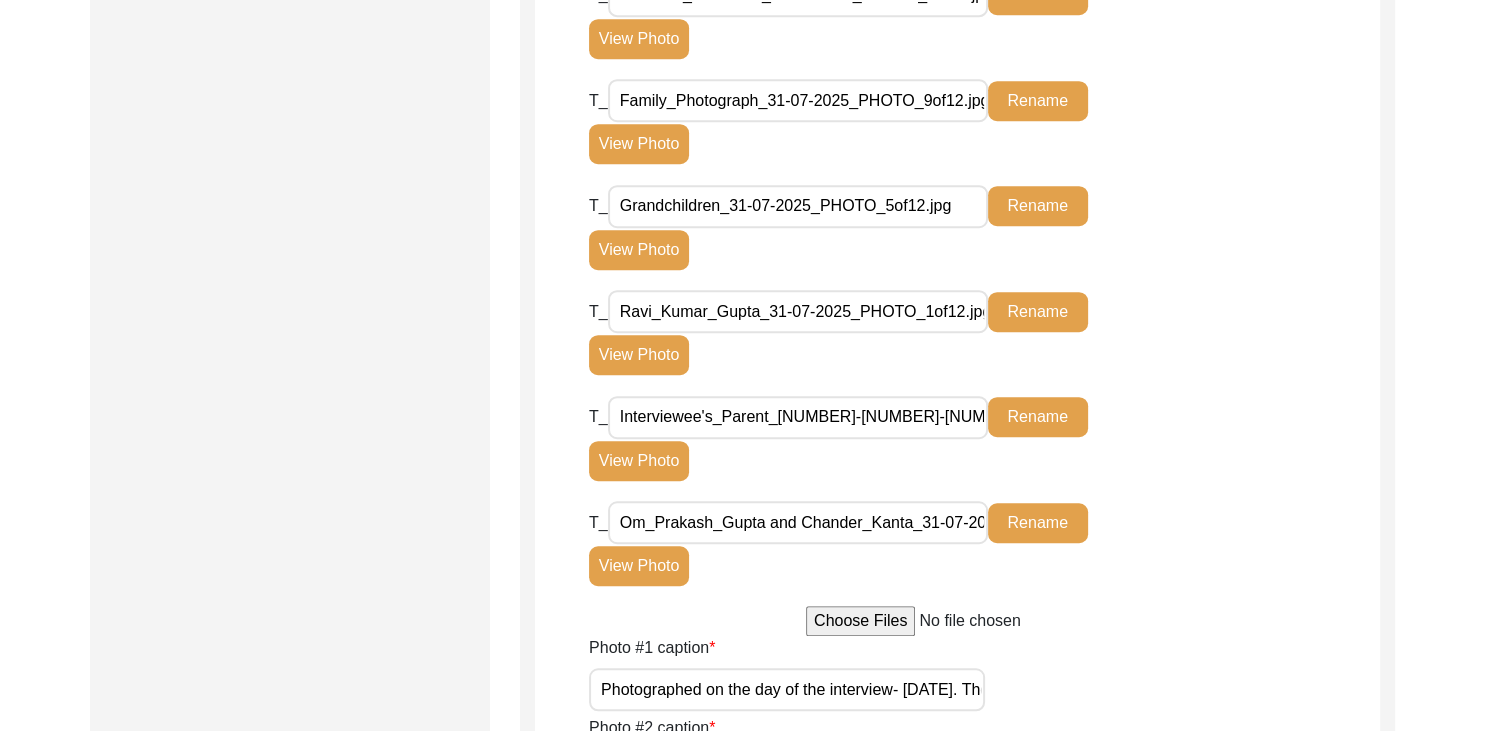 type on "needs to be deleted" 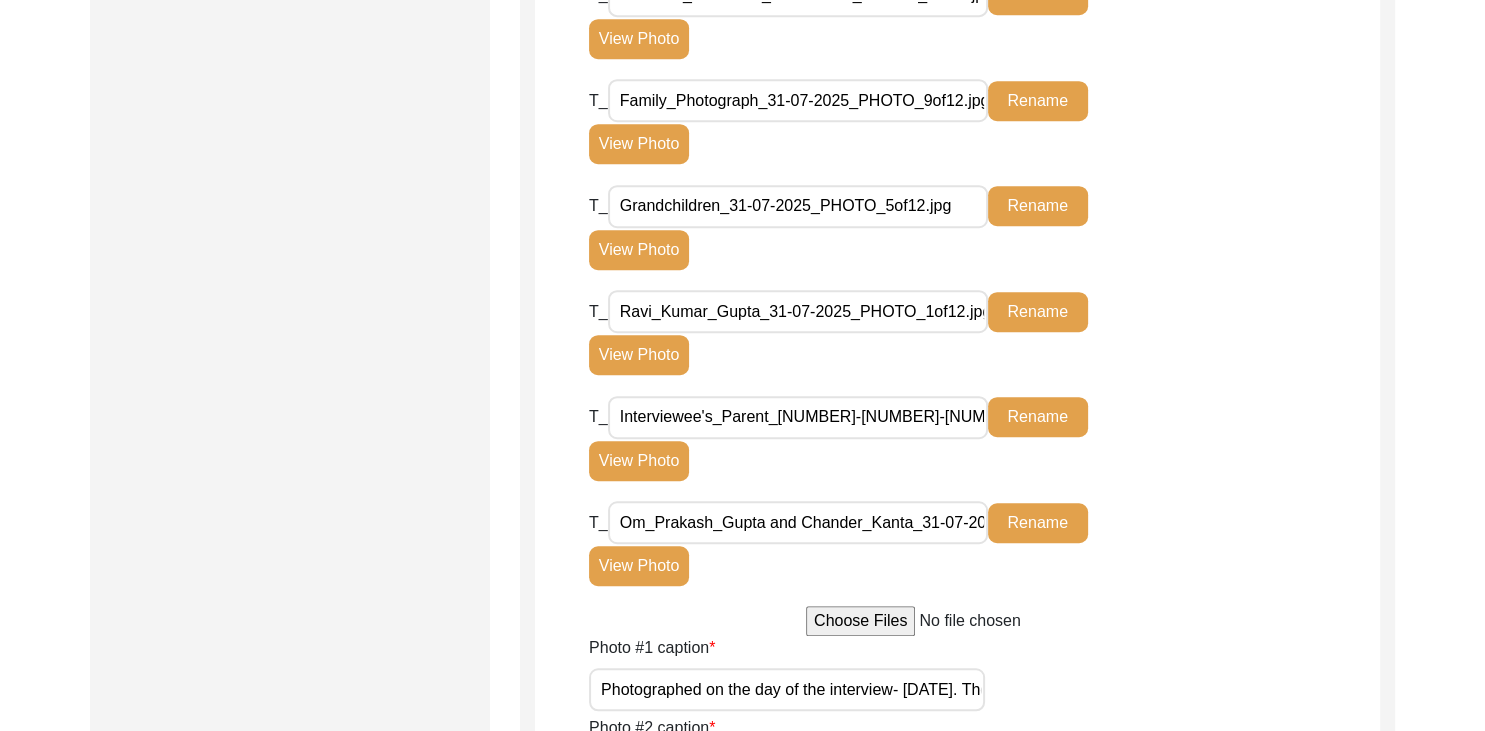click on "[LAST]_[FIRST][NUMBER]_[NUMBER]-[NUMBER]-[NUMBER]_PHOTO_[NUMBER]of[NUMBER].jpg" at bounding box center (798, -216) 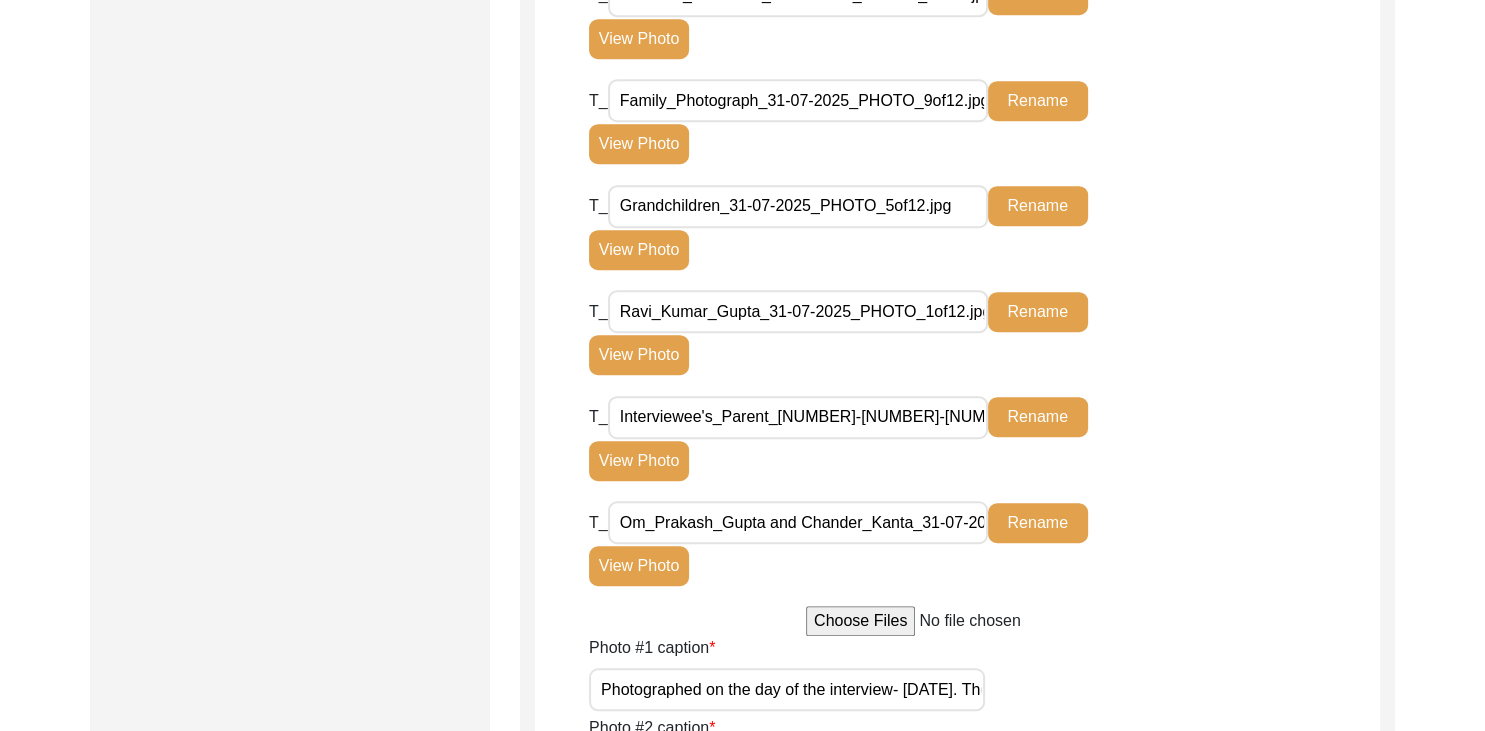 click on "Rename" 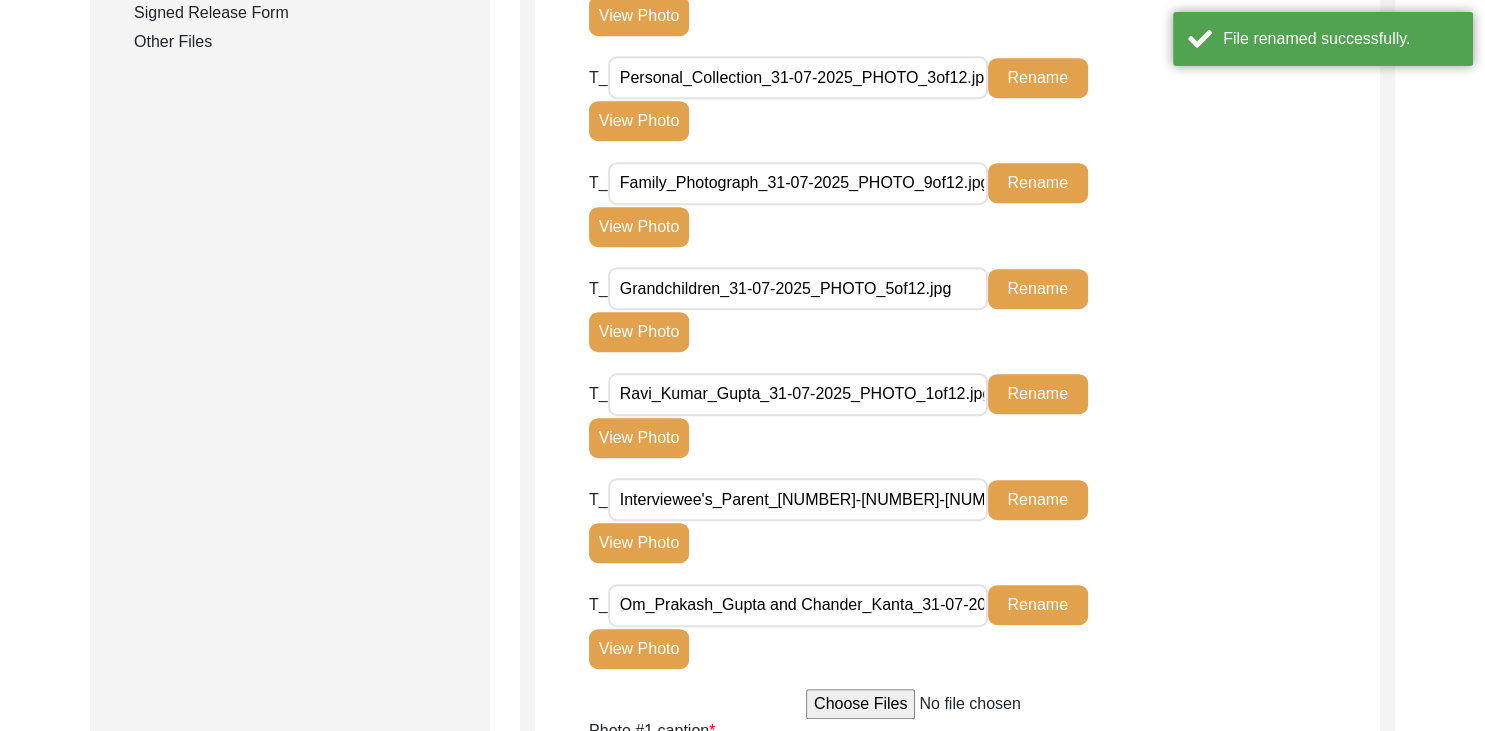 scroll, scrollTop: 1085, scrollLeft: 0, axis: vertical 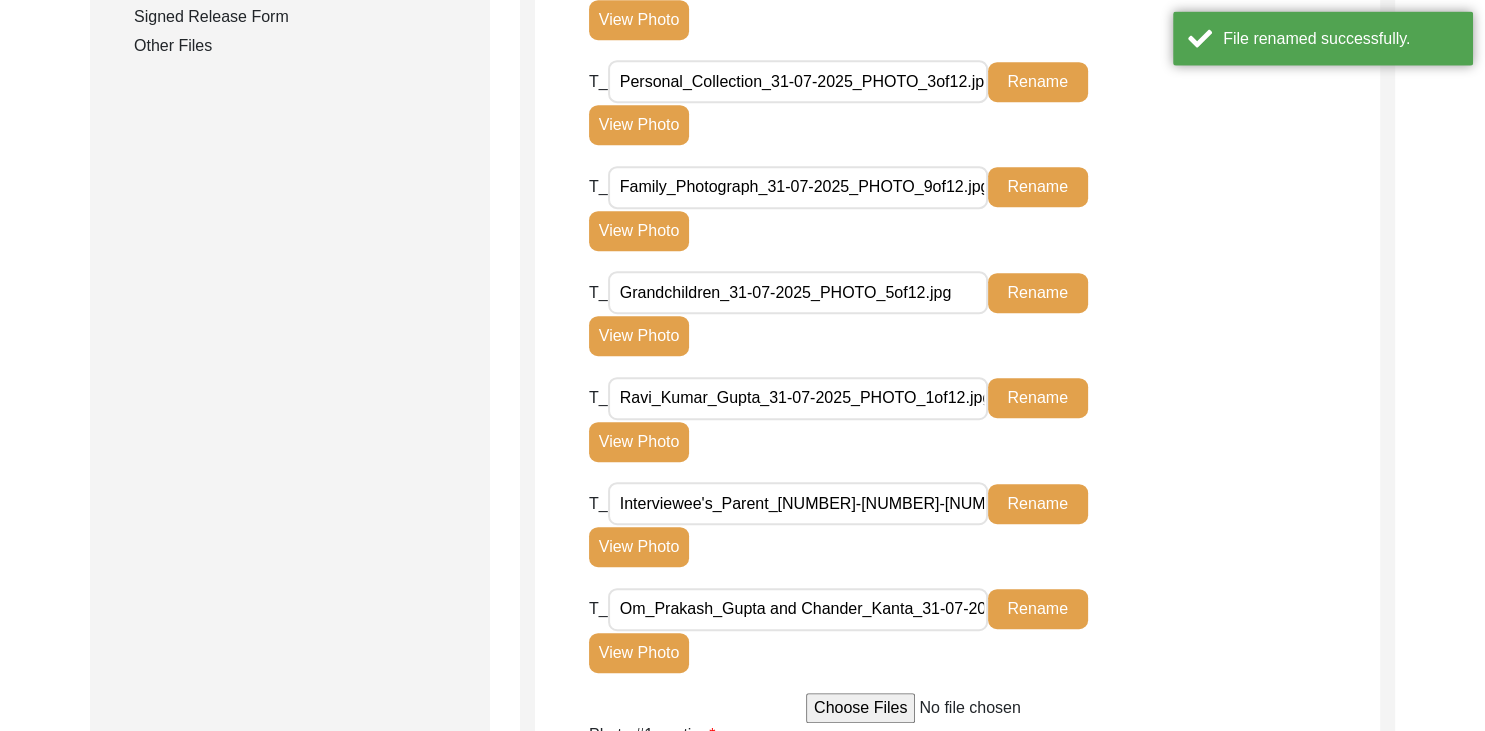click on "T_ [FIRST]_[NUMBER]-[NUMBER]-[NUMBER]_PHOTO_[NUMBER]of[NUMBER].jpg Rename View Photo" 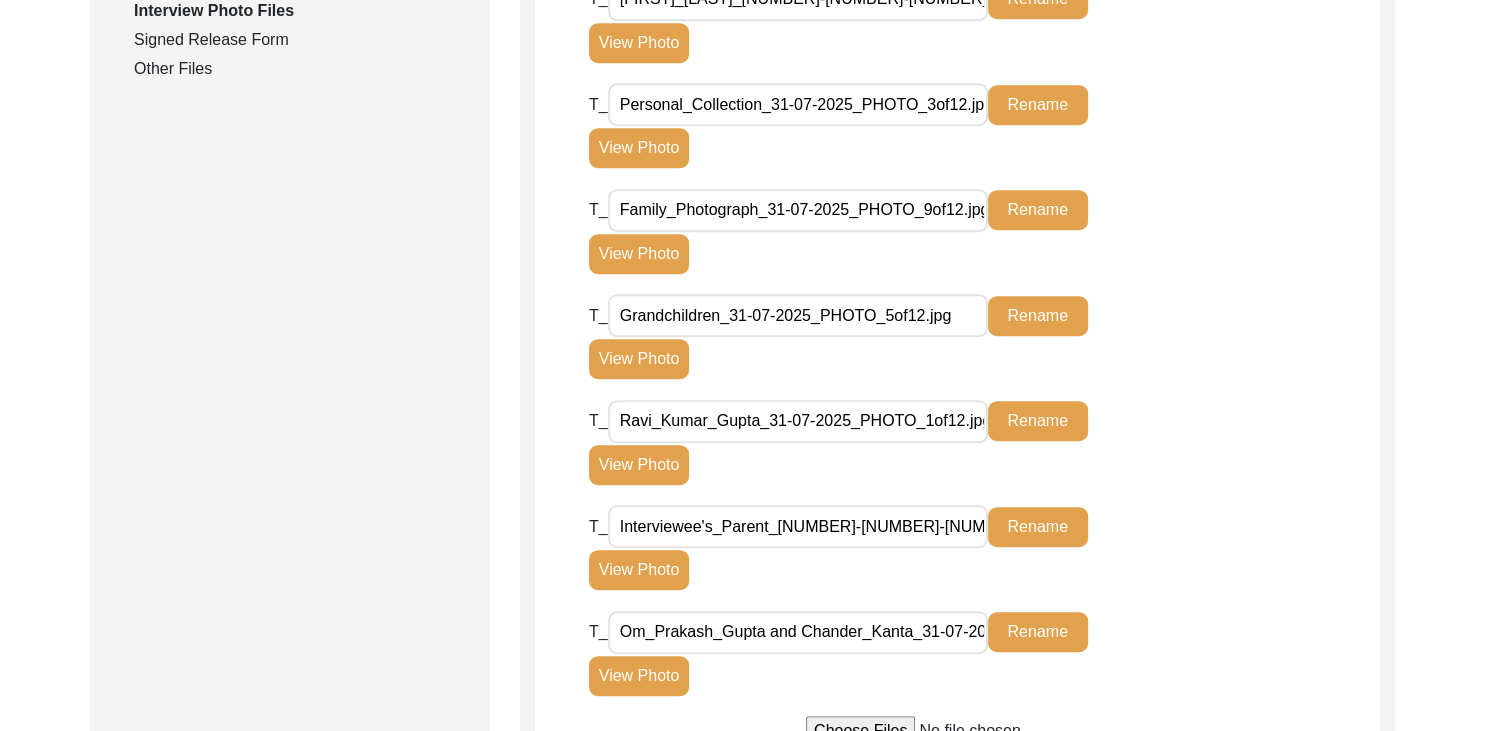 scroll, scrollTop: 1066, scrollLeft: 0, axis: vertical 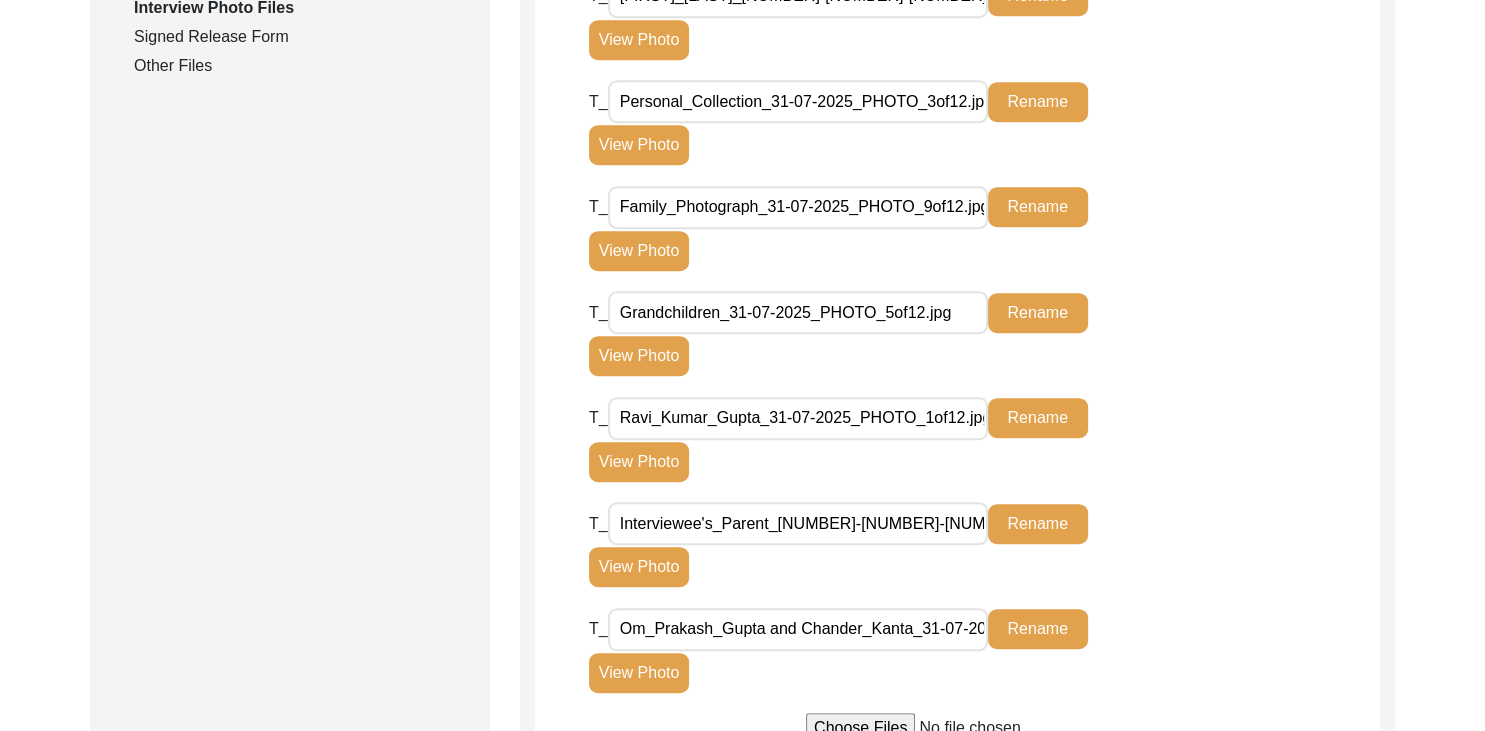 drag, startPoint x: 955, startPoint y: 307, endPoint x: 614, endPoint y: 298, distance: 341.11874 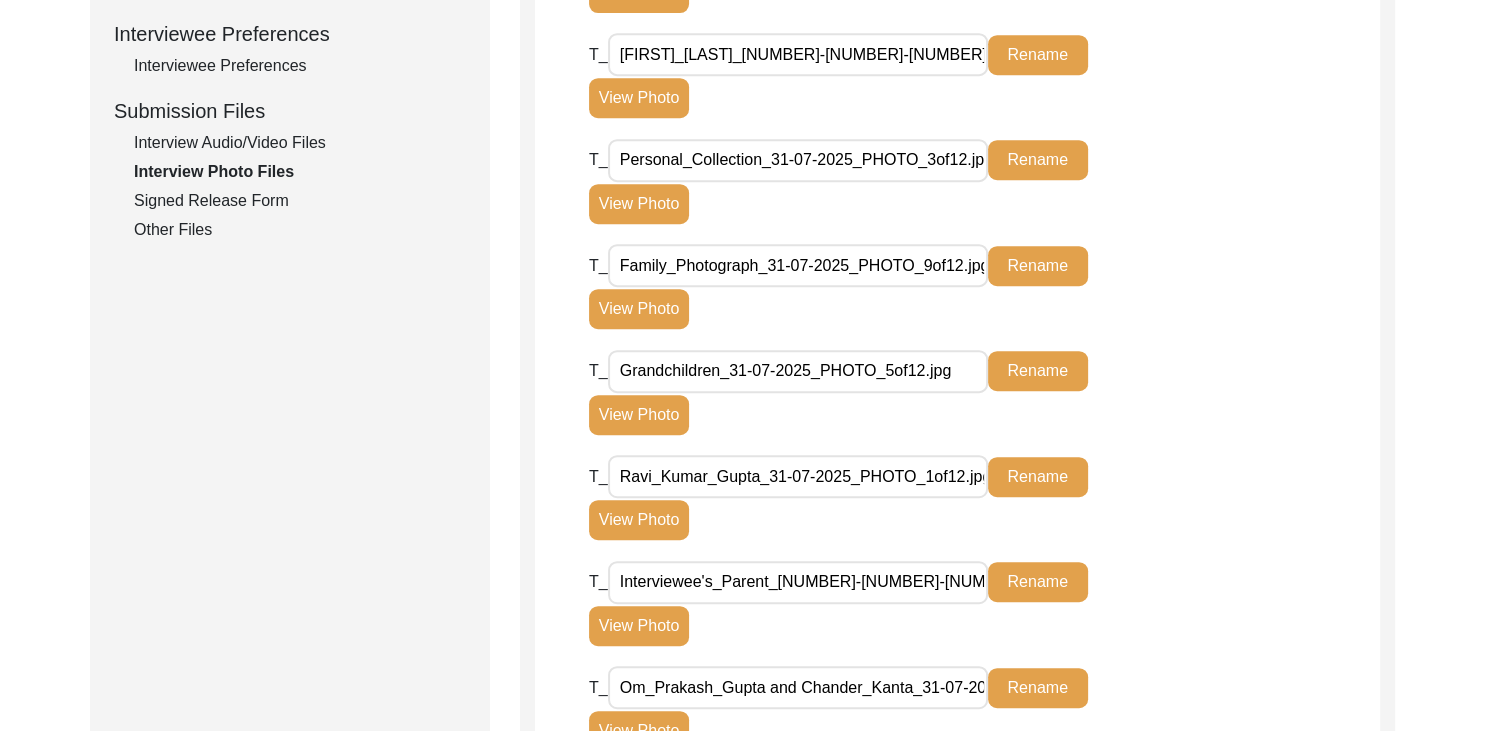 scroll, scrollTop: 878, scrollLeft: 0, axis: vertical 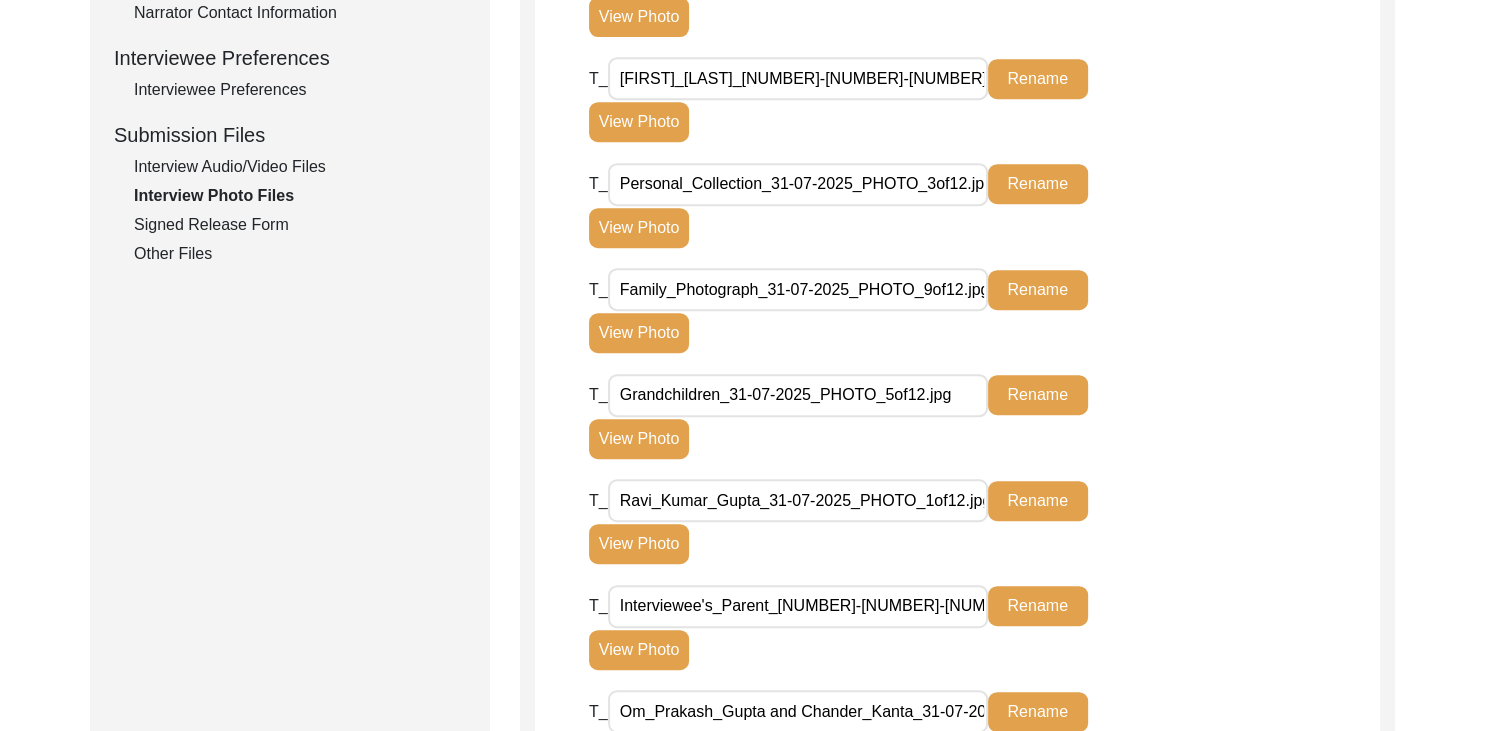click at bounding box center (958, -351) 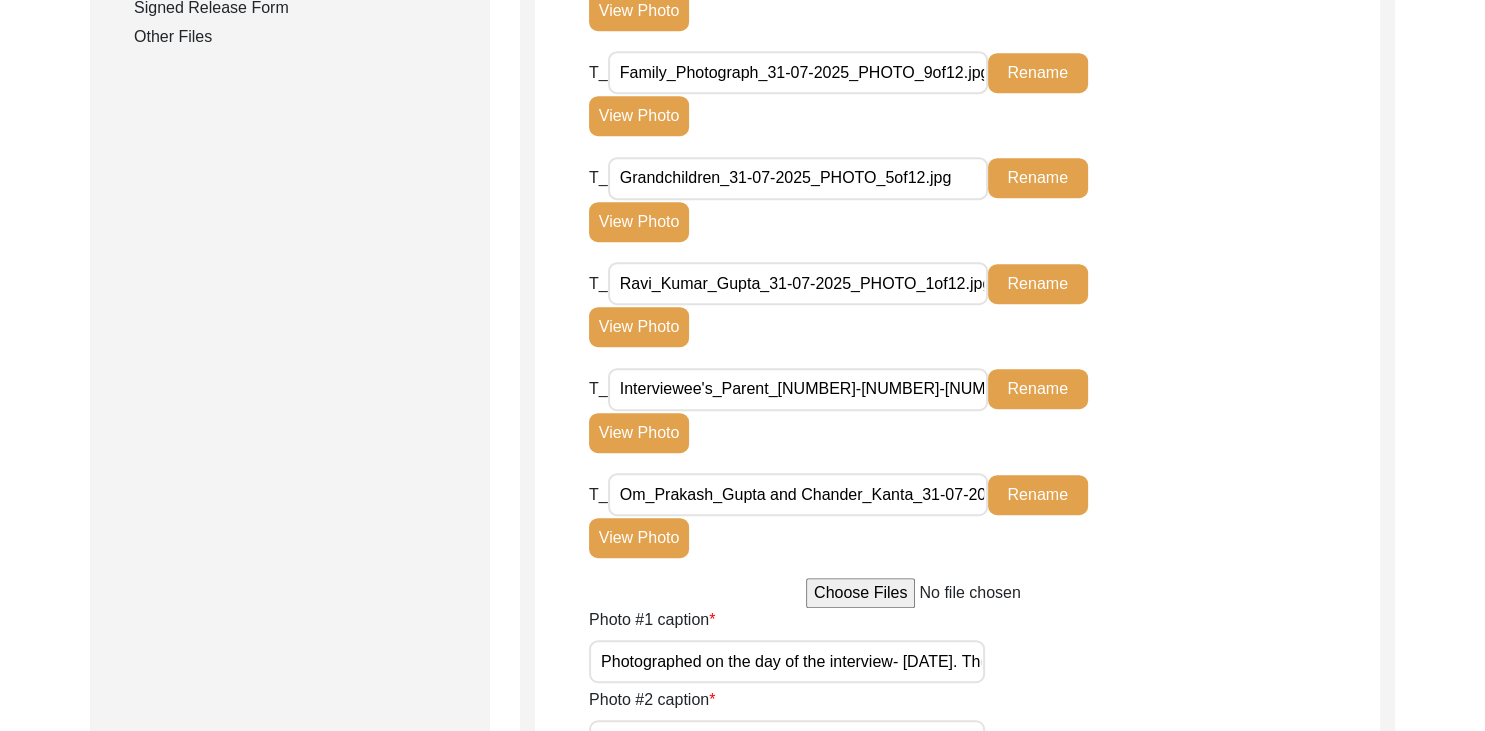 scroll, scrollTop: 1096, scrollLeft: 0, axis: vertical 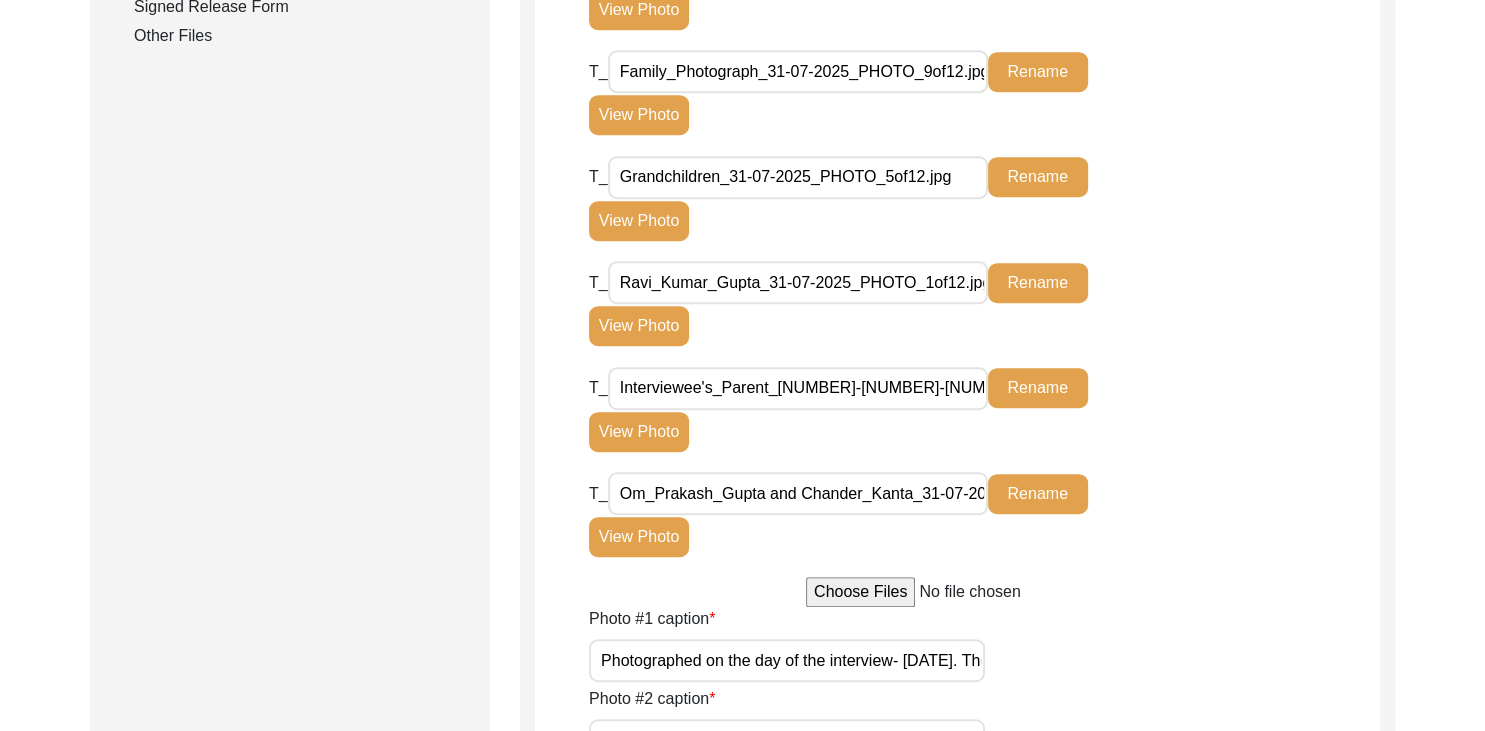 click on "View Photo" 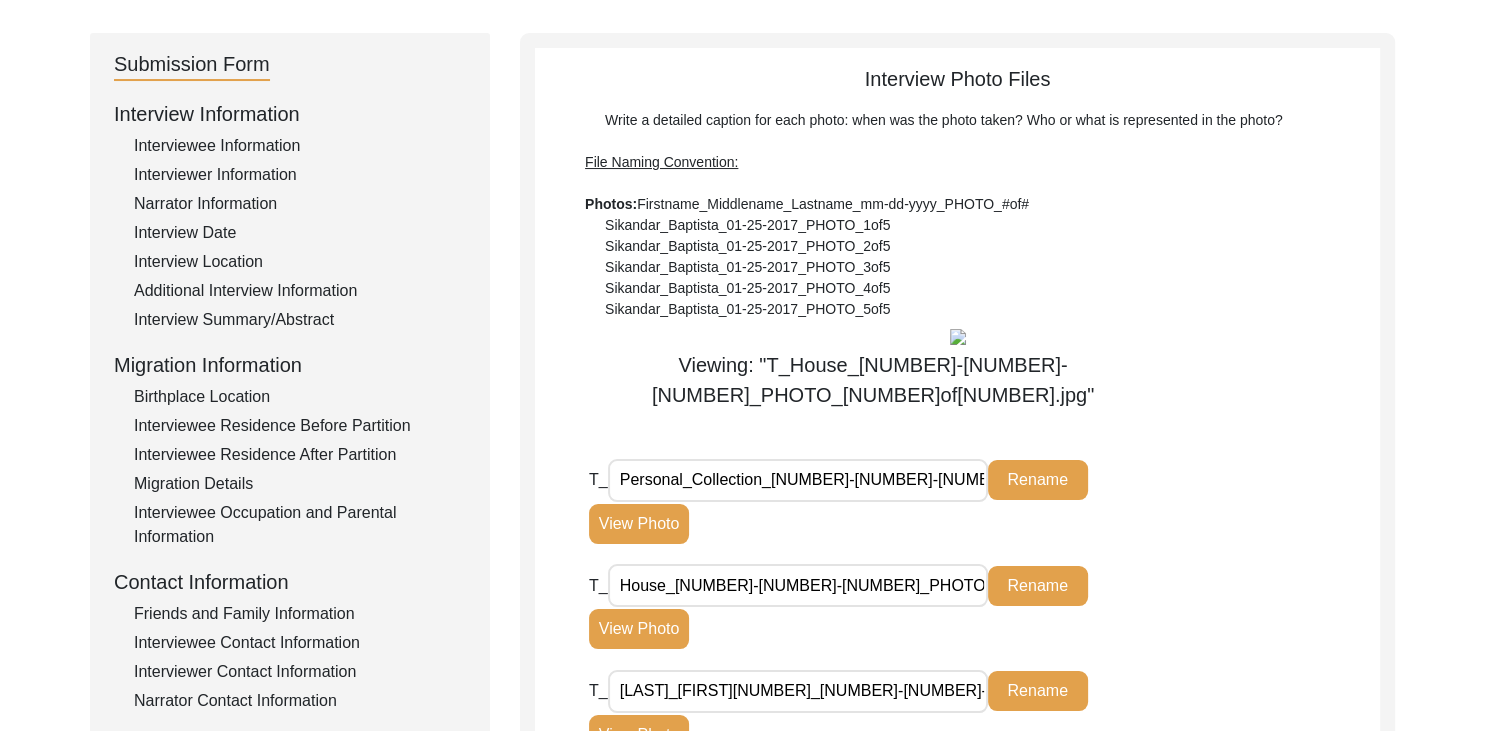 click at bounding box center (958, 337) 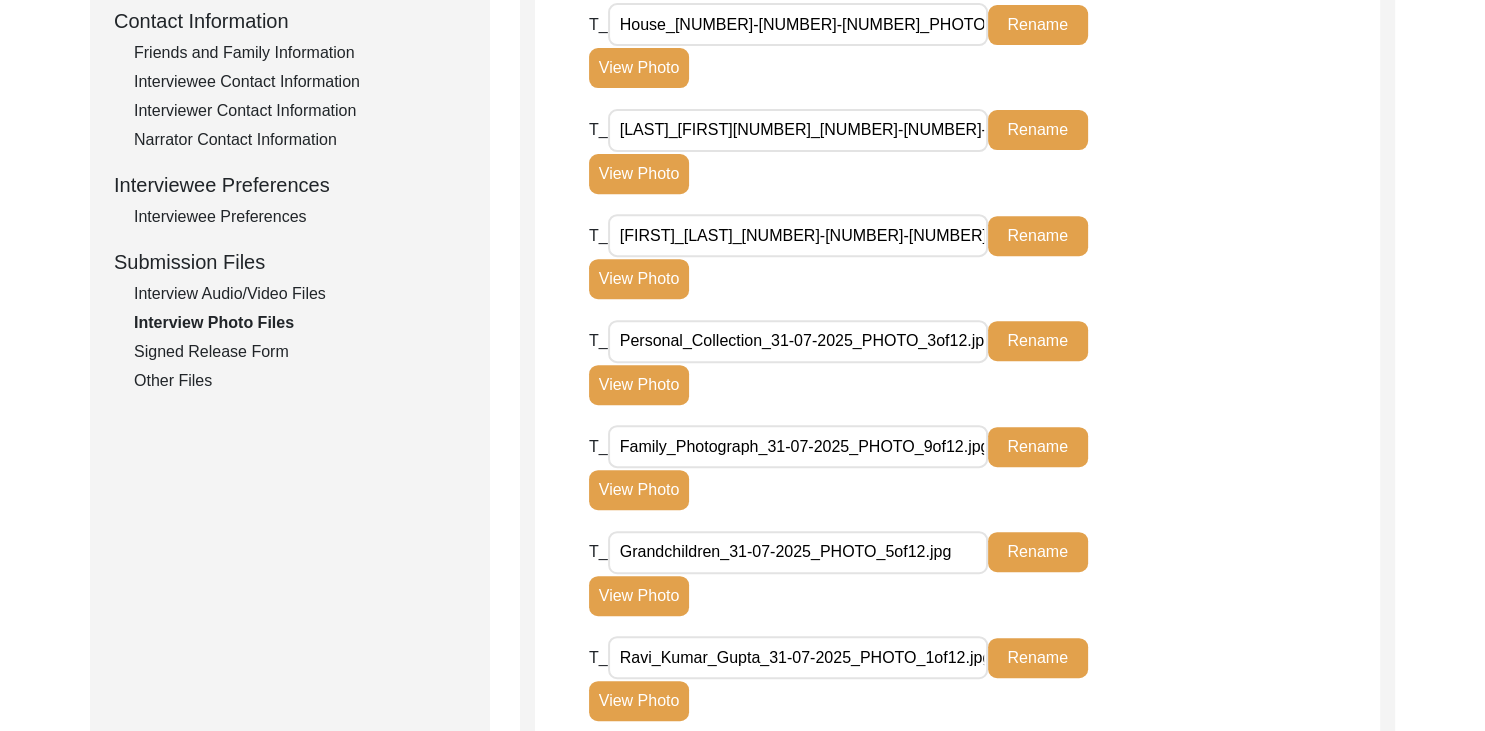 scroll, scrollTop: 754, scrollLeft: 0, axis: vertical 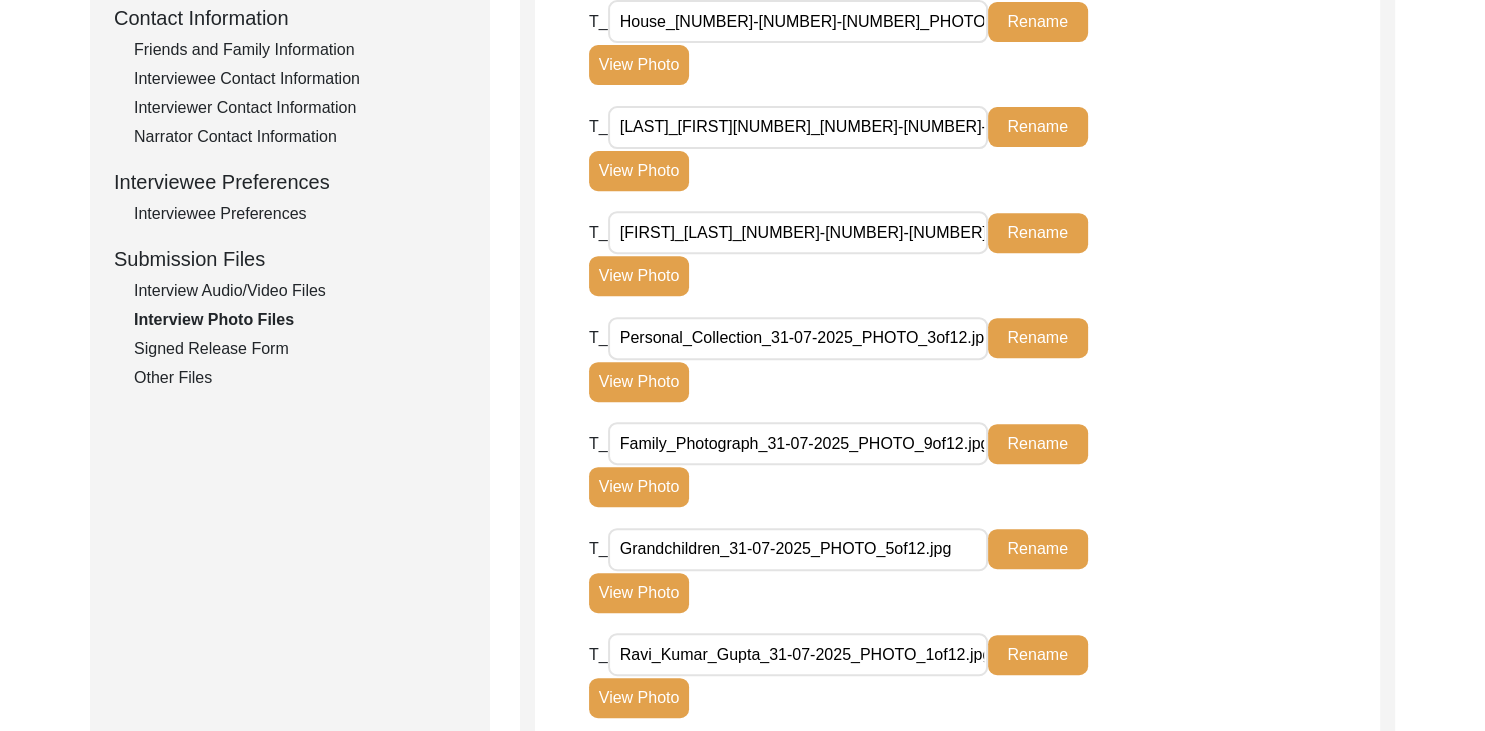 click on "View Photo" 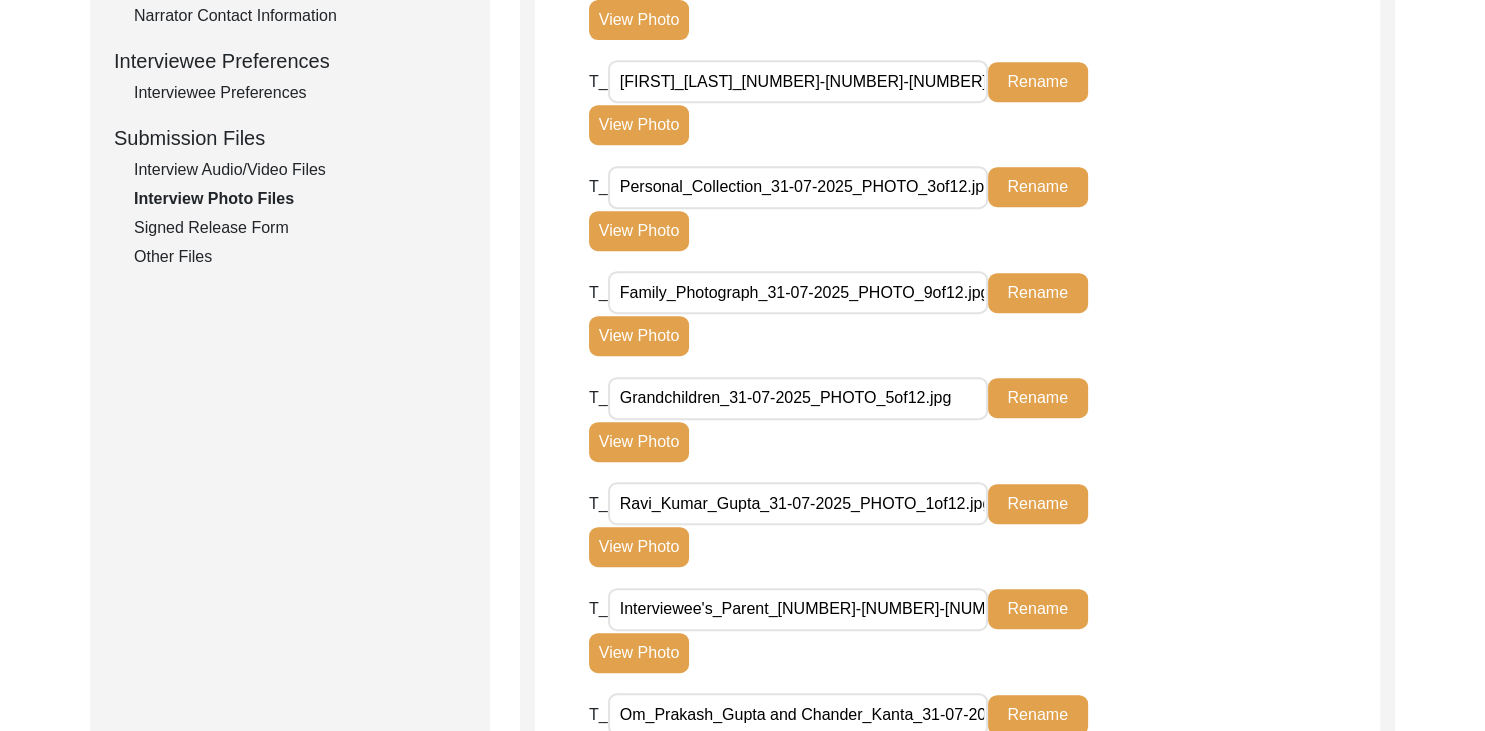 scroll, scrollTop: 899, scrollLeft: 0, axis: vertical 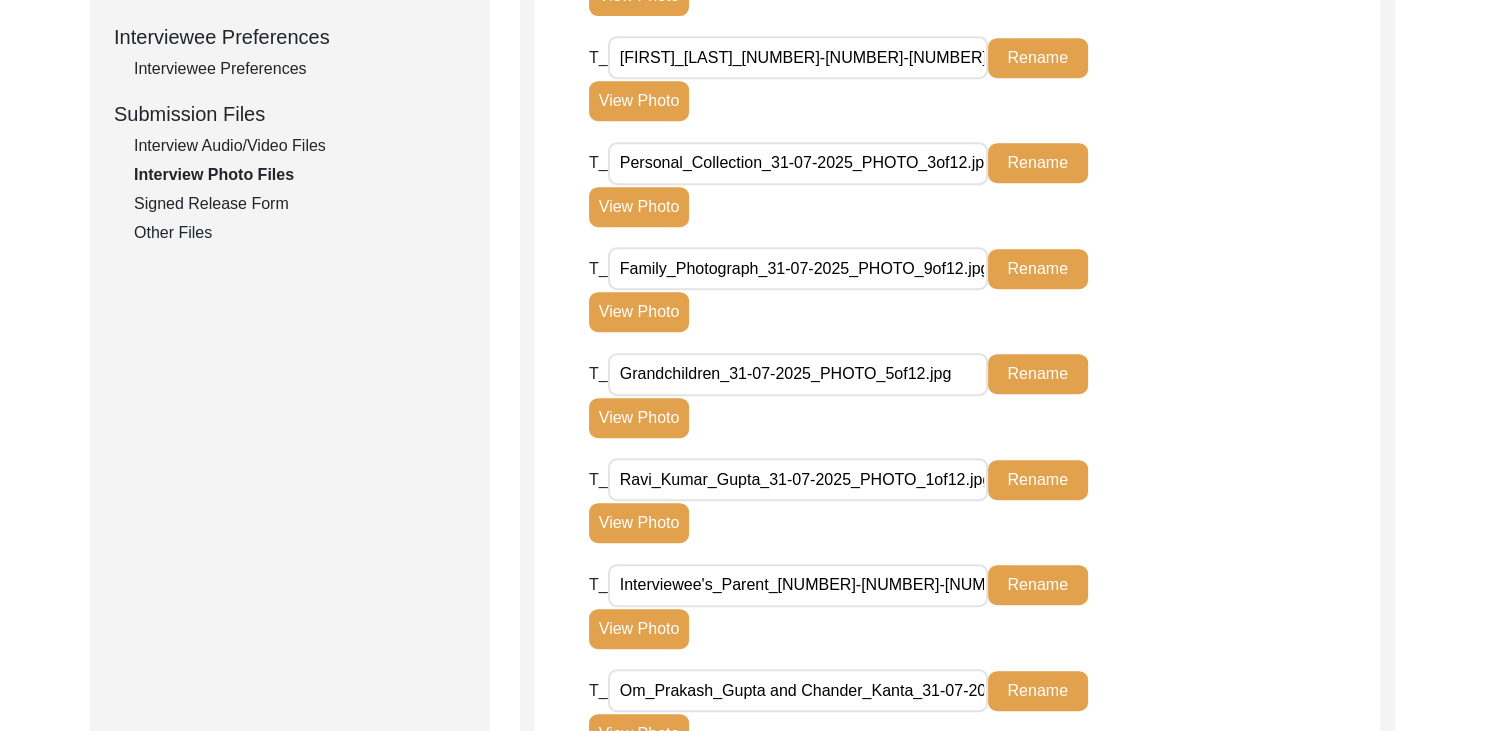 click on "[LAST]_[FIRST][NUMBER]_[NUMBER]-[NUMBER]-[NUMBER]_PHOTO_[NUMBER]of[NUMBER].jpg" at bounding box center (798, -48) 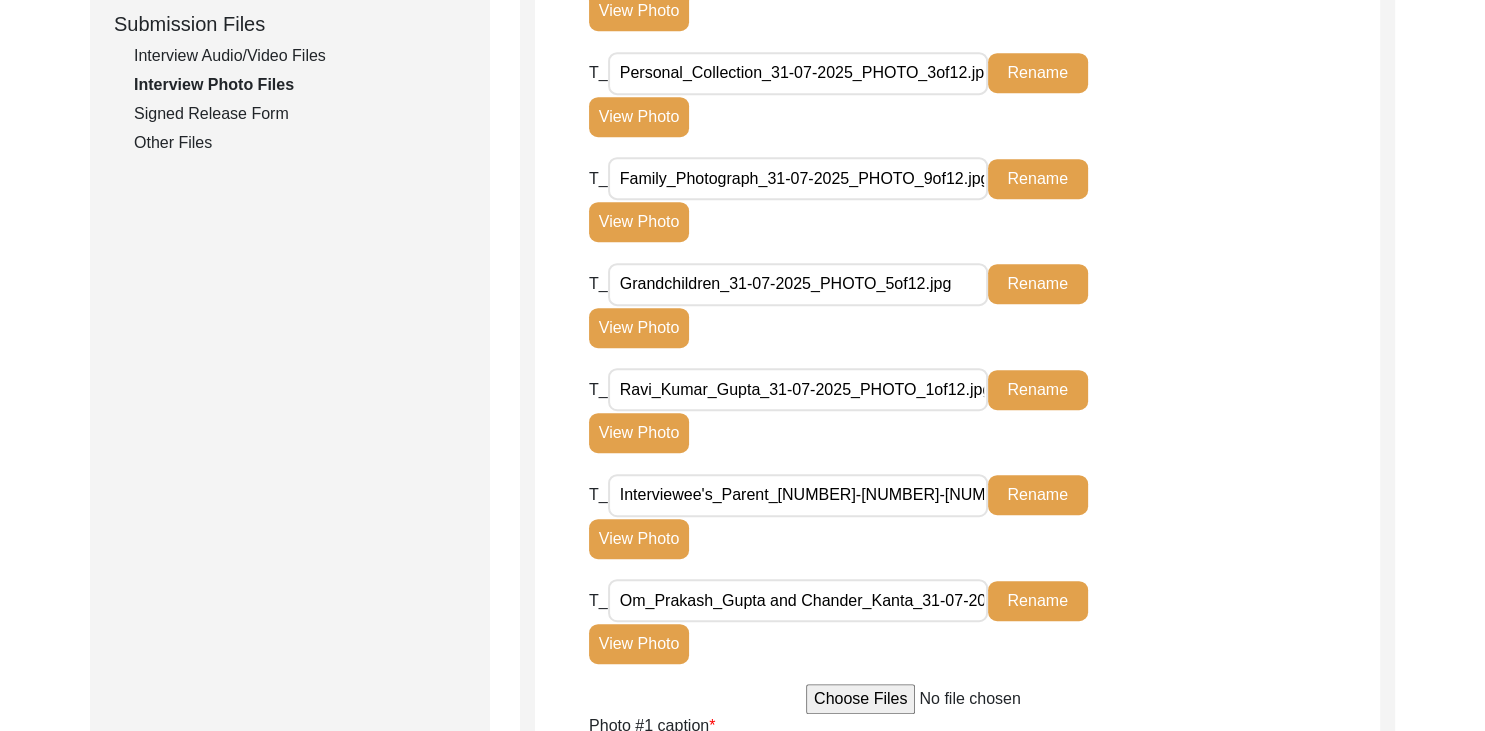 scroll, scrollTop: 990, scrollLeft: 0, axis: vertical 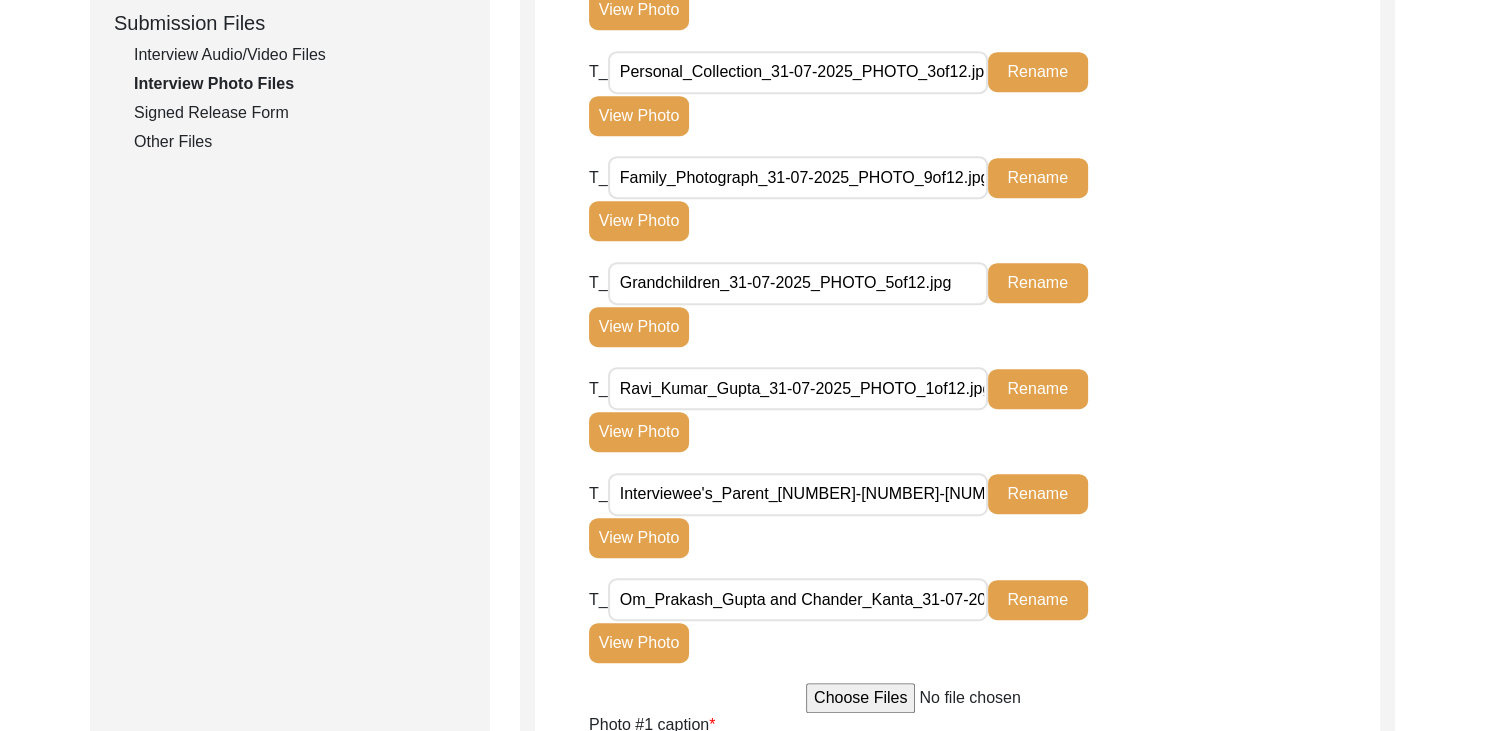 type on "Grandchildren_[NUMBER]-[NUMBER]-[NUMBER]_PHOTO_[NUMBER]of[NUMBER].jpg" 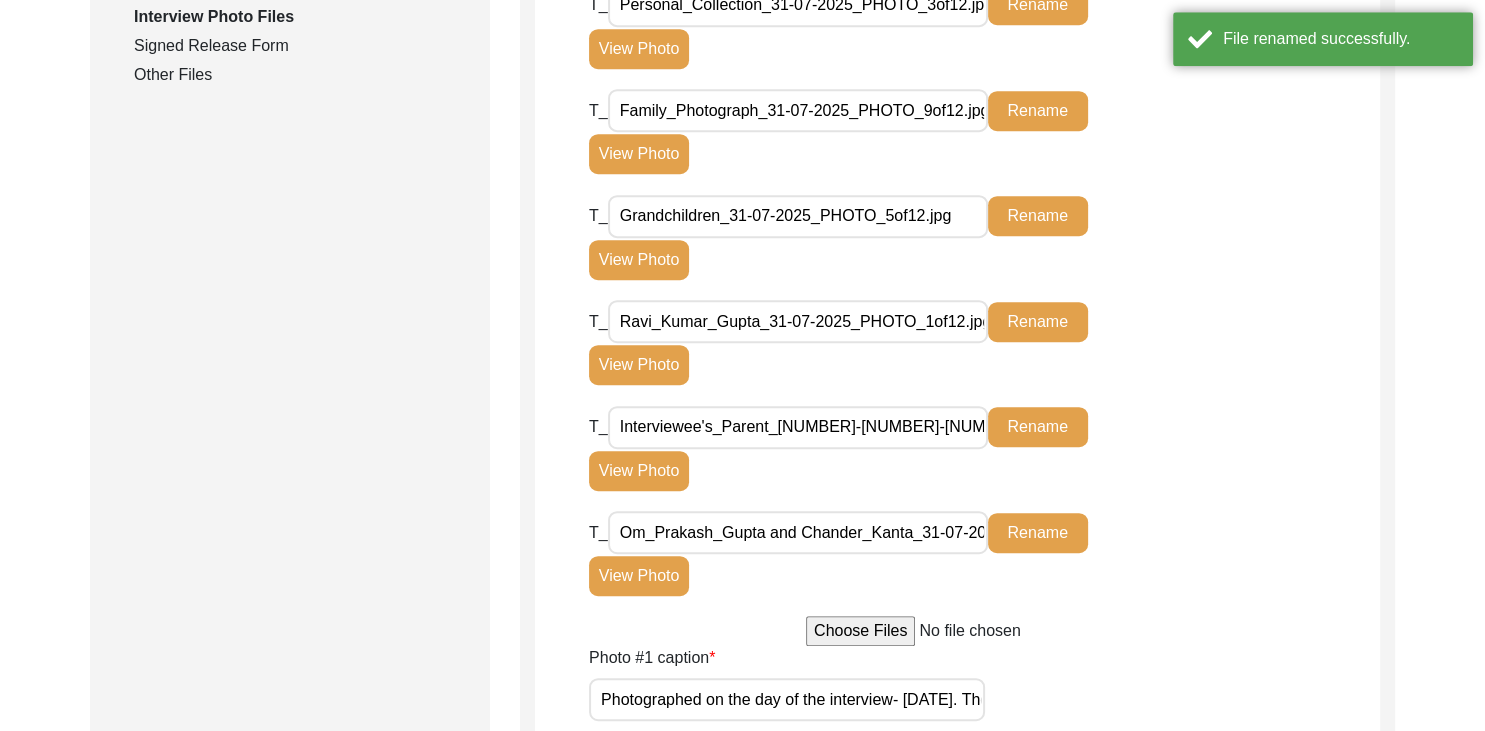 scroll, scrollTop: 1099, scrollLeft: 0, axis: vertical 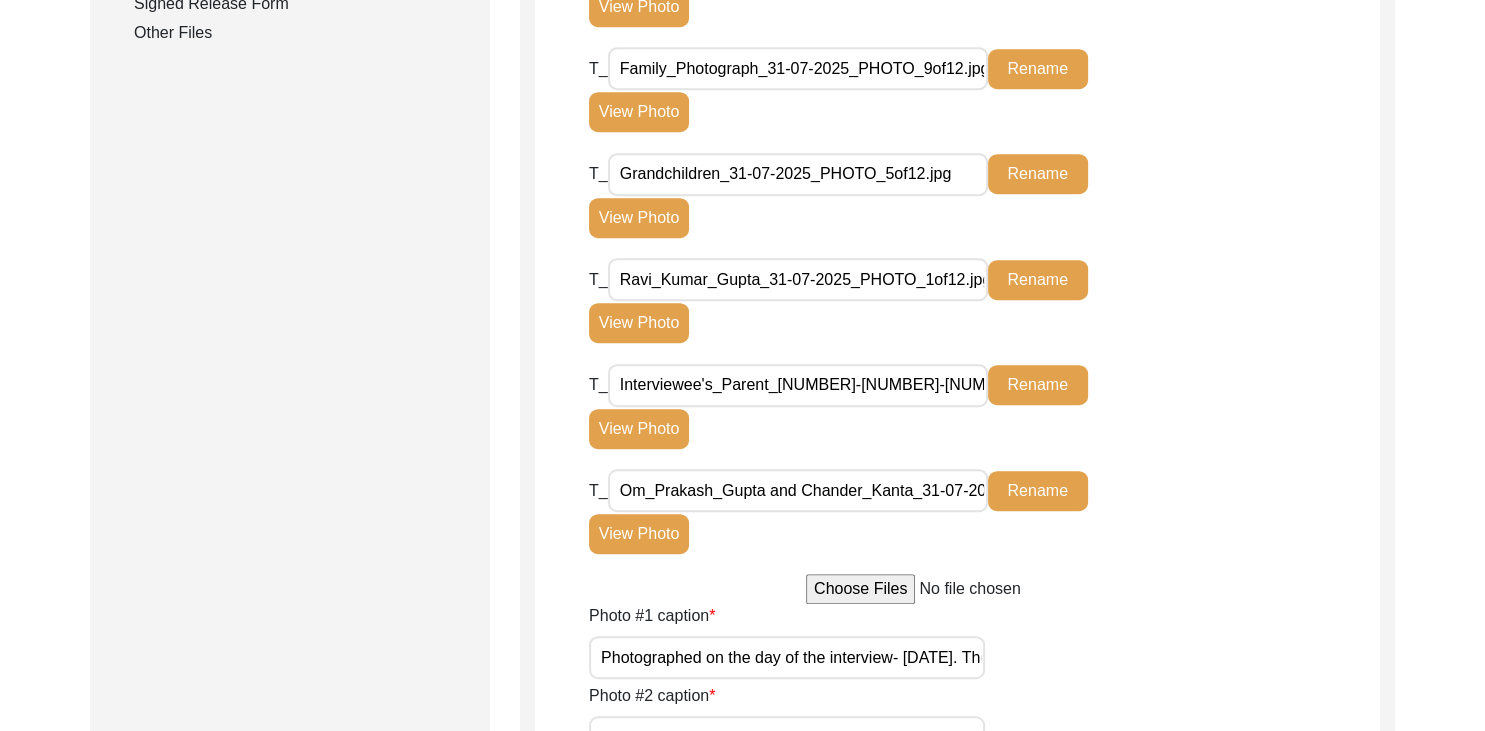click on "View Photo" 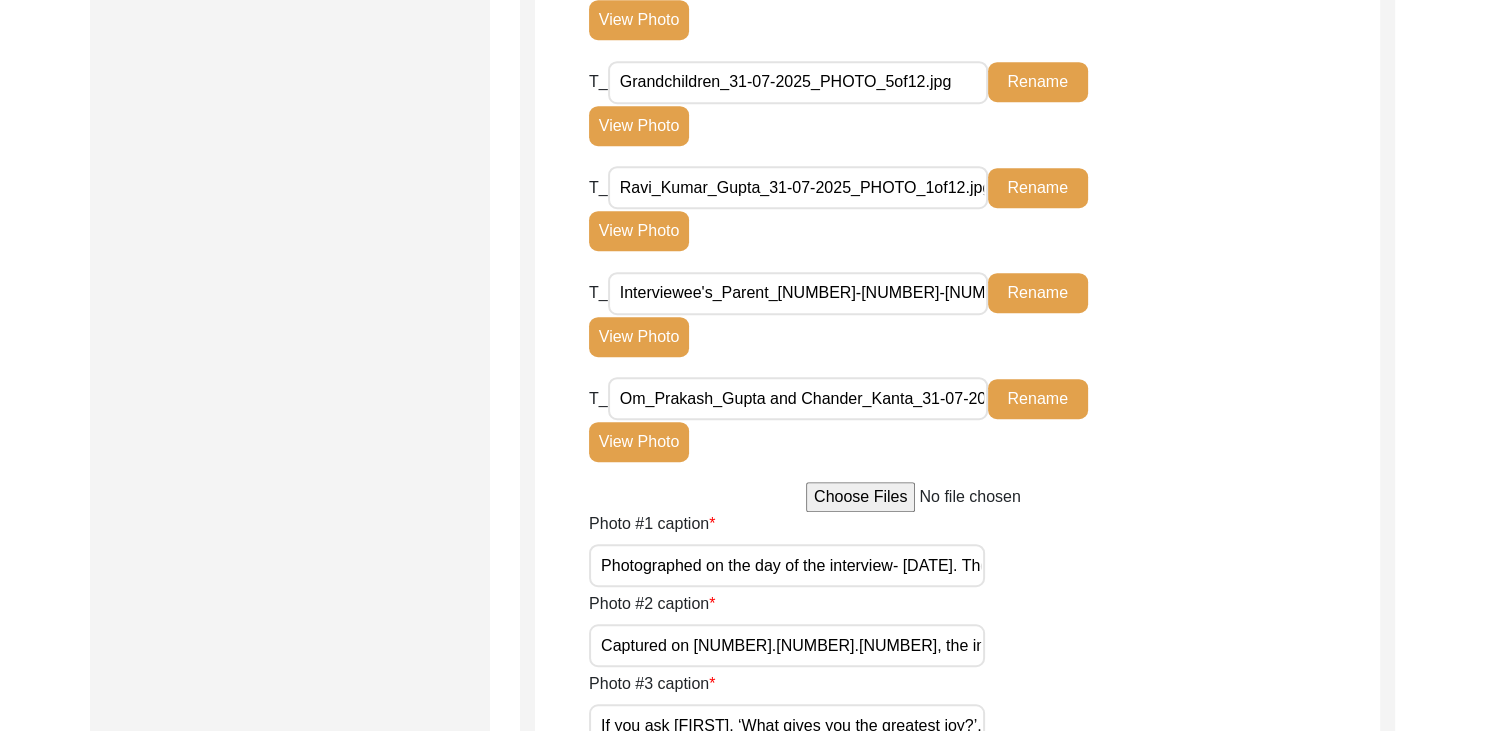 scroll, scrollTop: 1222, scrollLeft: 0, axis: vertical 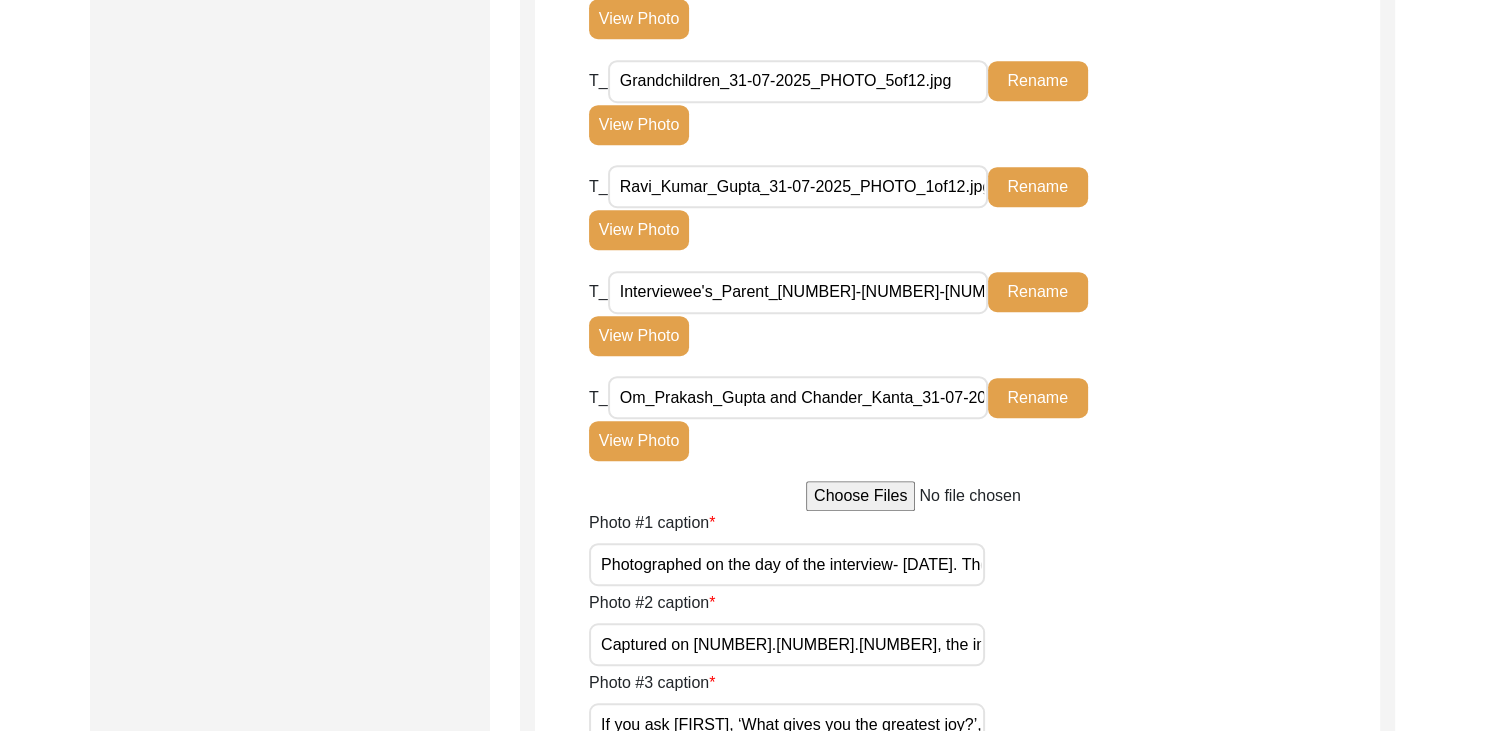 click on "[FIRST]_[LAST]_[NUMBER]-[NUMBER]-[NUMBER]_PHOTO_[NUMBER]of[NUMBER].jpg" at bounding box center [798, -236] 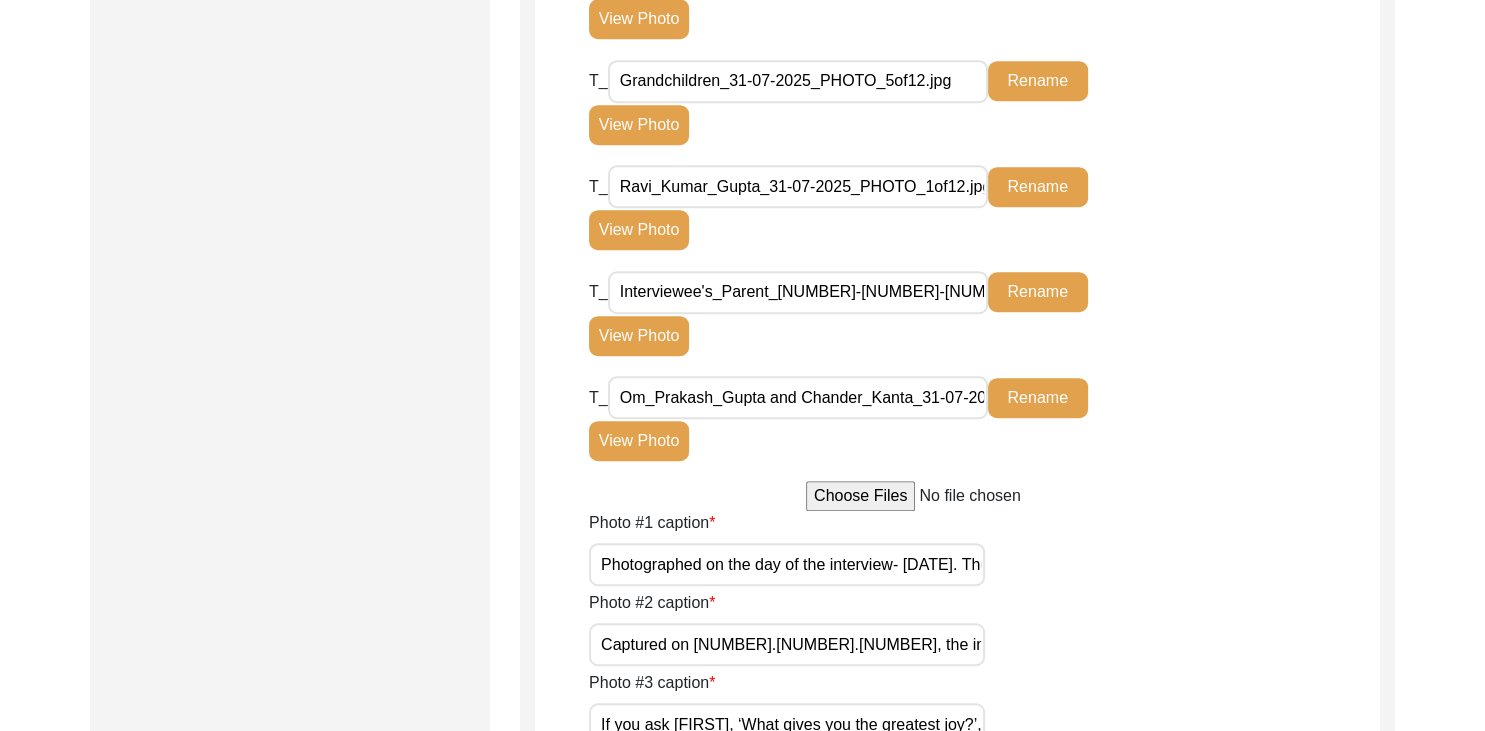 scroll, scrollTop: 0, scrollLeft: 142, axis: horizontal 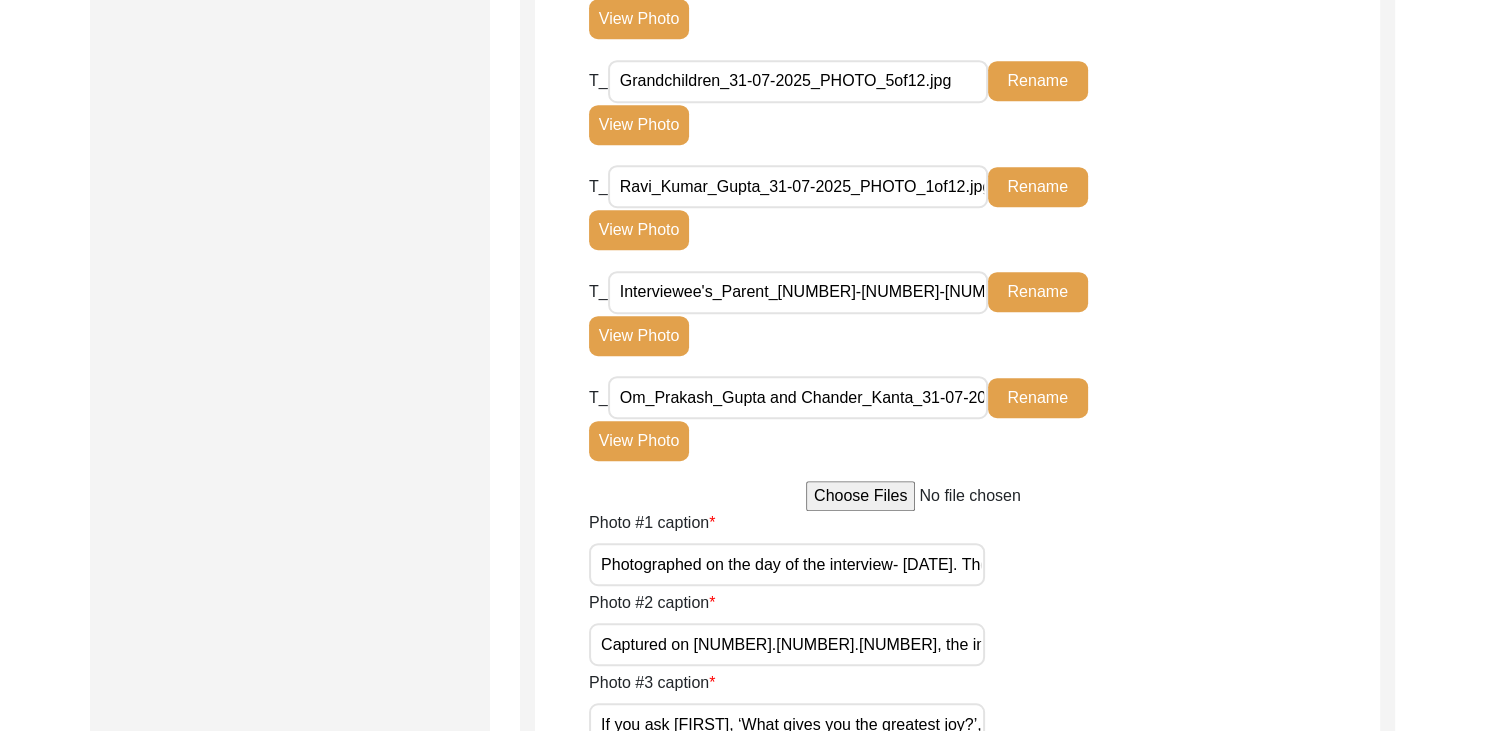 click on "[FIRST]_[LAST]_[NUMBER]-[NUMBER]-[NUMBER]_PHOTO_[NUMBER]of[NUMBER].jpg" at bounding box center (798, -236) 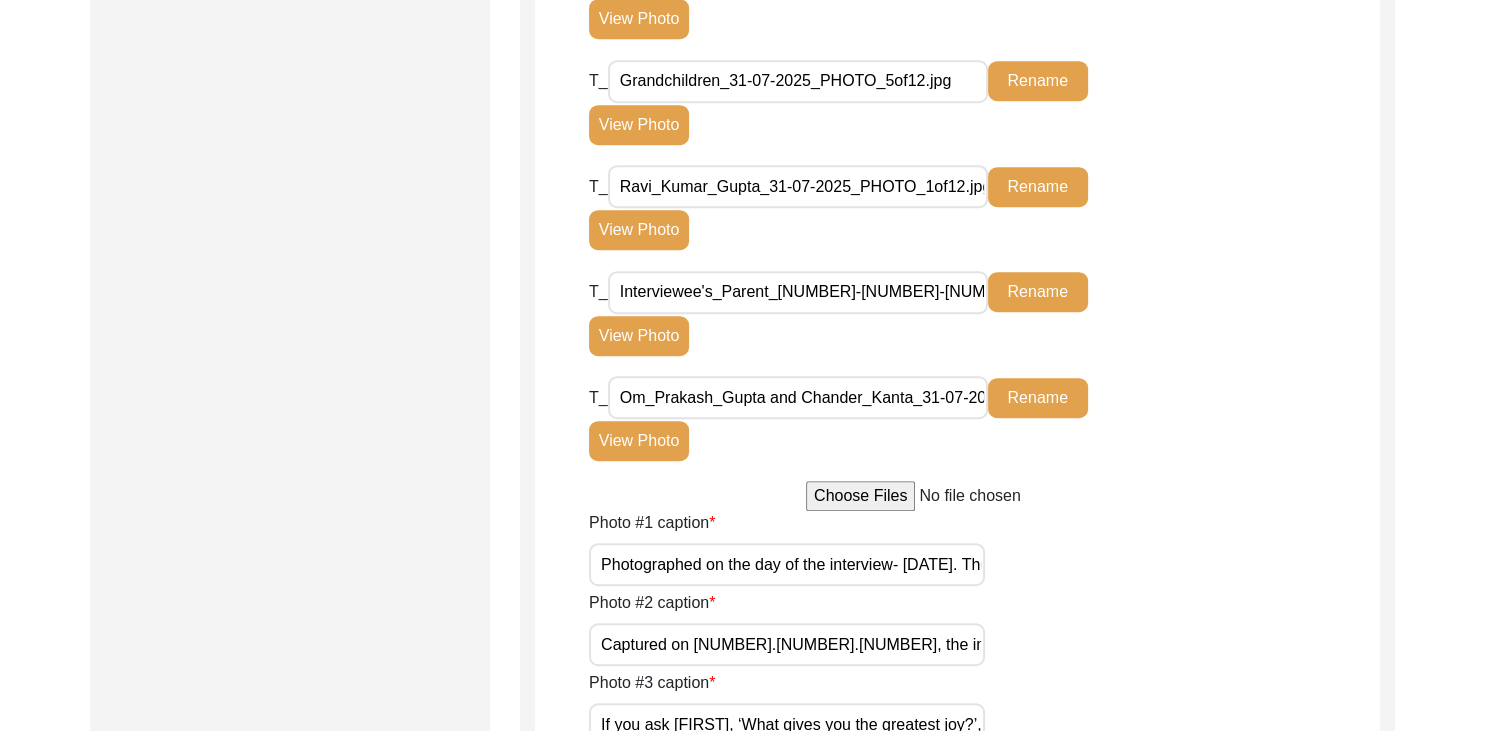 scroll, scrollTop: 0, scrollLeft: 50, axis: horizontal 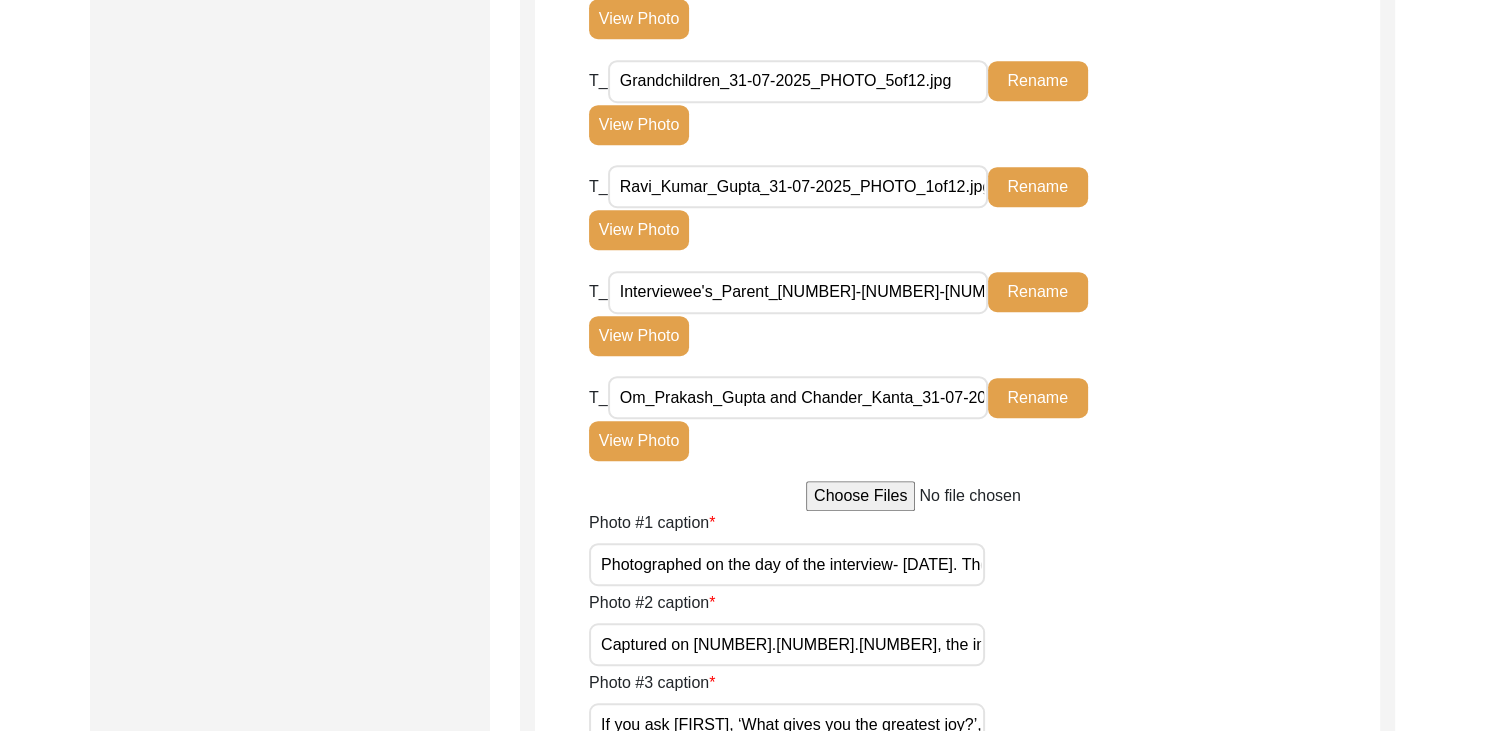 type on "[FIRST]_[LAST]_[NUMBER]-[NUMBER]-[NUMBER]_PHOTO_[NUMBER]of[NUMBER].jpg" 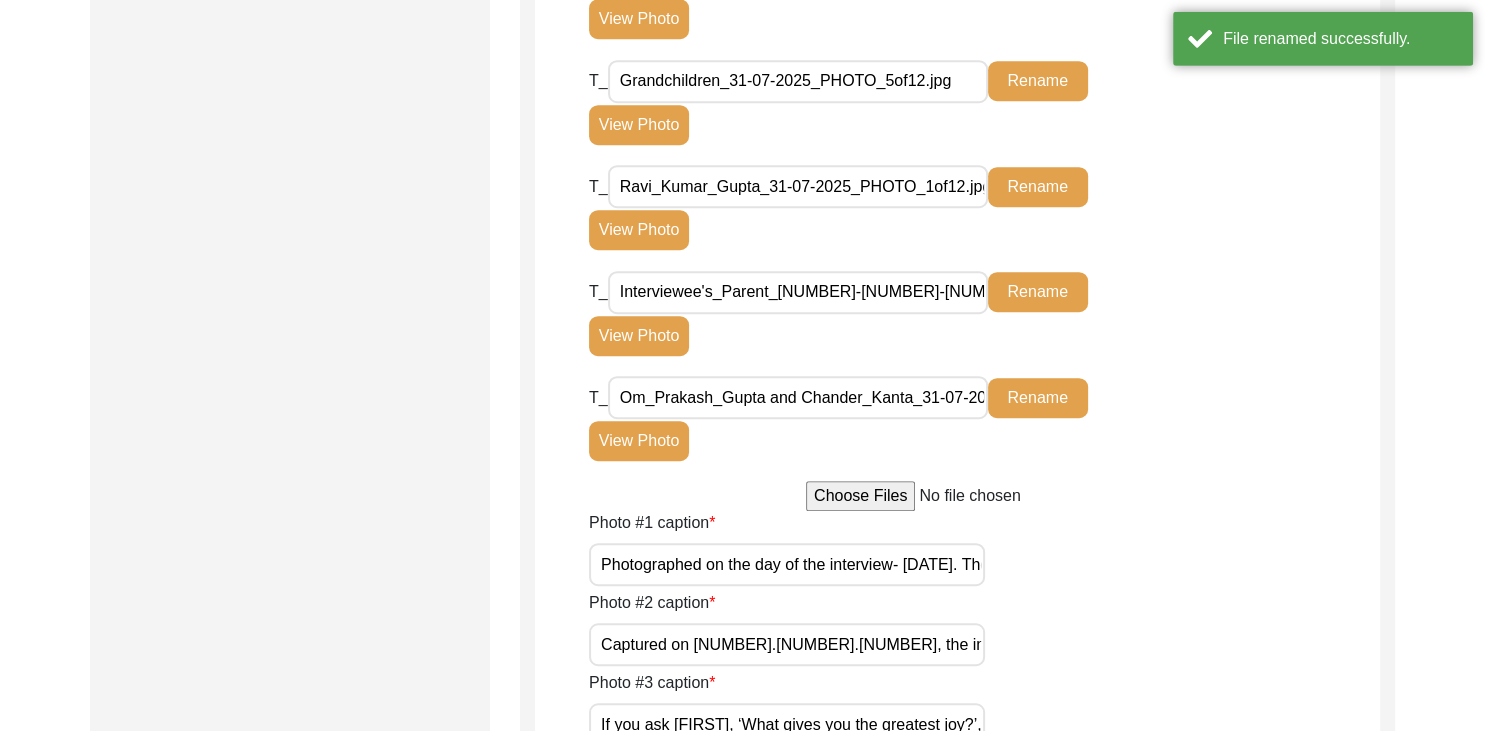 click on "View Photo" 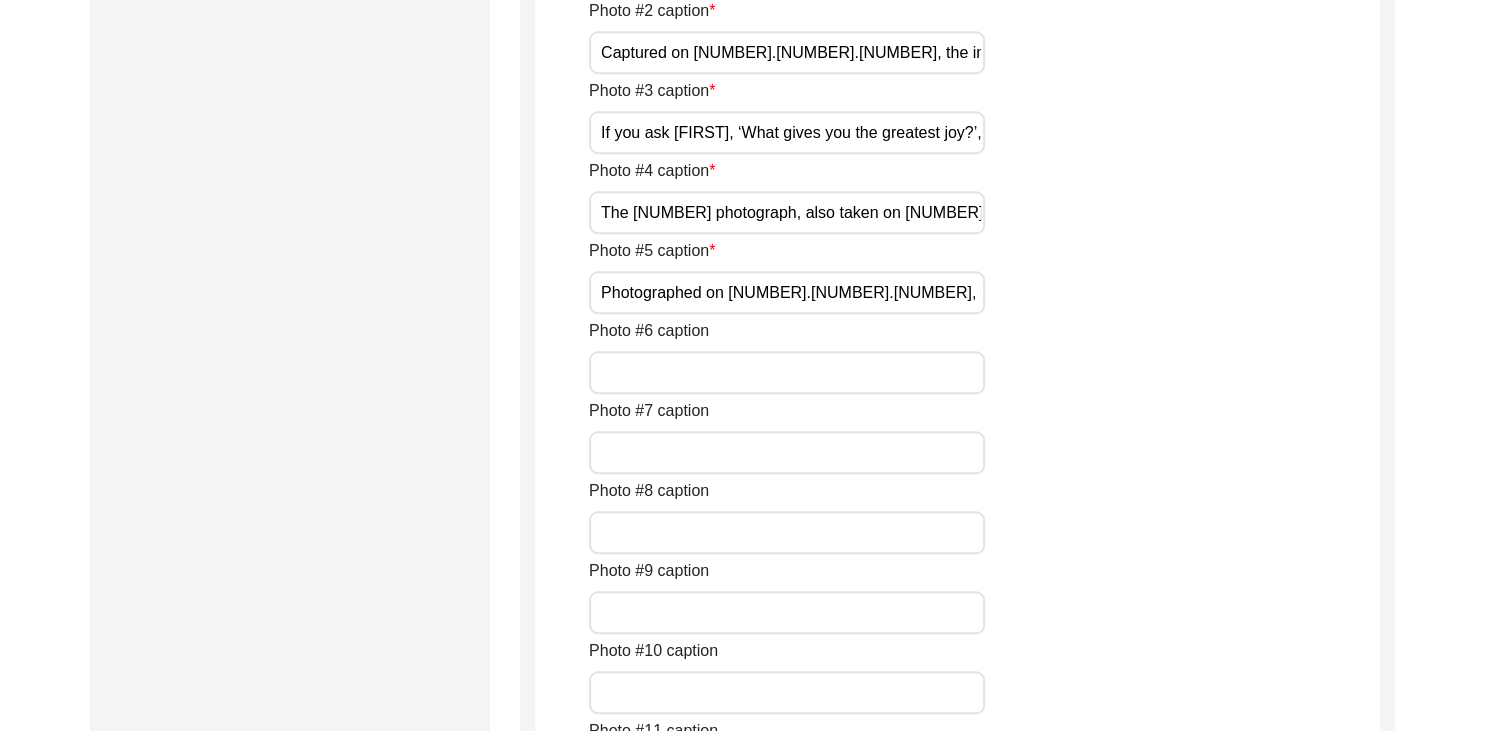 scroll, scrollTop: 1782, scrollLeft: 0, axis: vertical 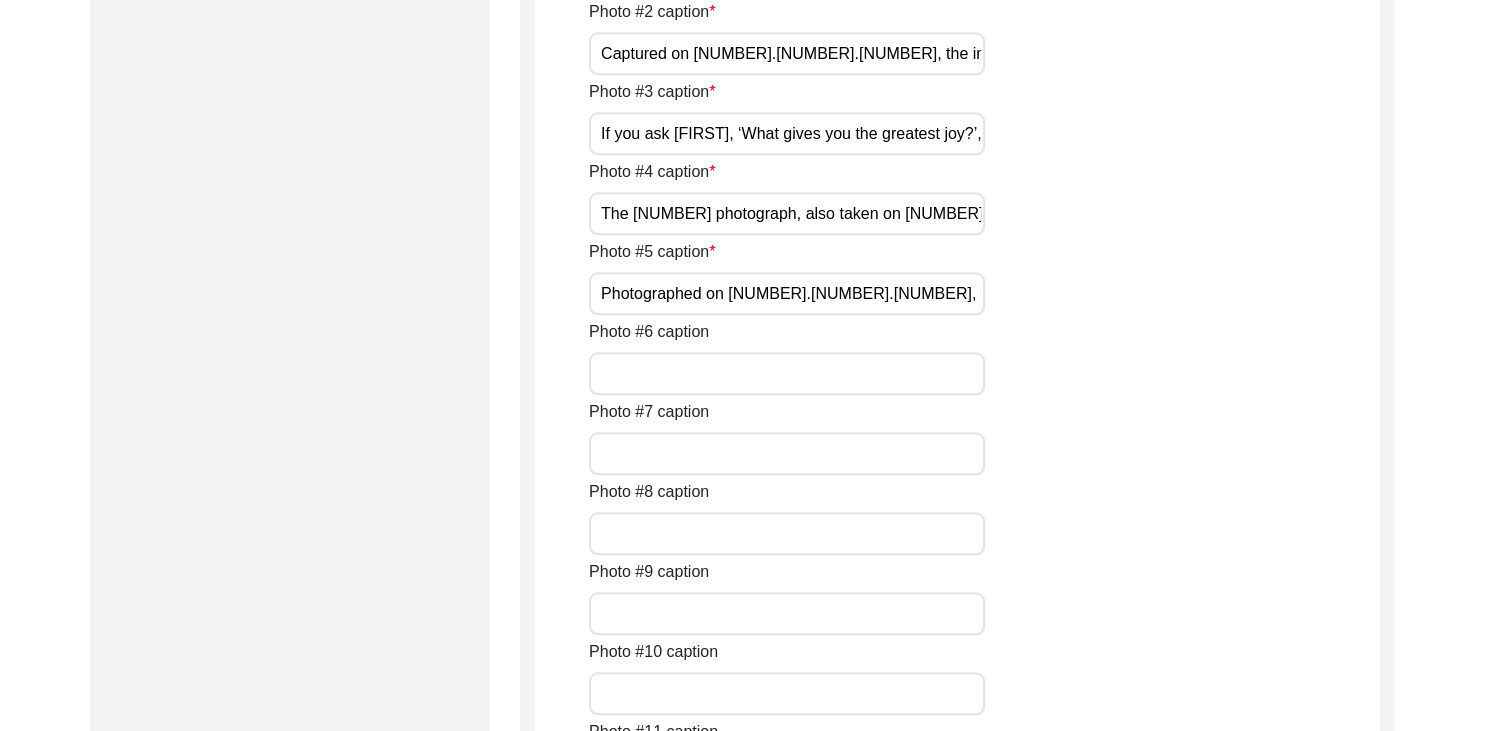 drag, startPoint x: 982, startPoint y: 229, endPoint x: 550, endPoint y: 260, distance: 433.11084 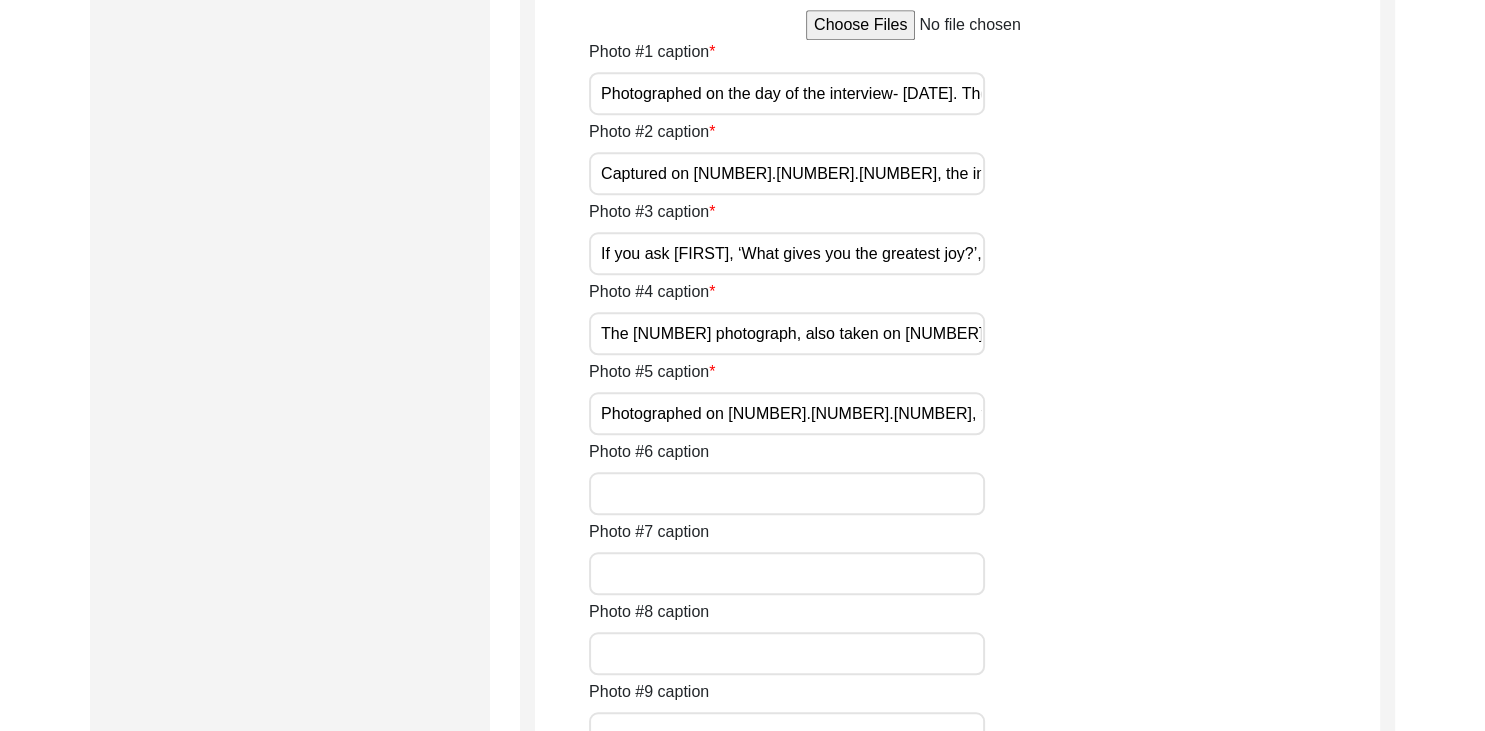 scroll, scrollTop: 1662, scrollLeft: 0, axis: vertical 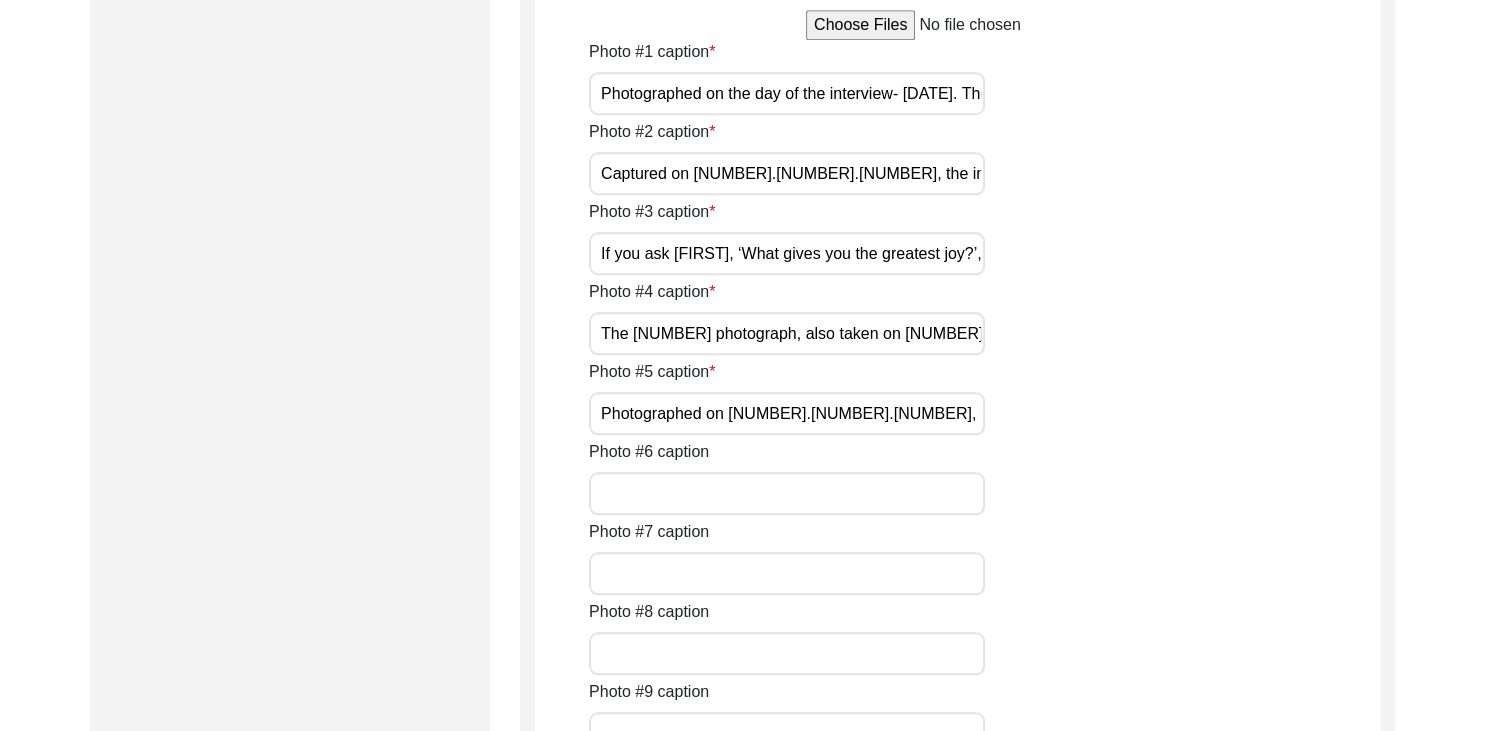 click on "Personal_Collection_31-07-2025_PHOTO_3of12.jpg" at bounding box center (798, -600) 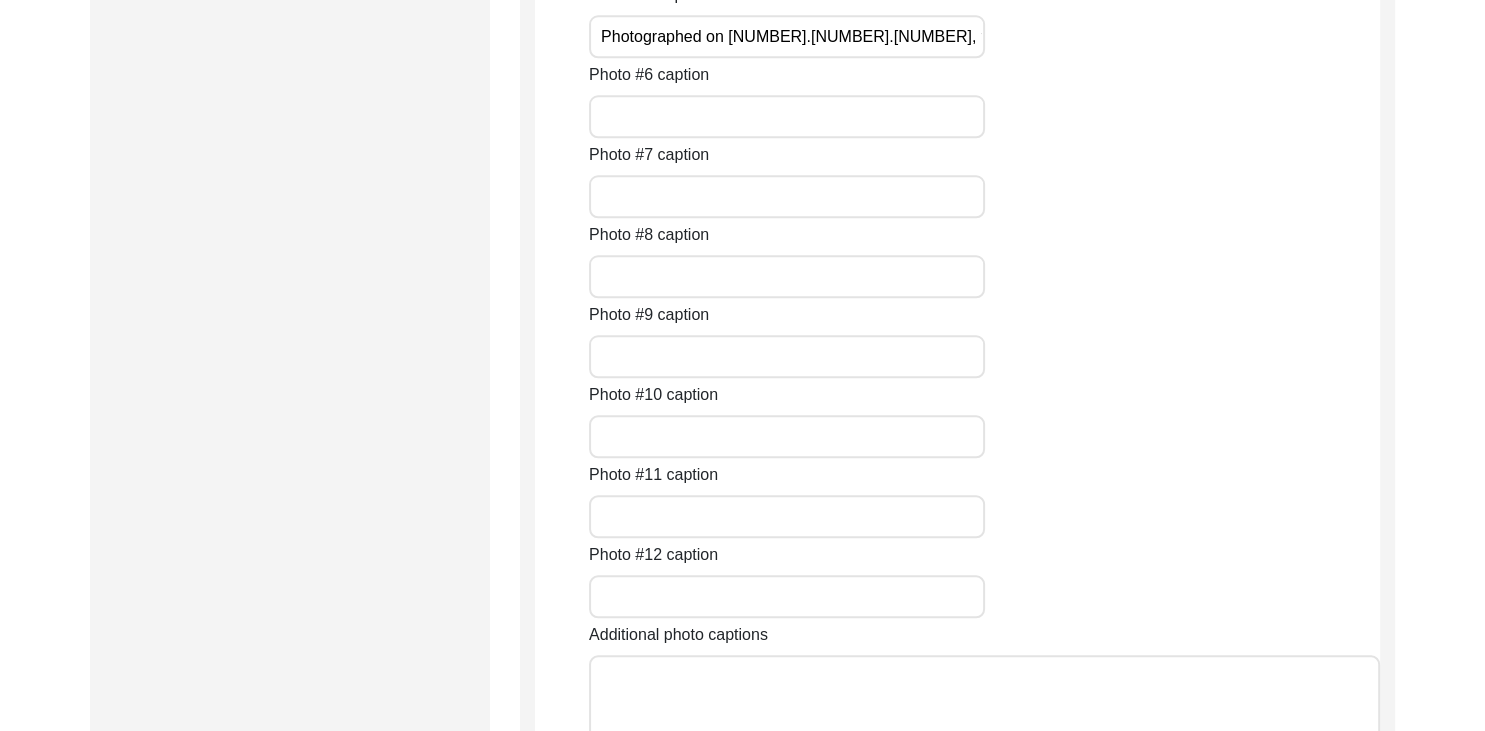 scroll, scrollTop: 2035, scrollLeft: 0, axis: vertical 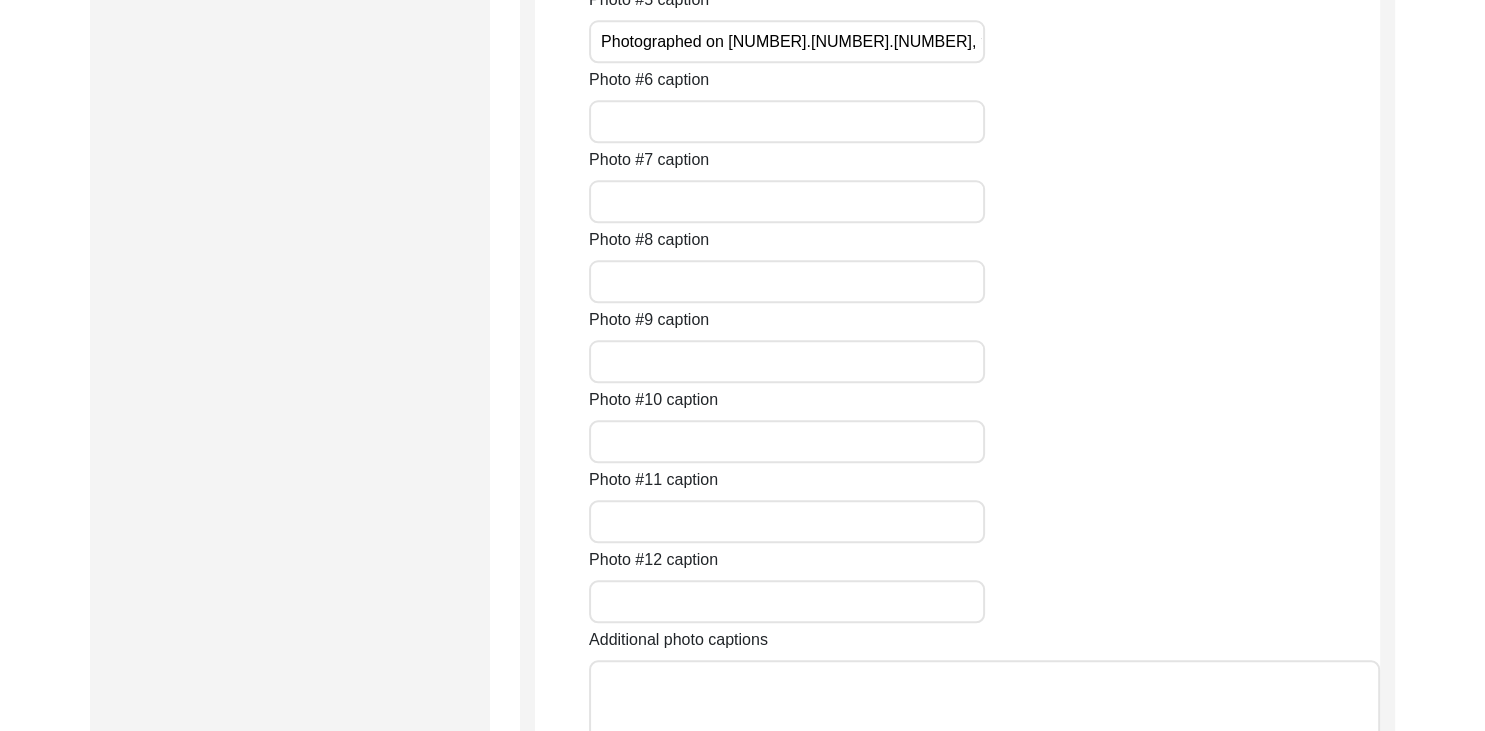 click on "View Photo" 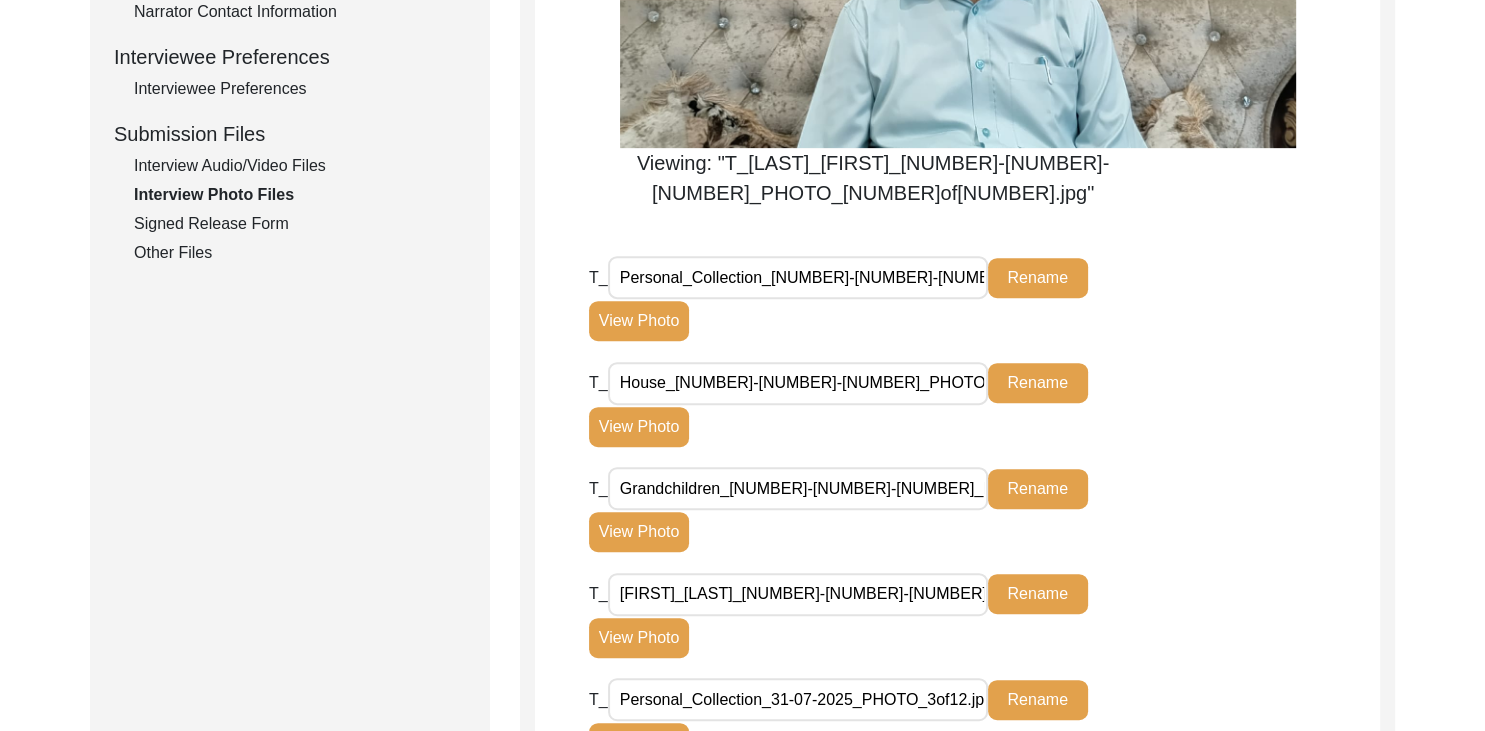 scroll, scrollTop: 880, scrollLeft: 0, axis: vertical 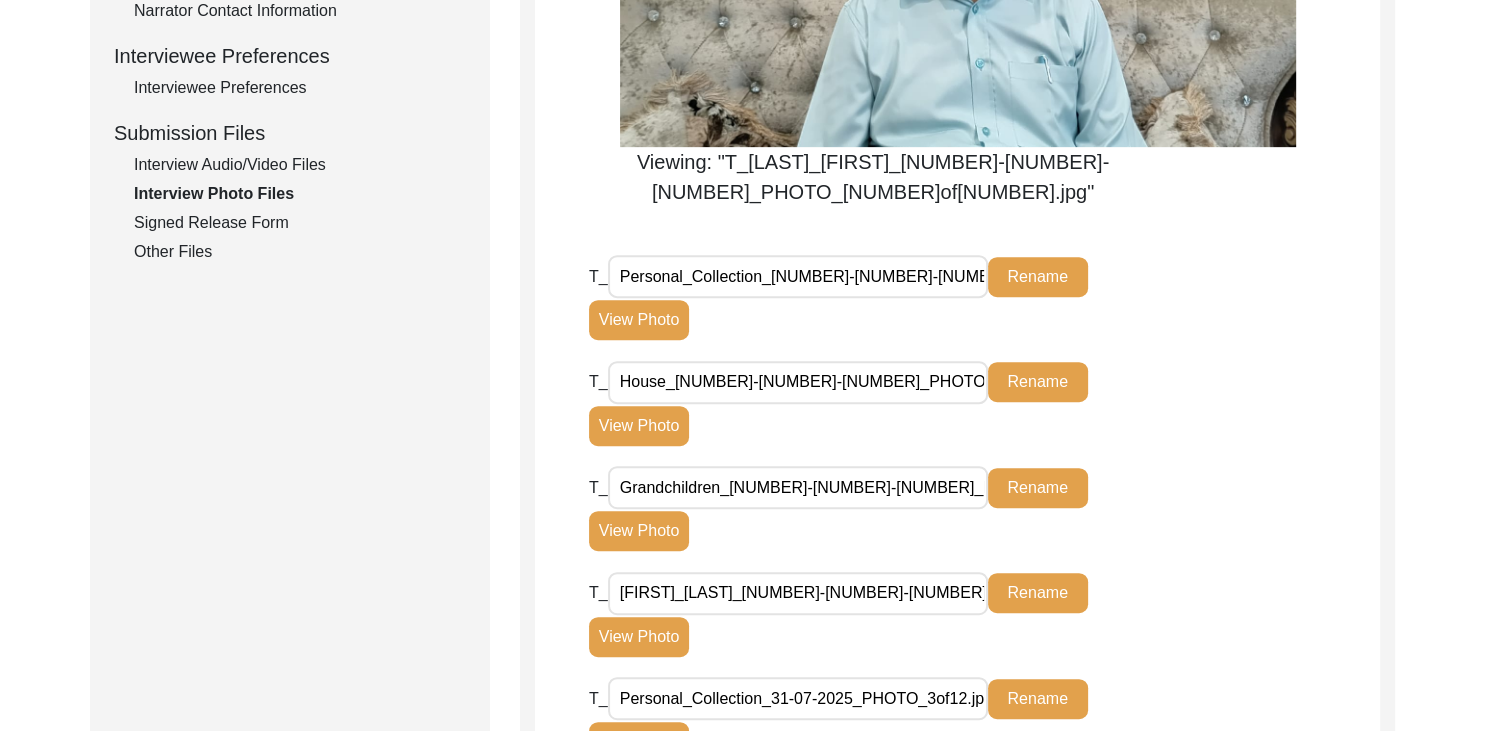 click on "View Photo" 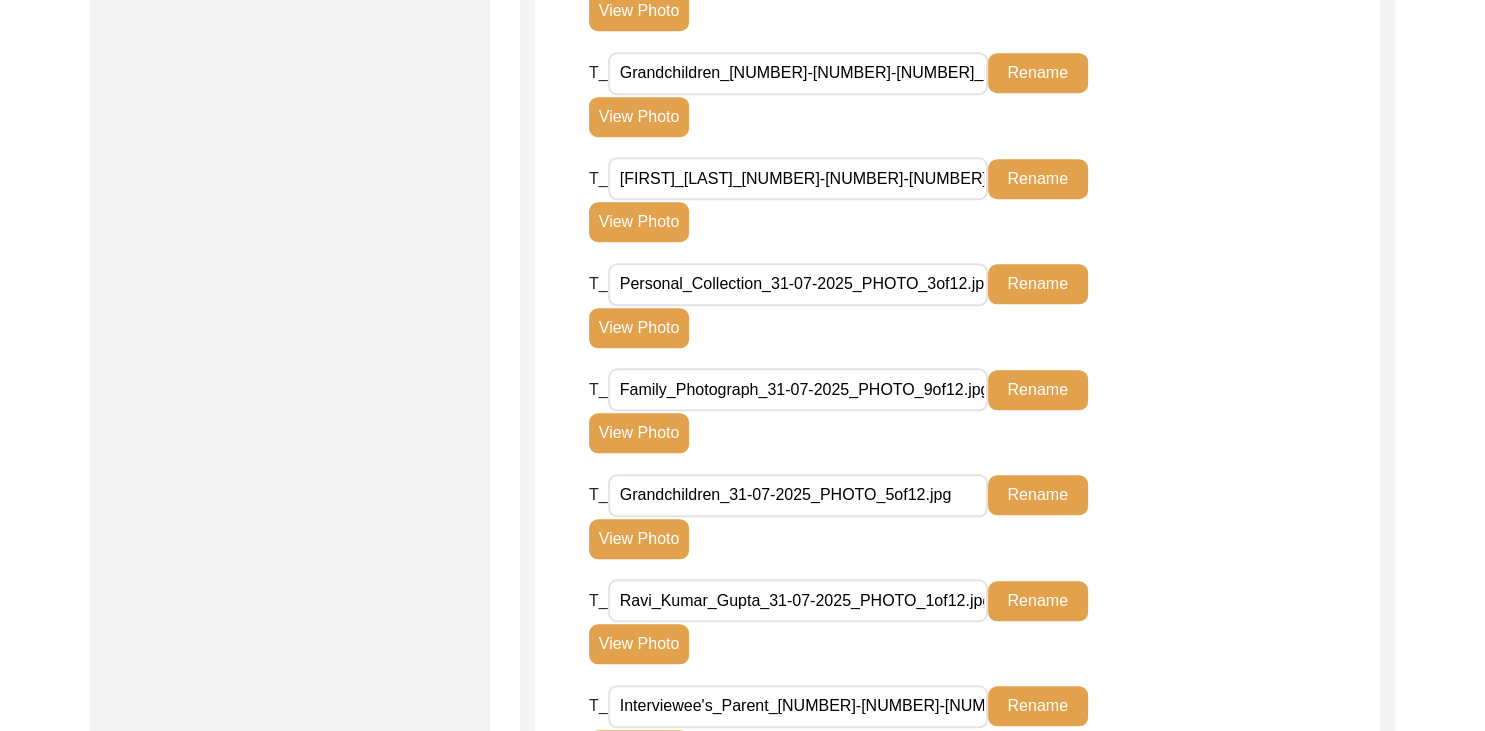 scroll, scrollTop: 1723, scrollLeft: 0, axis: vertical 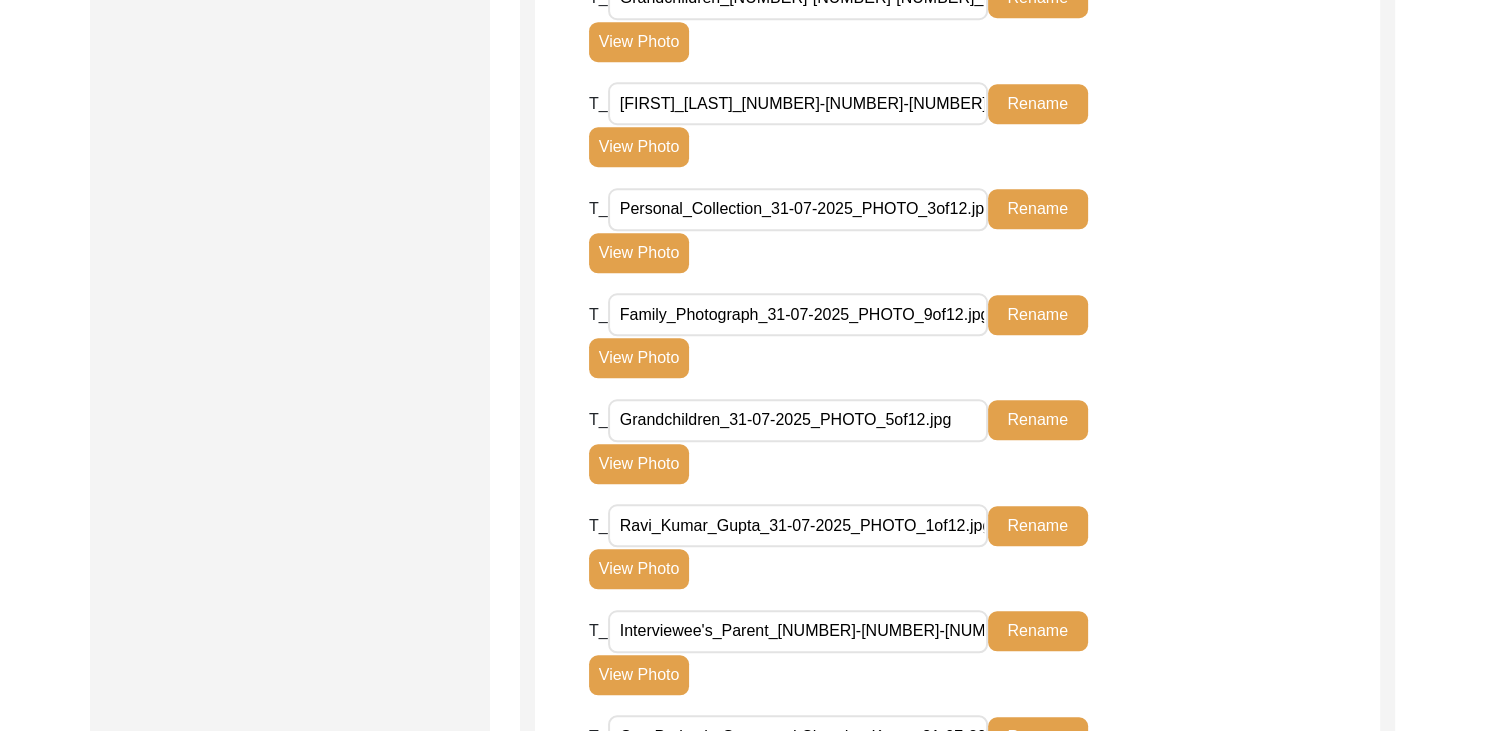 click on "View Photo" 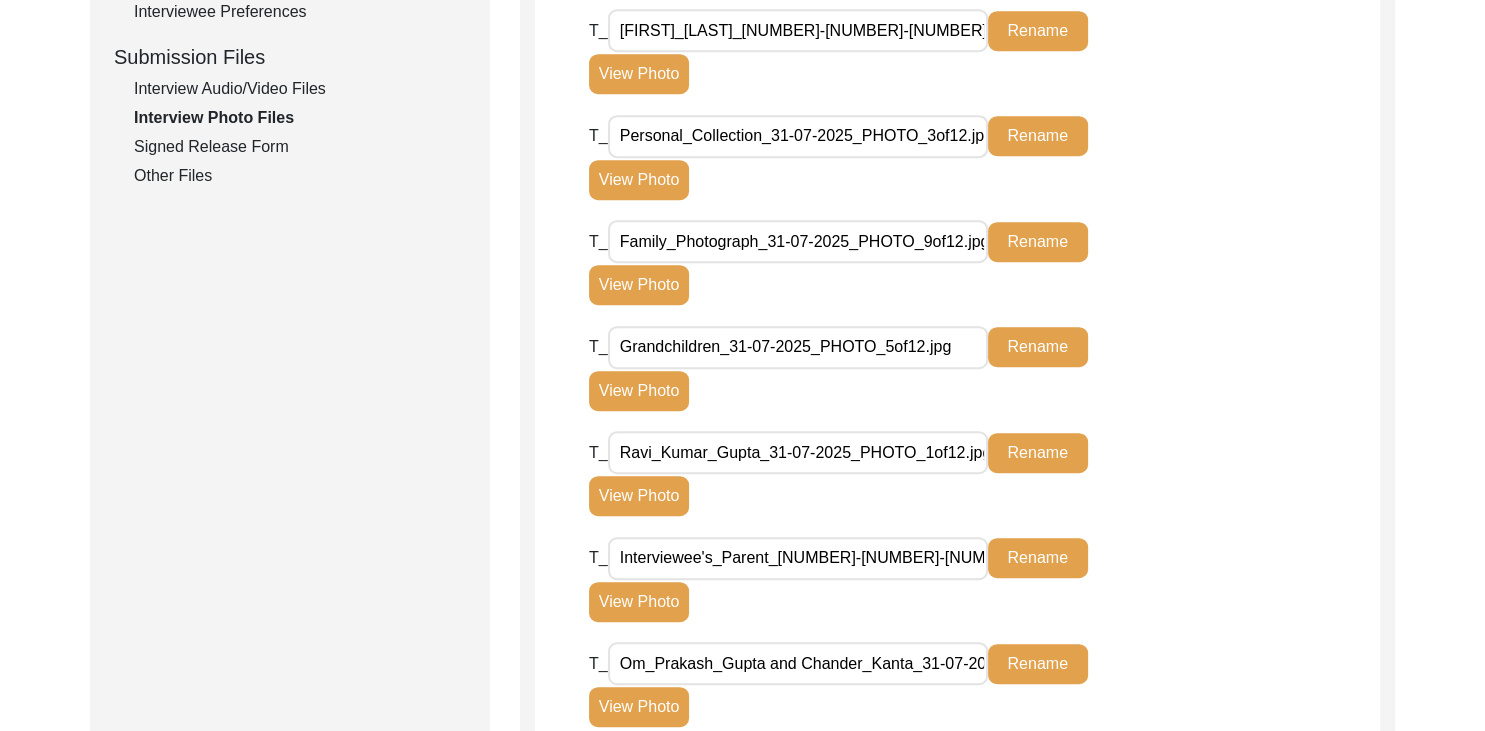scroll, scrollTop: 955, scrollLeft: 0, axis: vertical 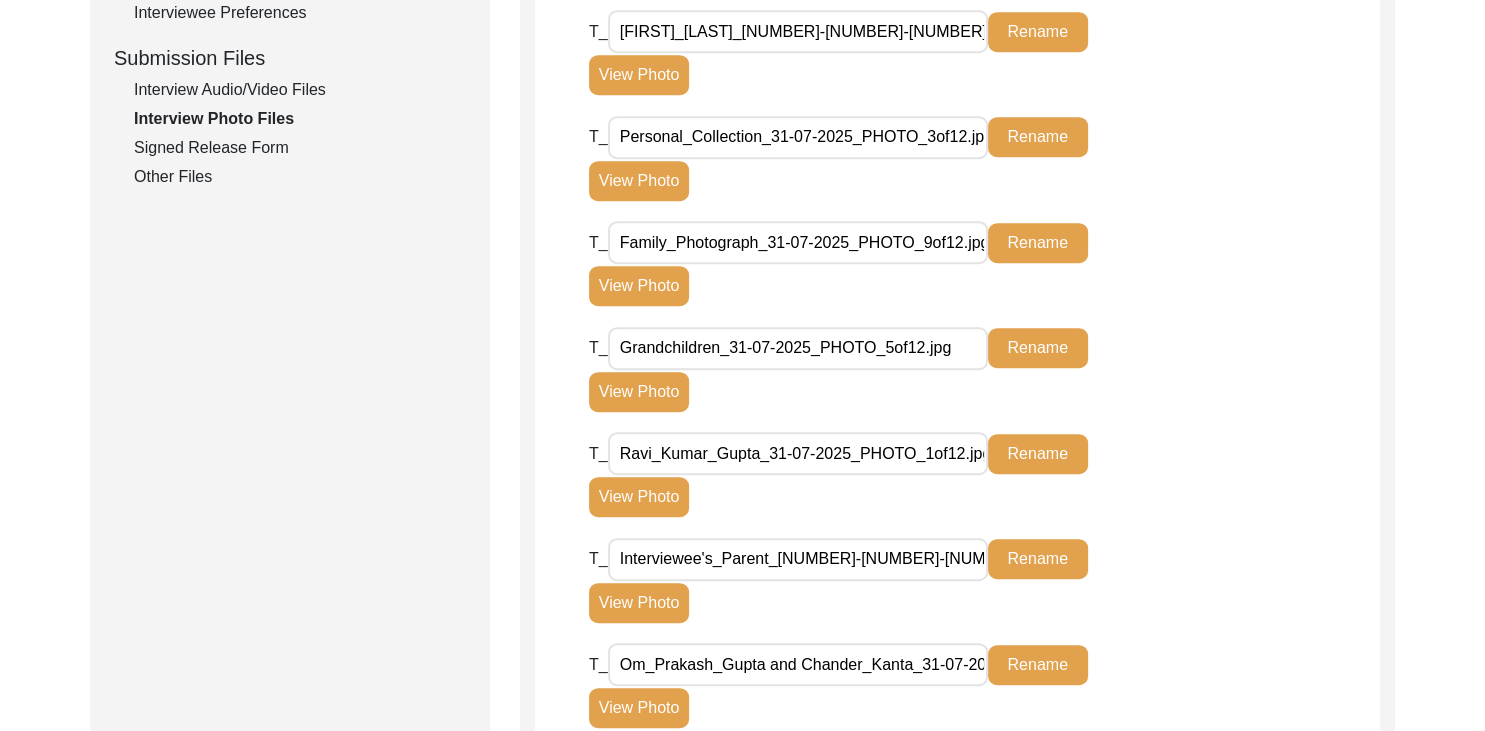 click on "Personal_Collection_31-07-2025_PHOTO_3of12.jpg" at bounding box center [798, 137] 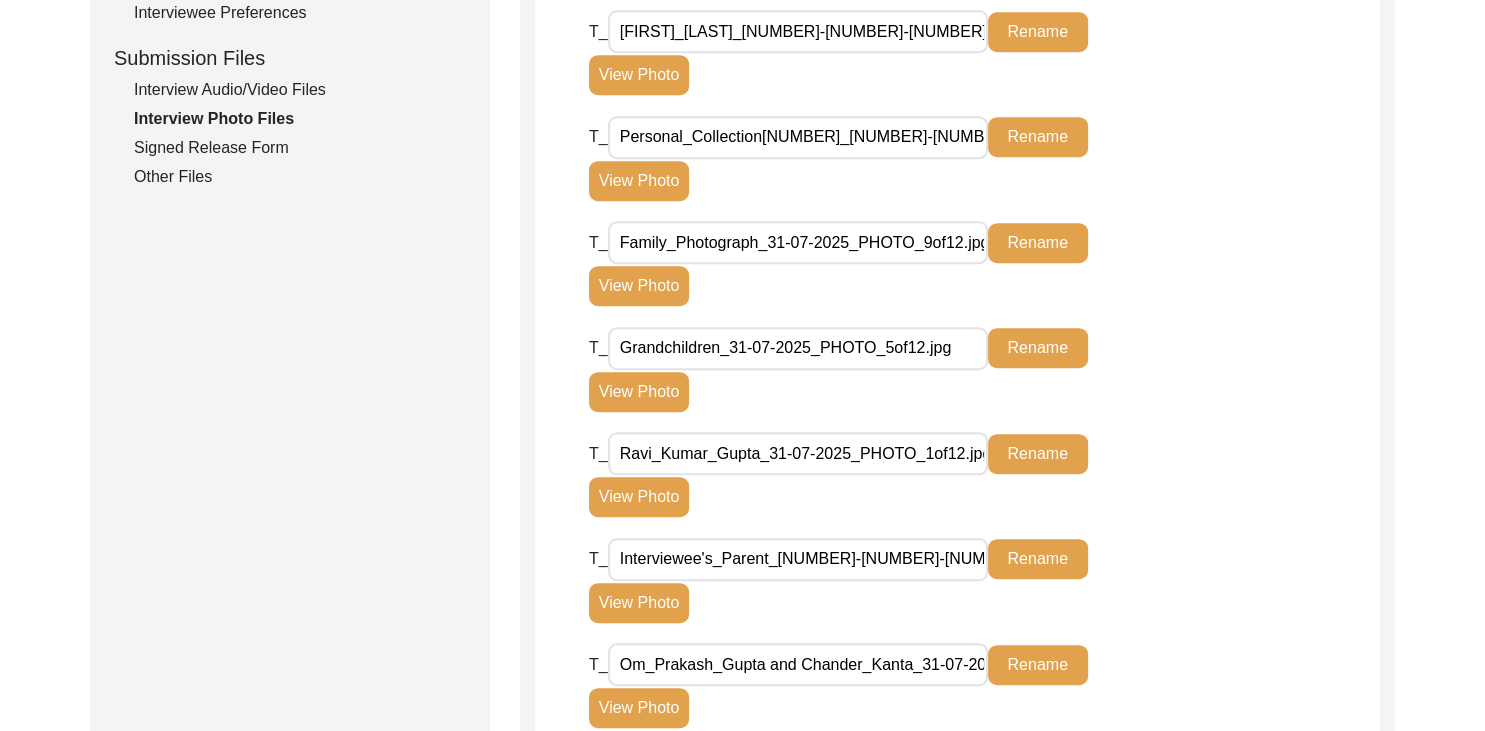 type on "Personal_Collection[NUMBER]_[NUMBER]-[NUMBER]-[NUMBER]_PHOTO_[NUMBER]of[NUMBER].jpg" 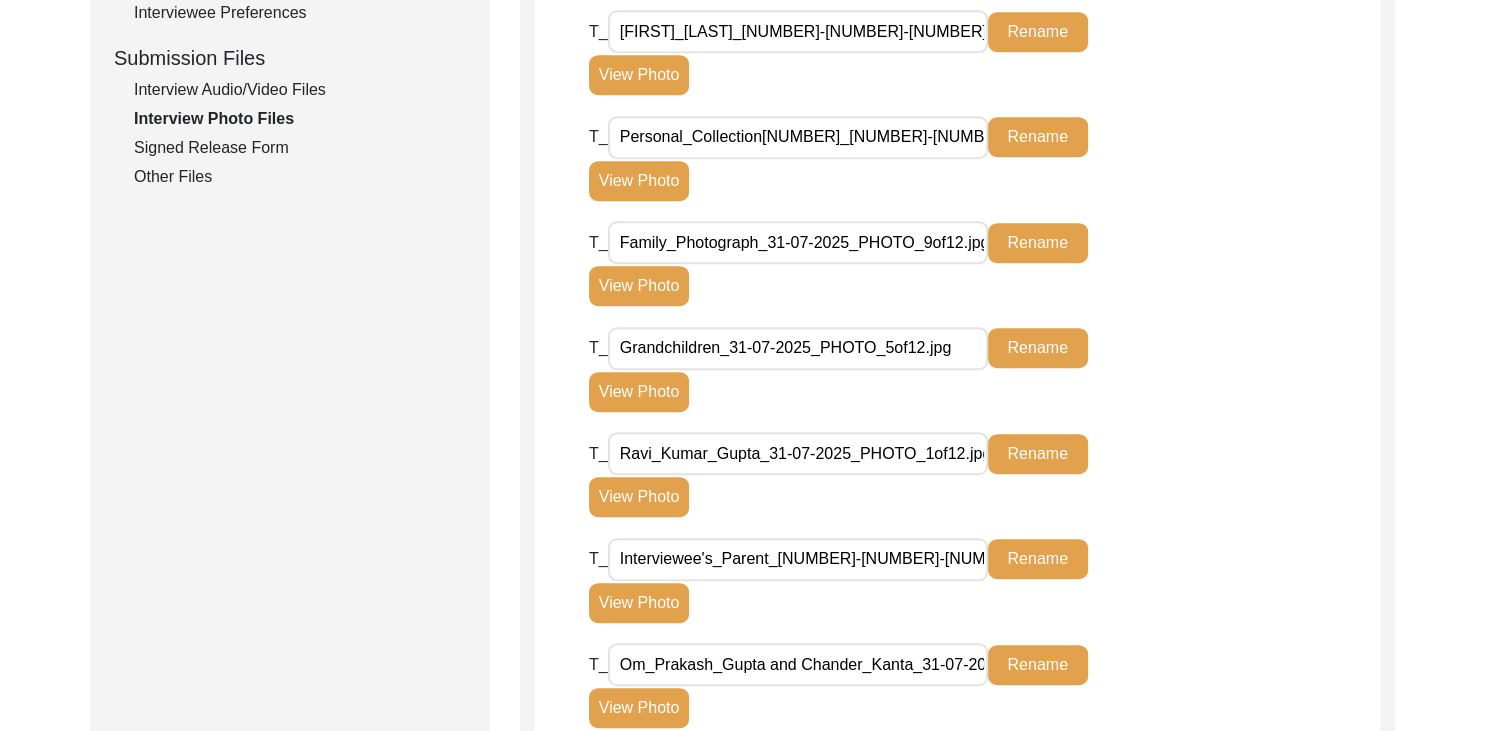 click on "Rename" 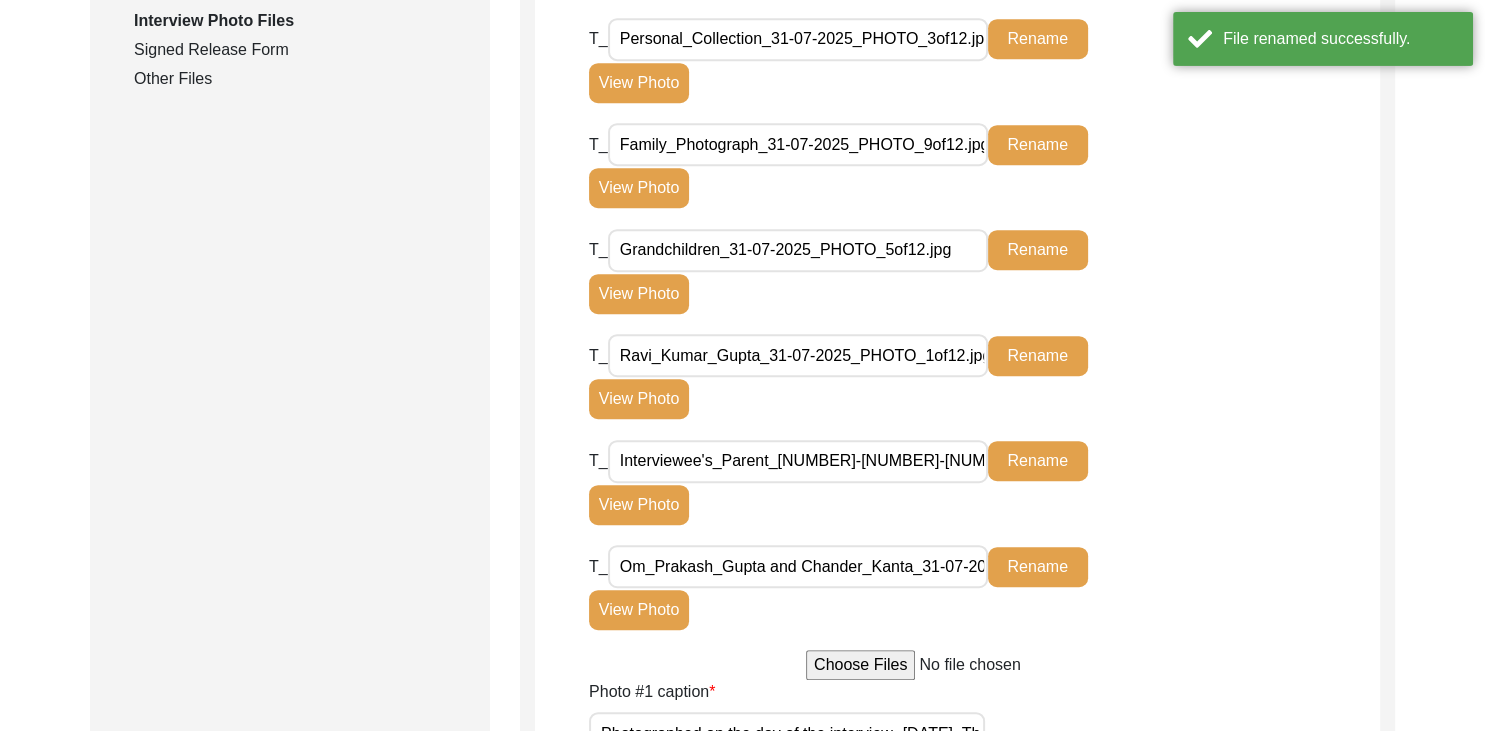 scroll, scrollTop: 1058, scrollLeft: 0, axis: vertical 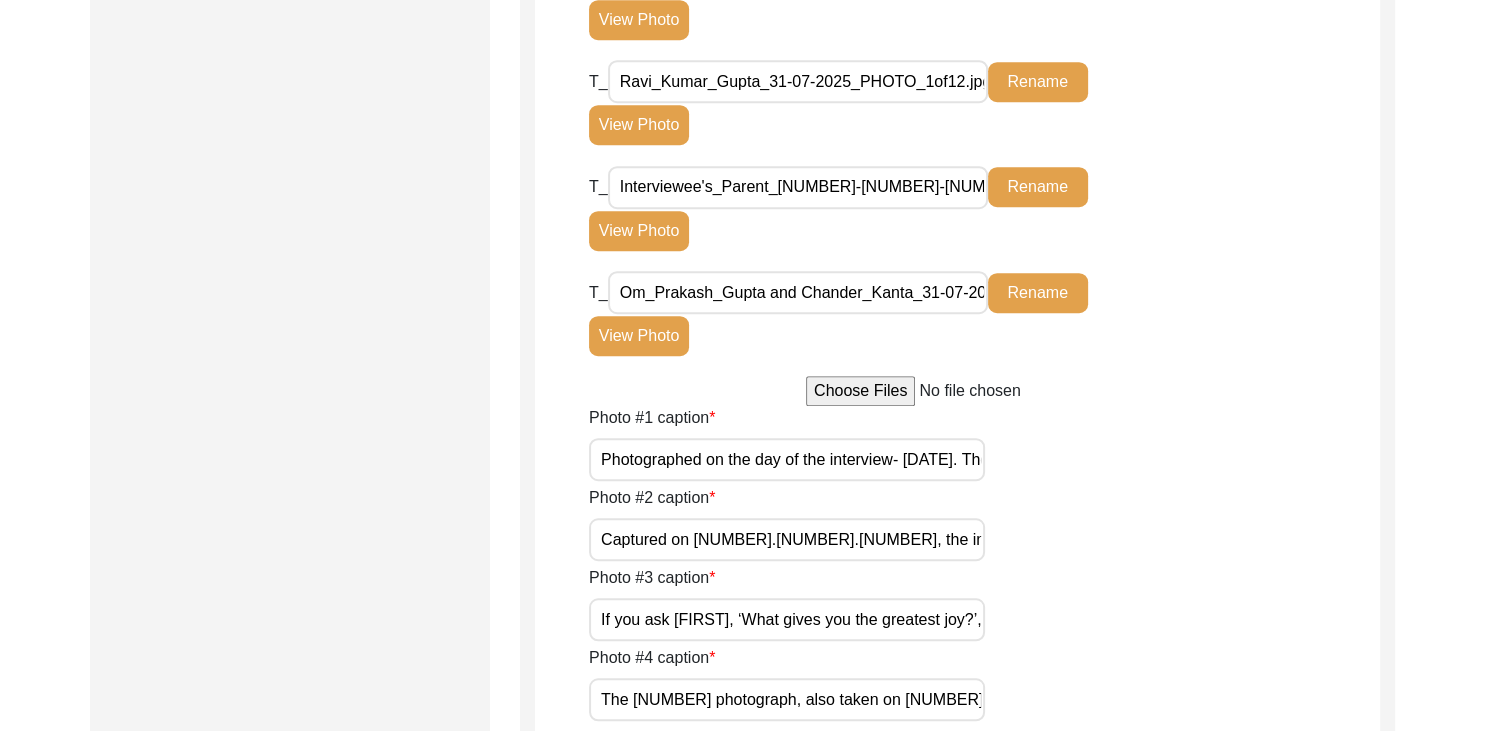click on "Family_Photograph_31-07-2025_PHOTO_9of12.jpg" at bounding box center (798, -129) 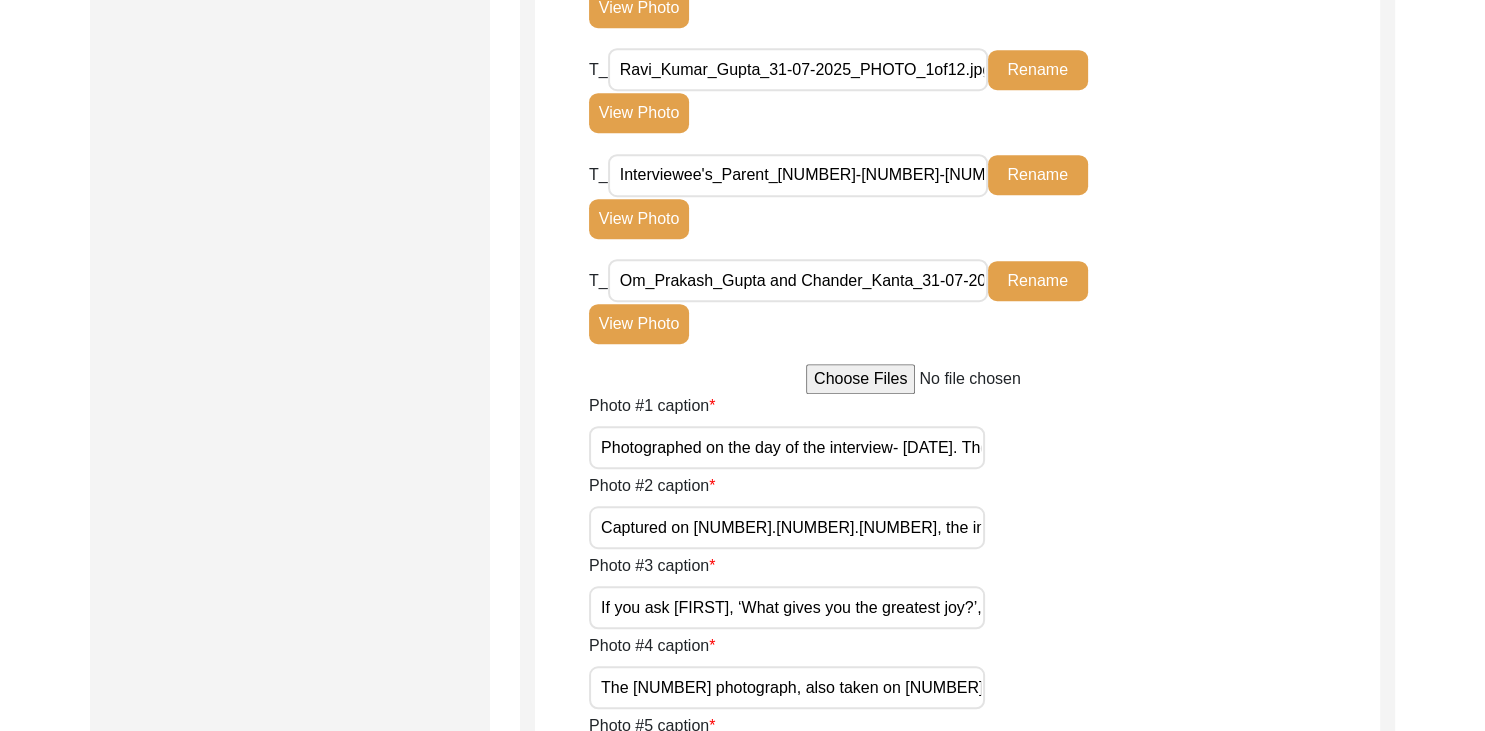 scroll, scrollTop: 1337, scrollLeft: 0, axis: vertical 